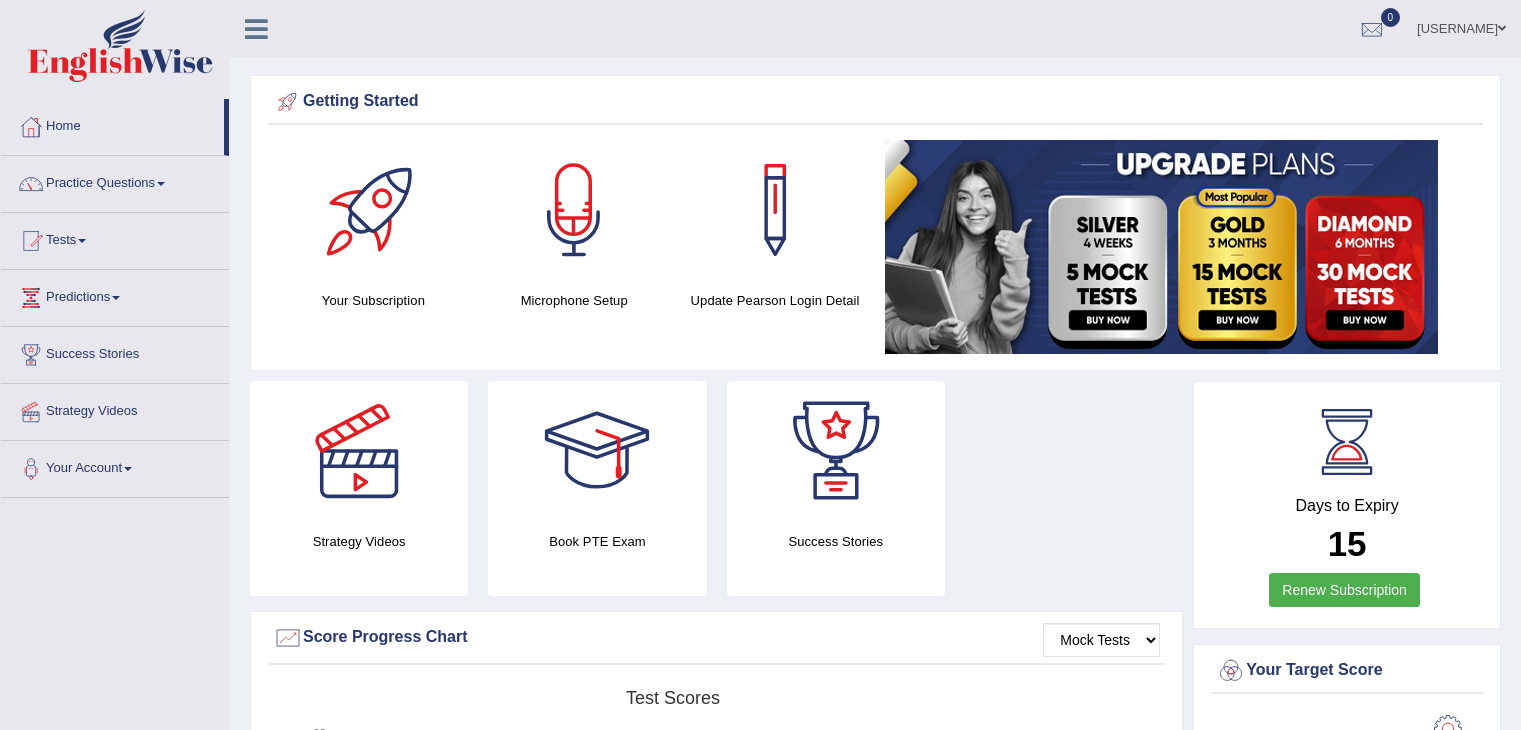 scroll, scrollTop: 0, scrollLeft: 0, axis: both 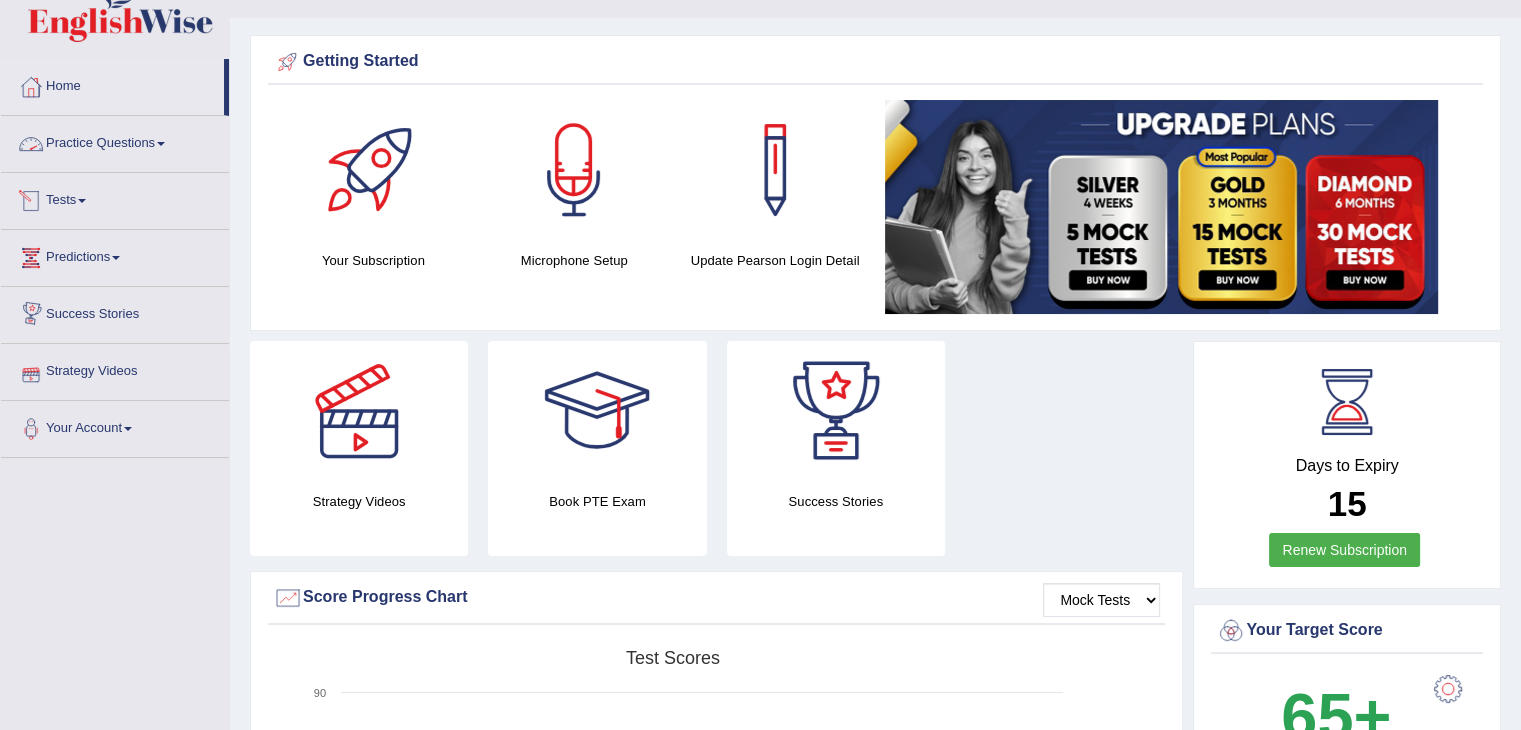 click on "Tests" at bounding box center [115, 198] 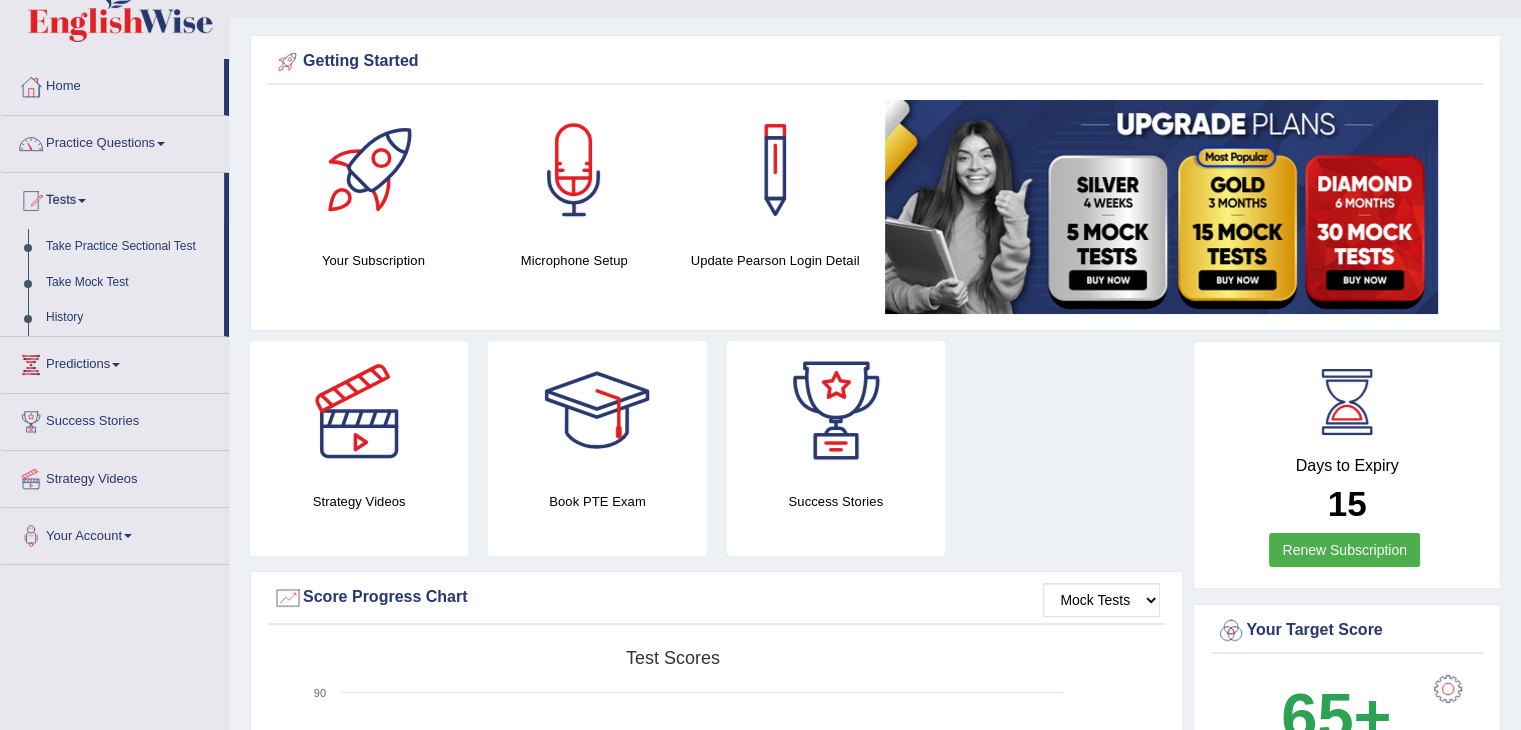 click on "Take Practice Sectional Test" at bounding box center [130, 247] 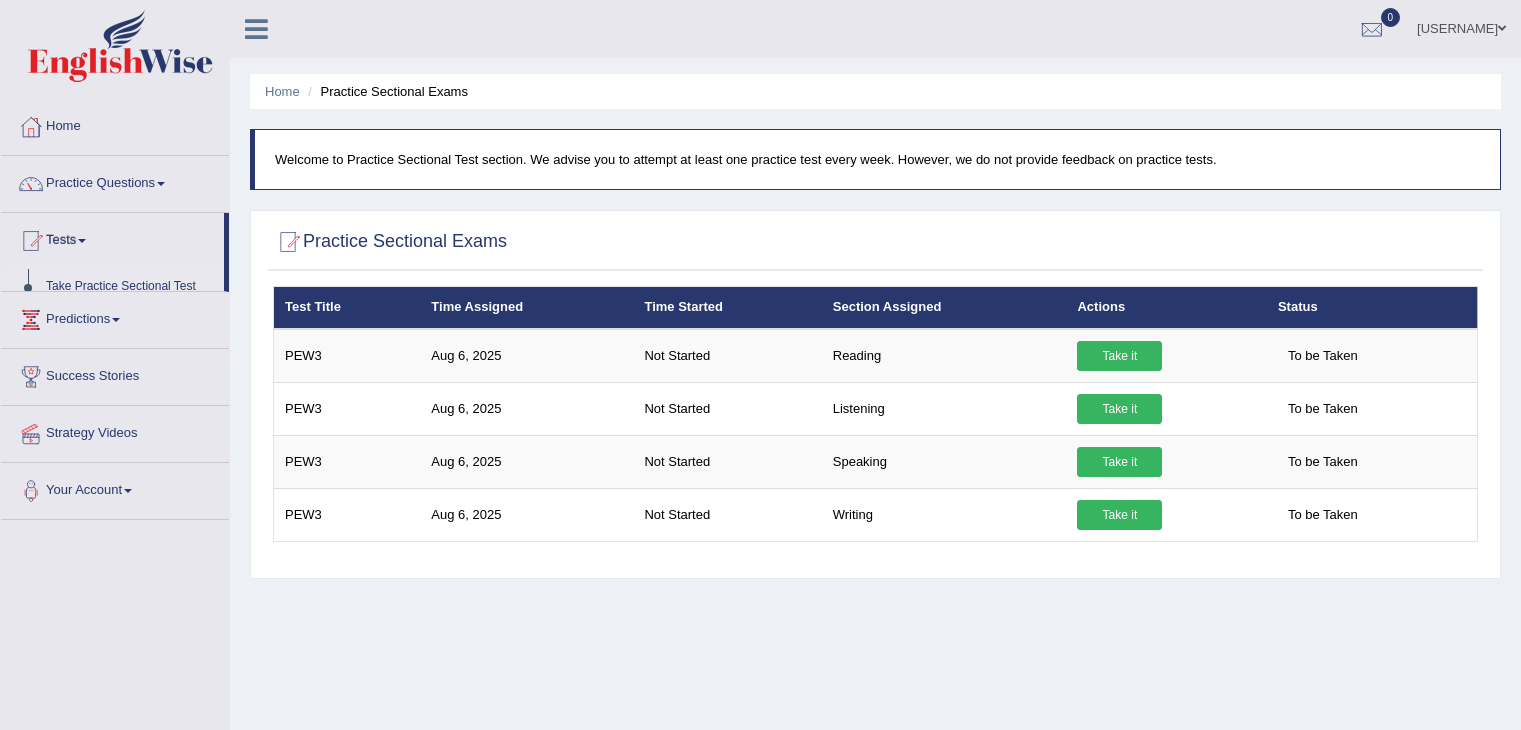 scroll, scrollTop: 0, scrollLeft: 0, axis: both 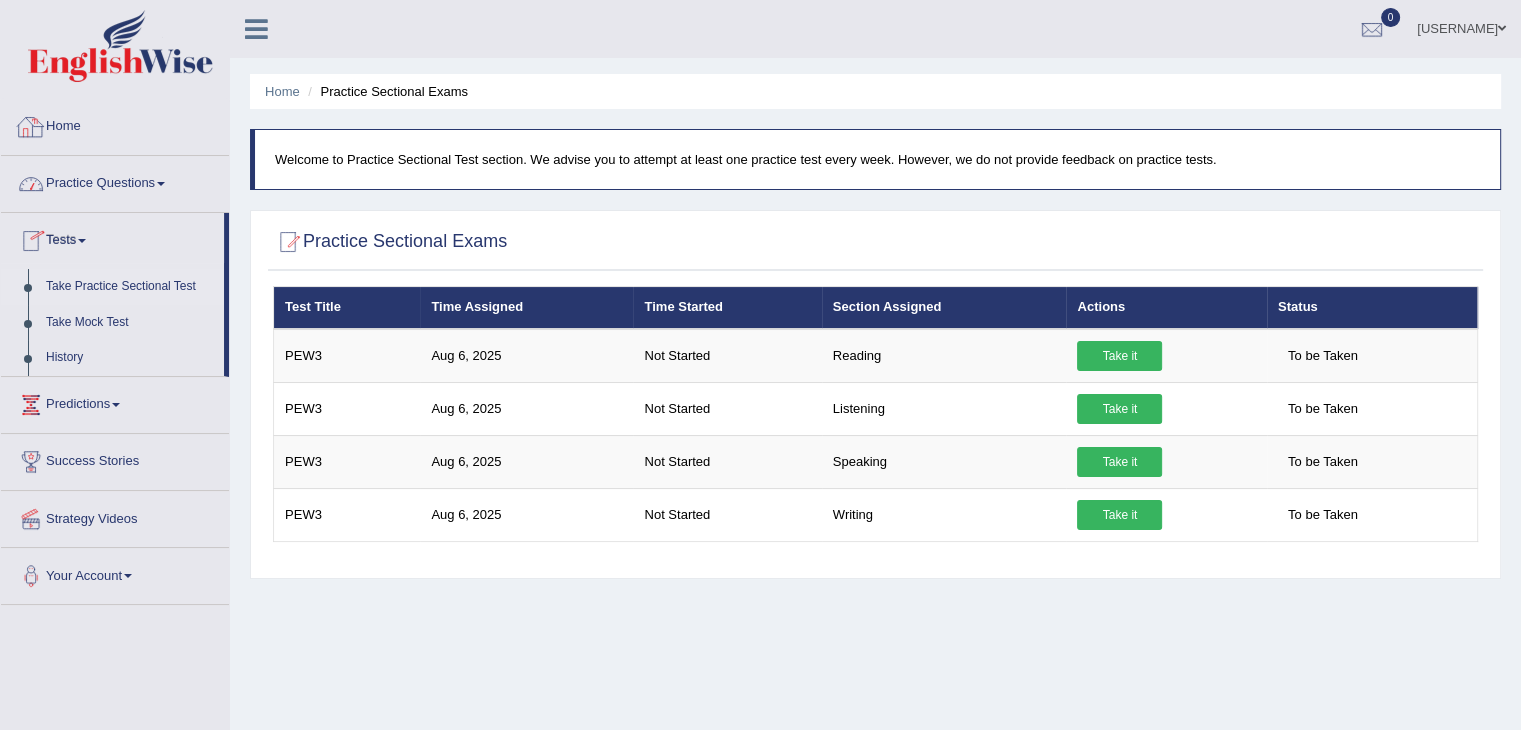 click on "Home" at bounding box center [115, 124] 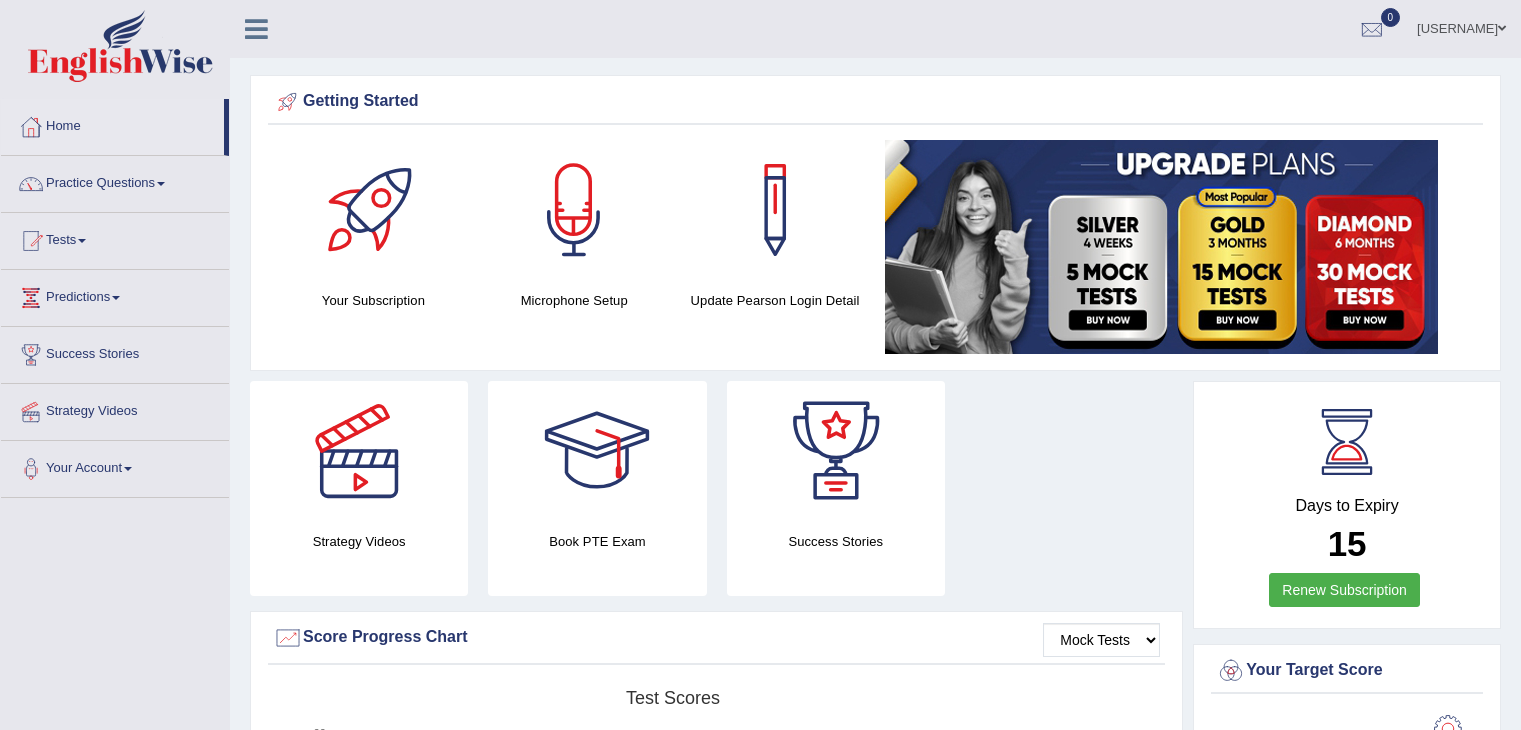 scroll, scrollTop: 0, scrollLeft: 0, axis: both 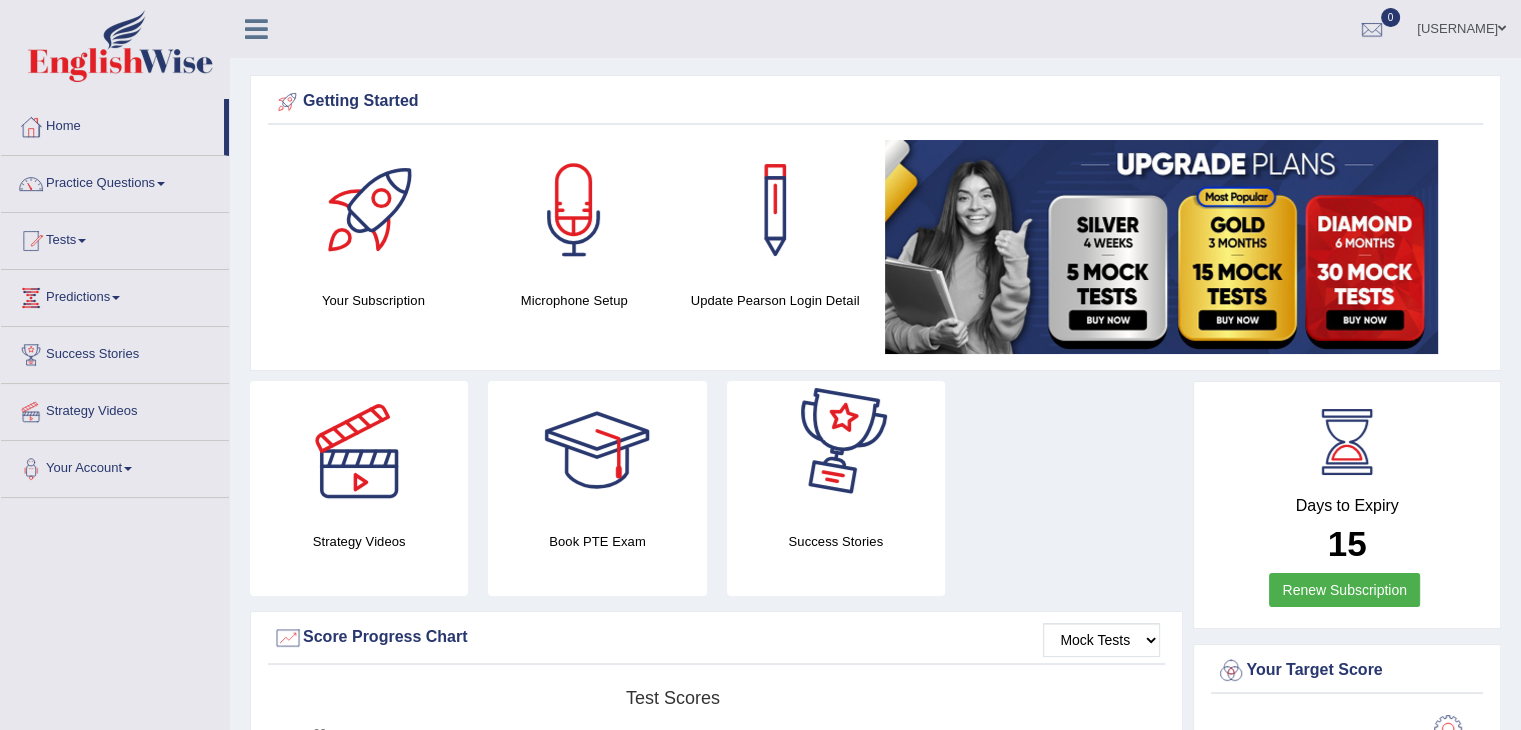 click on "Strategy Videos
Book PTE Exam
Success Stories" at bounding box center (716, 496) 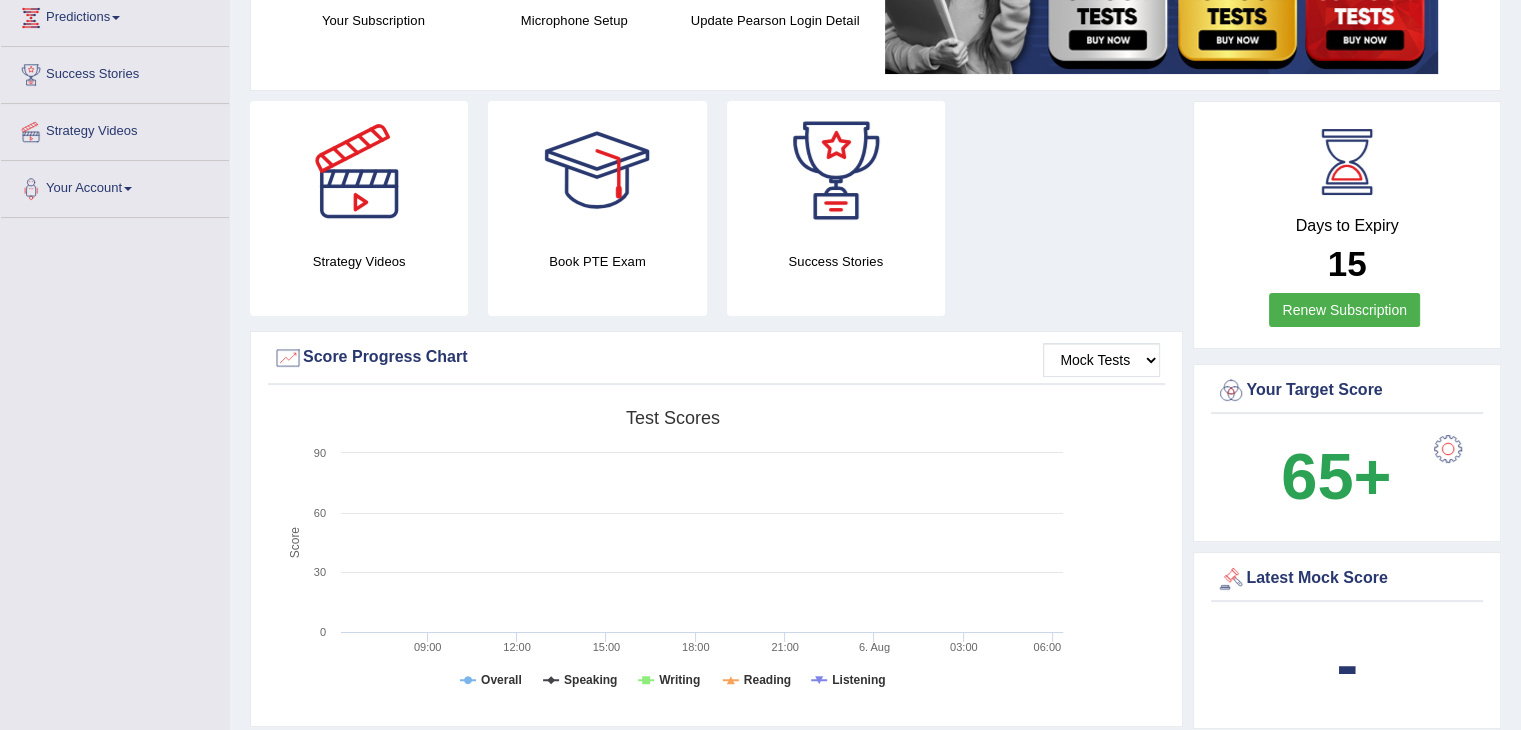 scroll, scrollTop: 360, scrollLeft: 0, axis: vertical 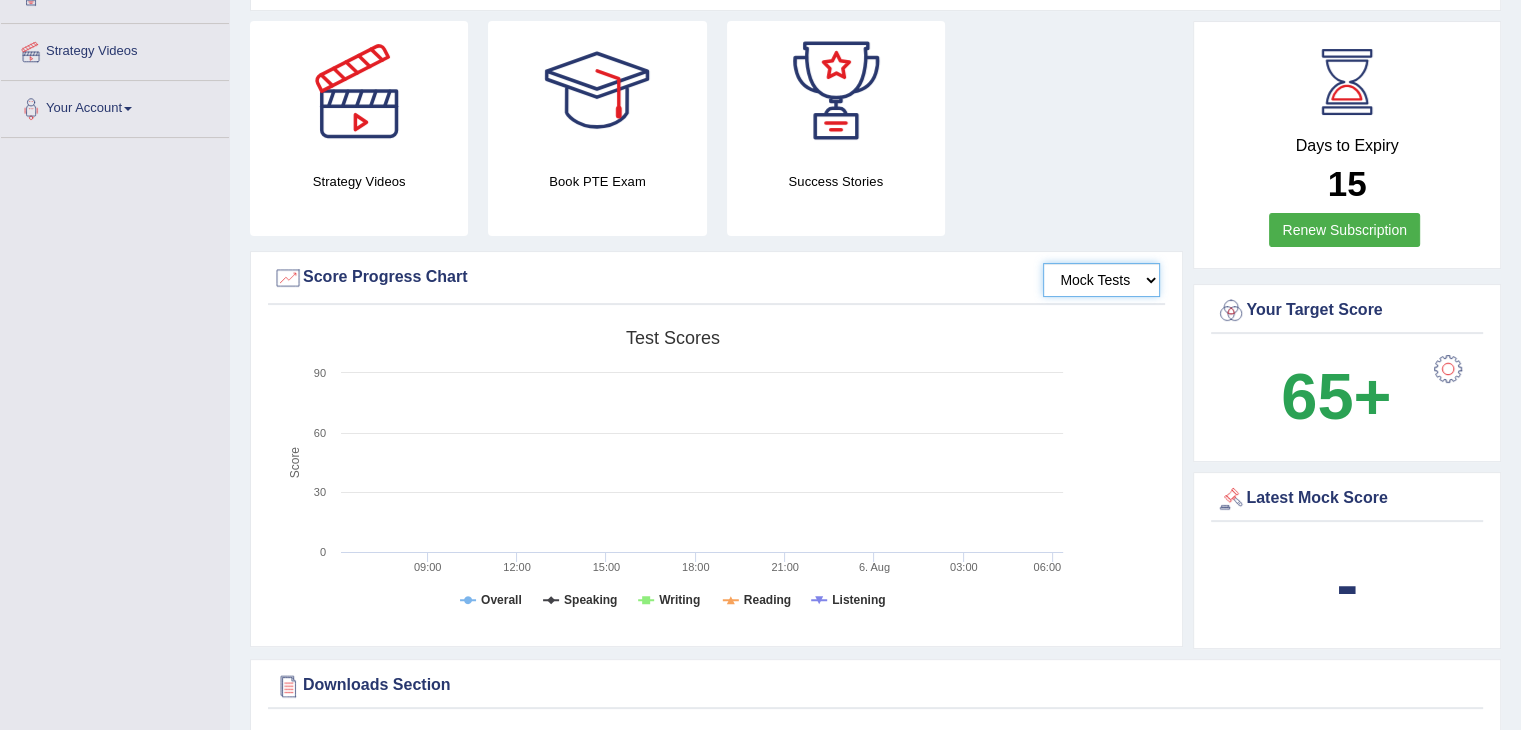 click on "Mock Tests" at bounding box center (1101, 280) 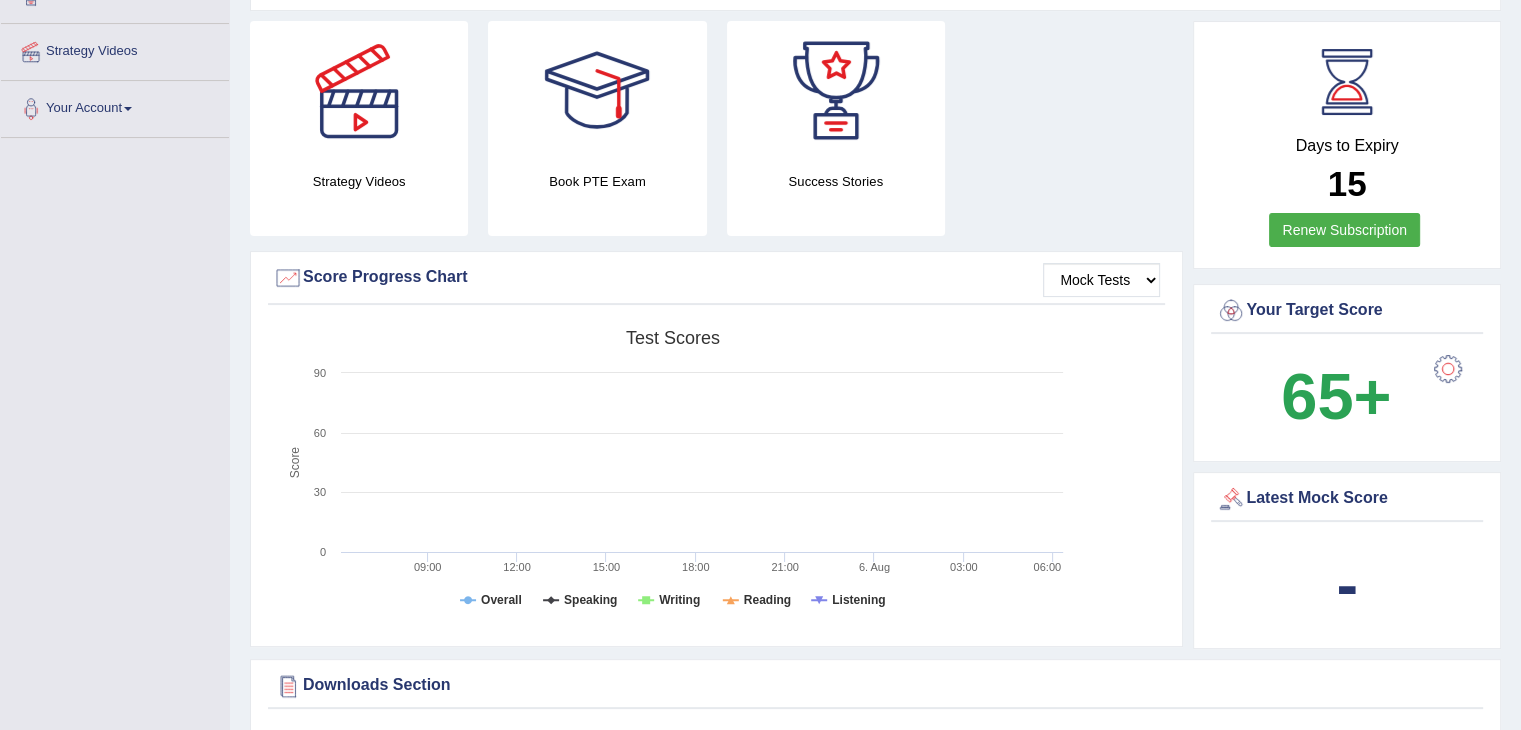 click on "-" at bounding box center (1347, 584) 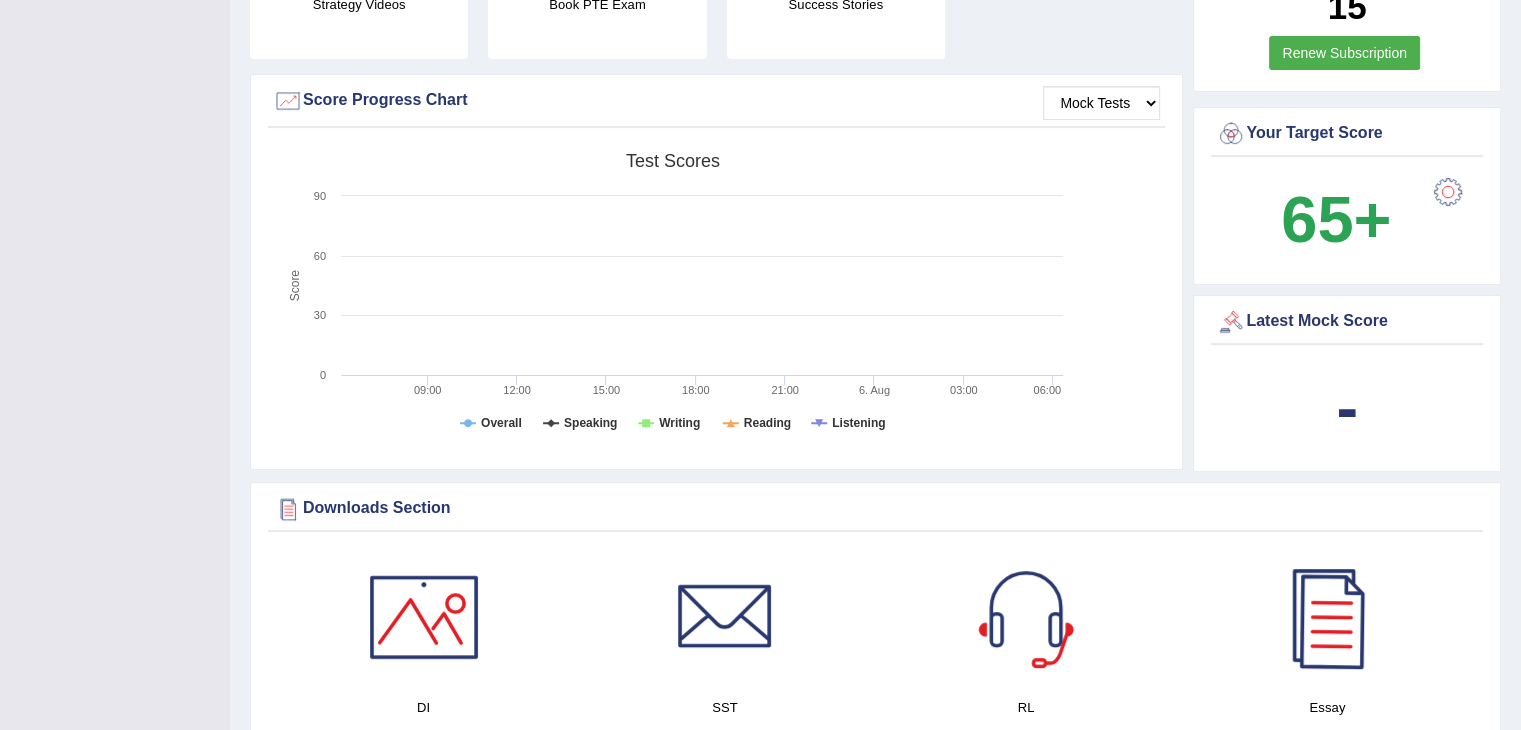 scroll, scrollTop: 440, scrollLeft: 0, axis: vertical 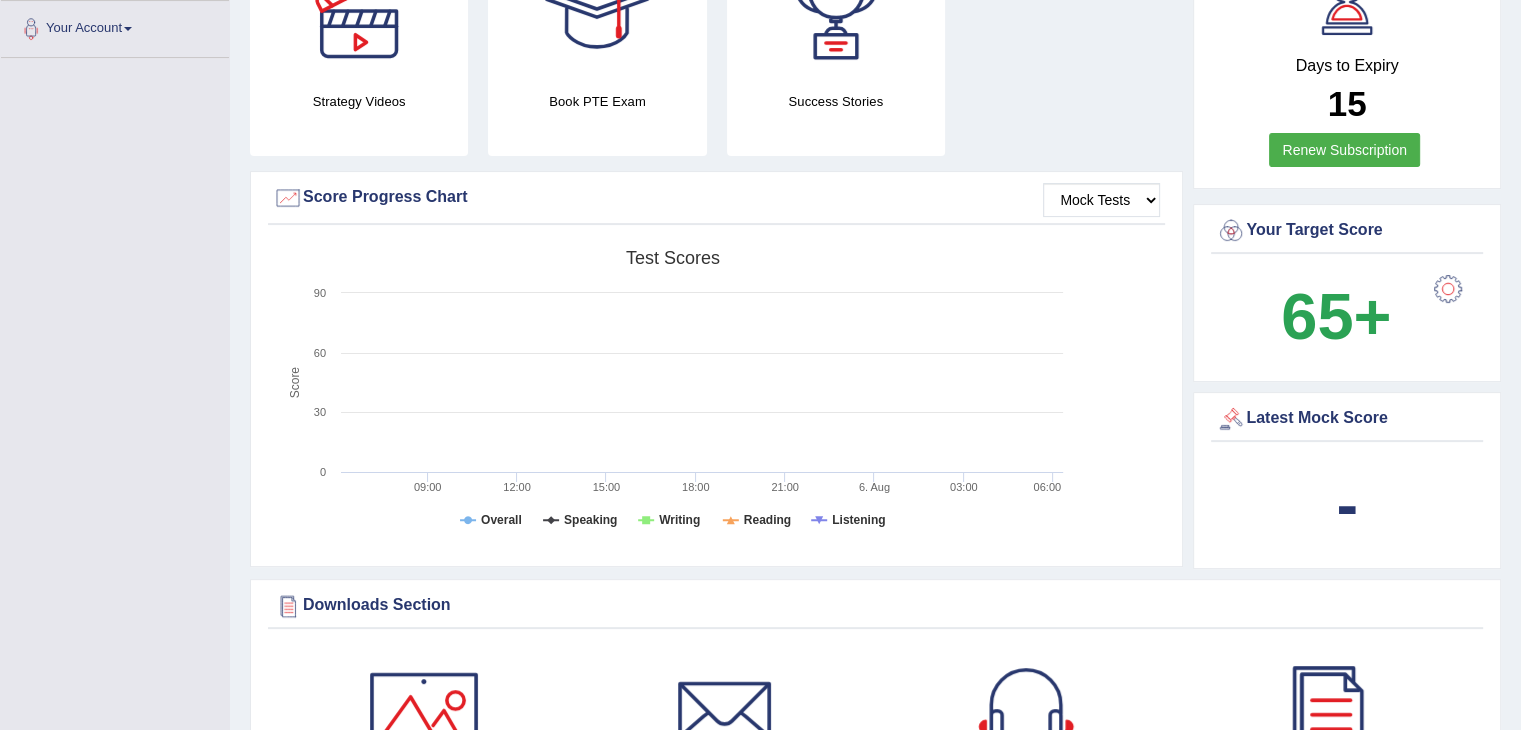 click on "-" at bounding box center [1347, 505] 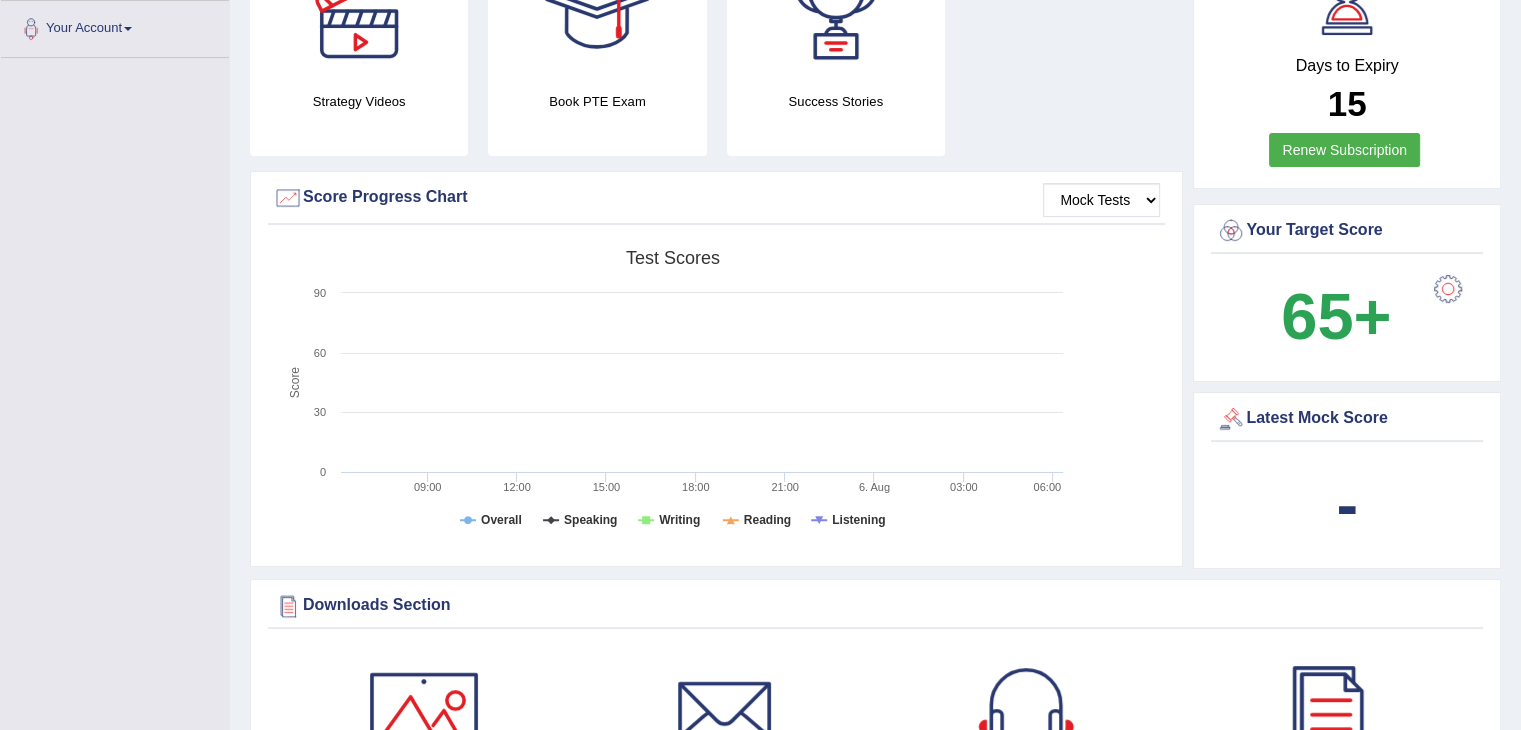 click on "Strategy Videos
Book PTE Exam
Success Stories" at bounding box center (716, 56) 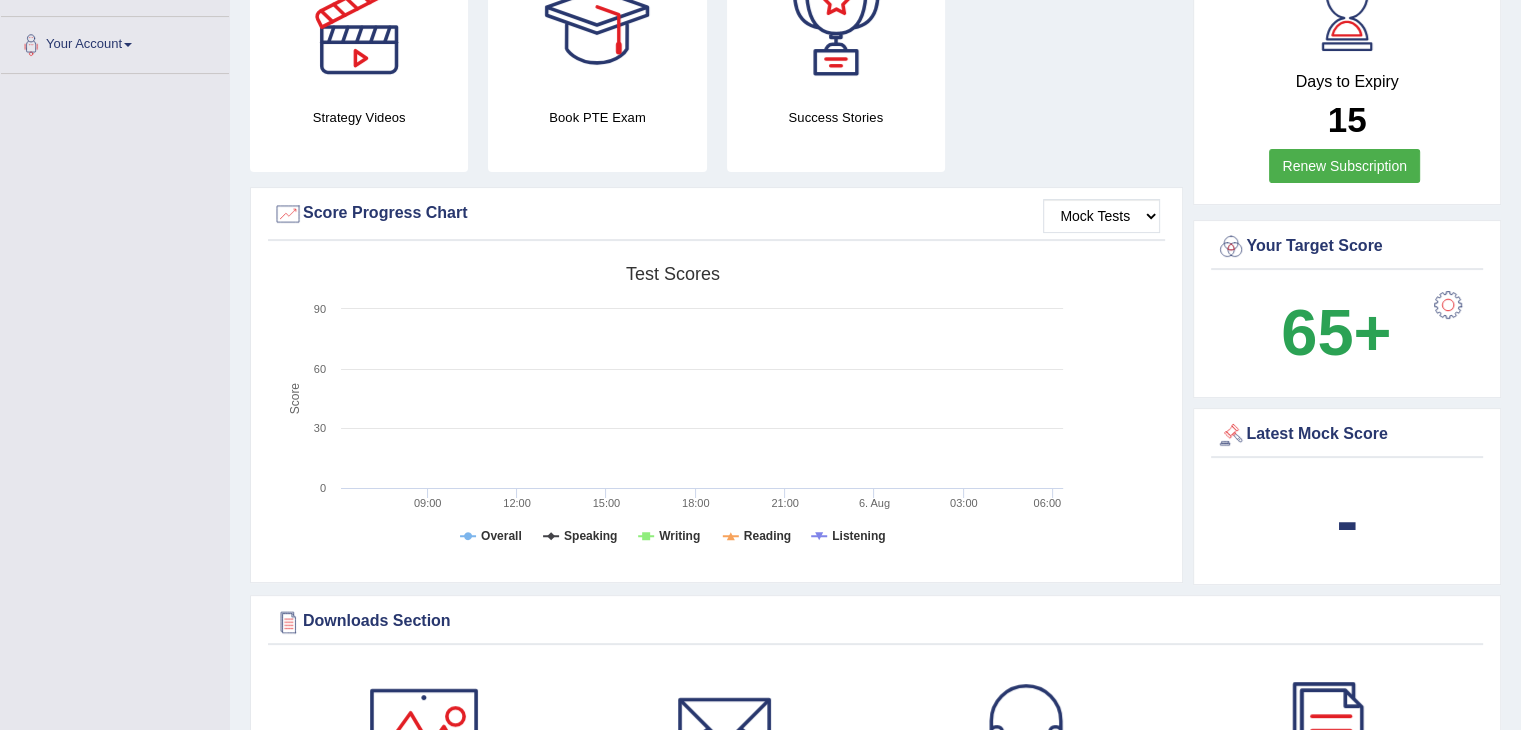 scroll, scrollTop: 520, scrollLeft: 0, axis: vertical 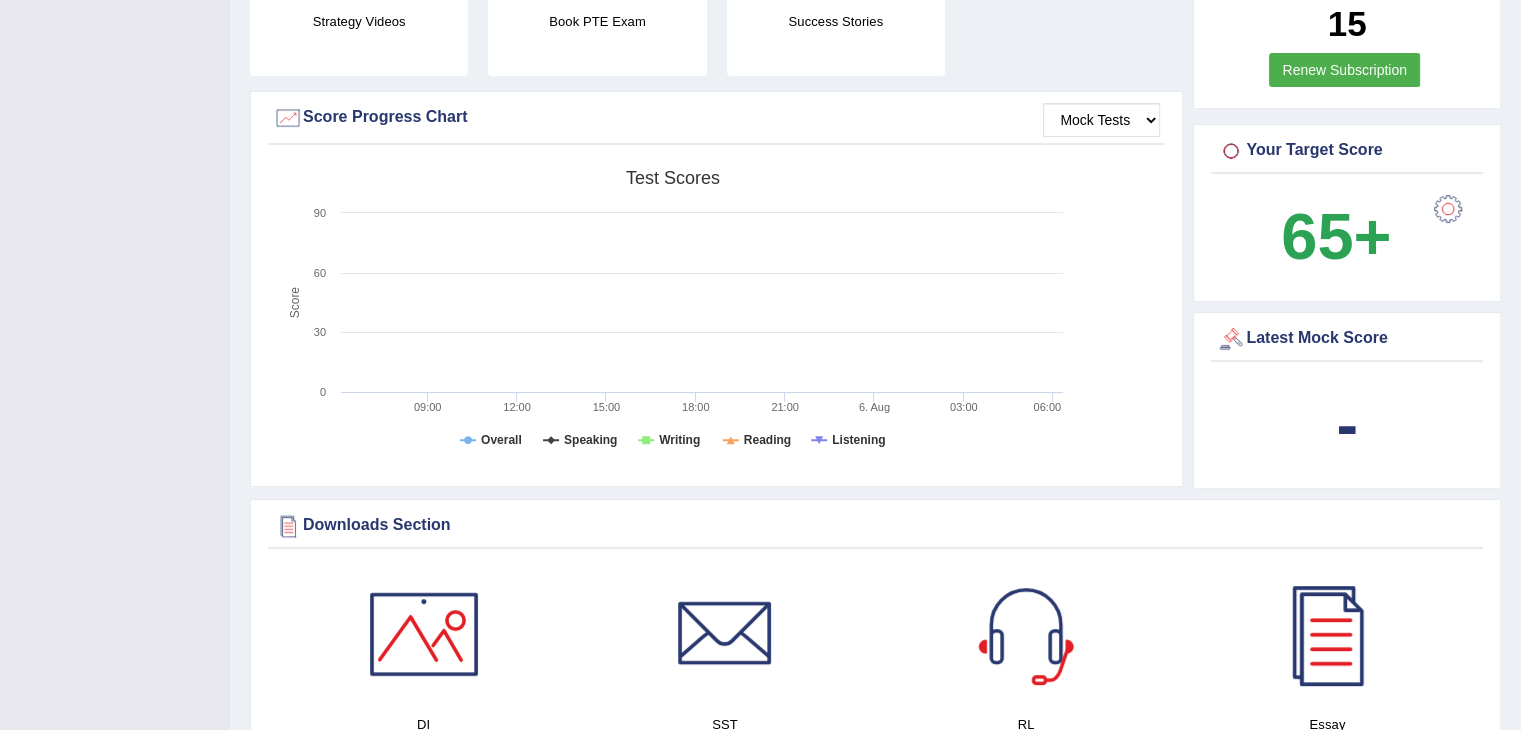 click on "-" at bounding box center [1347, 424] 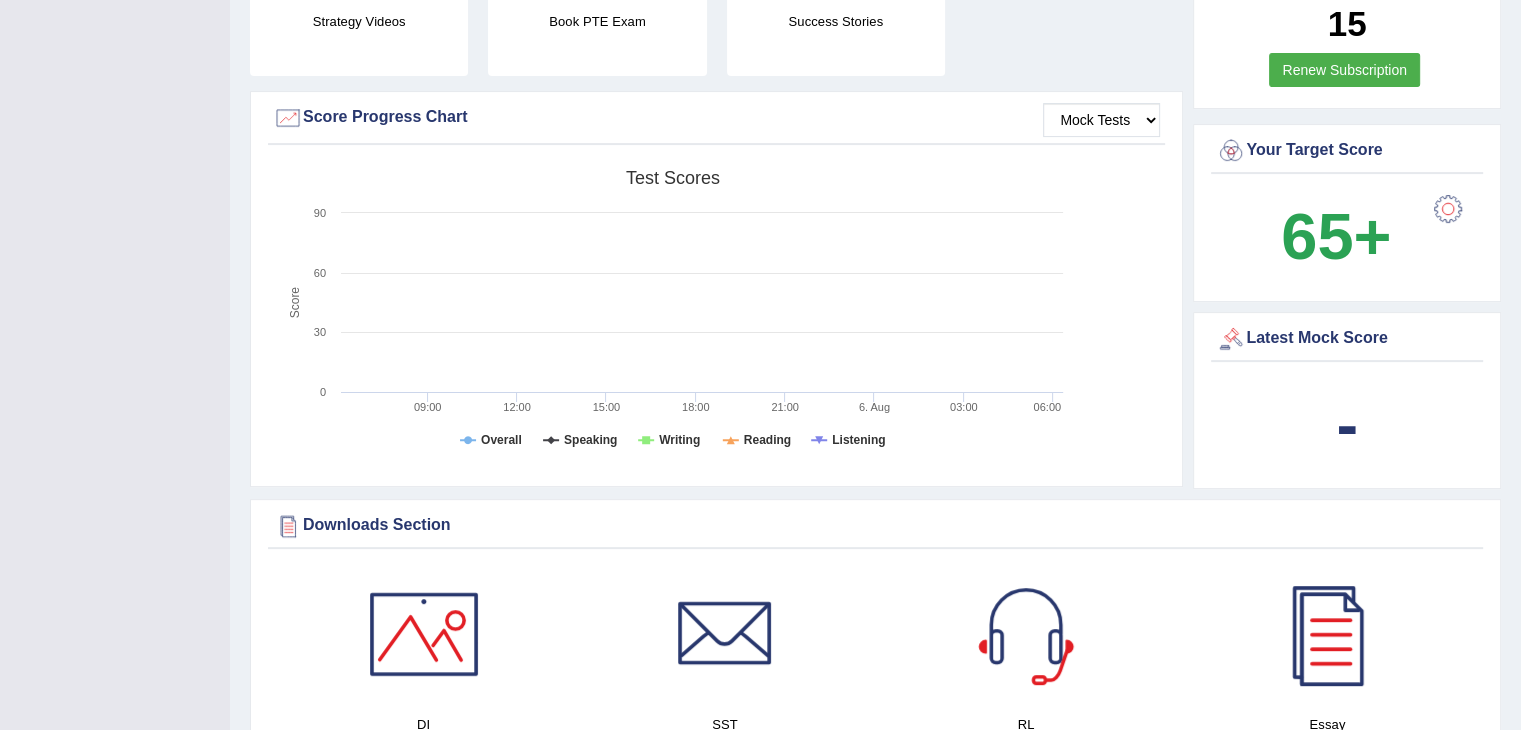 click on "Latest Mock Score" at bounding box center [1347, 339] 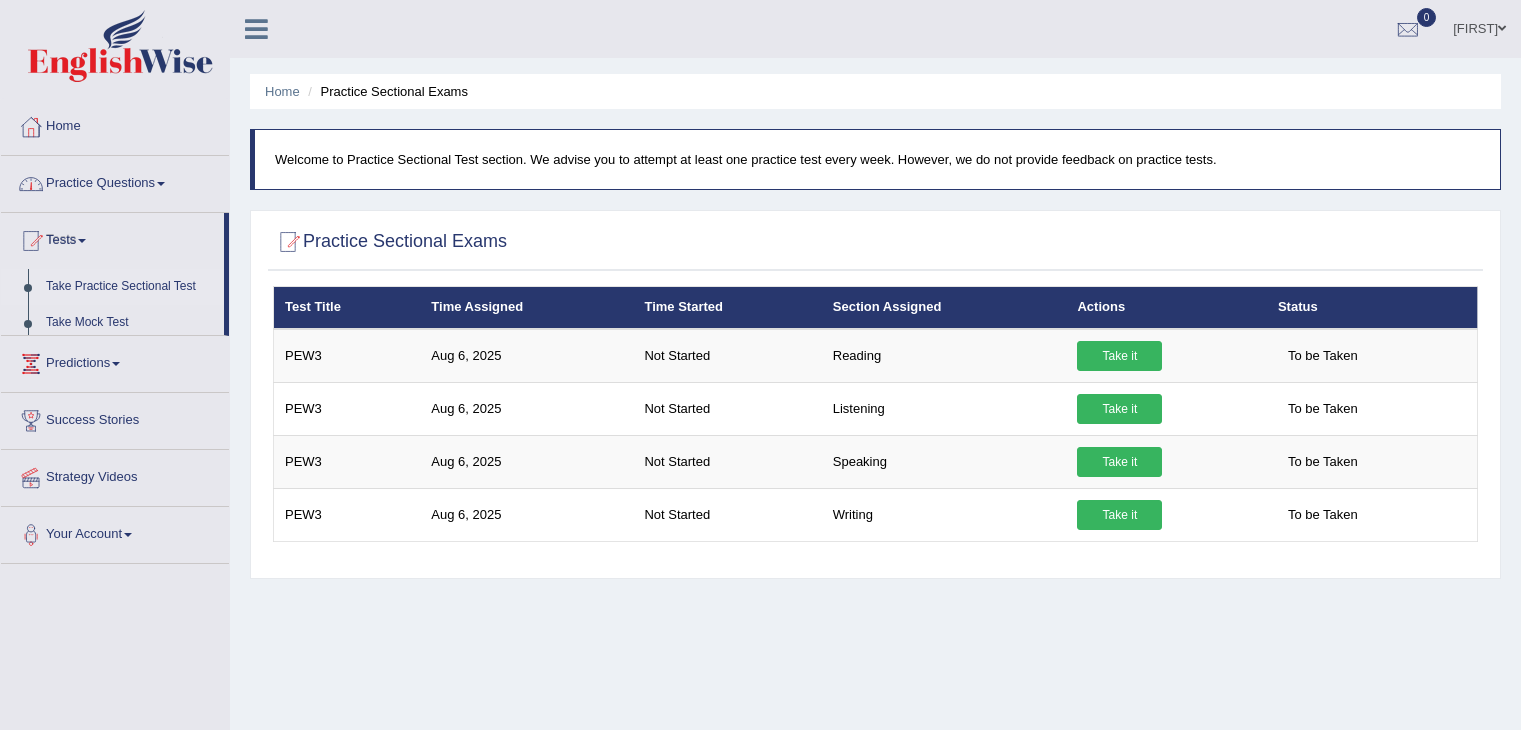 scroll, scrollTop: 0, scrollLeft: 0, axis: both 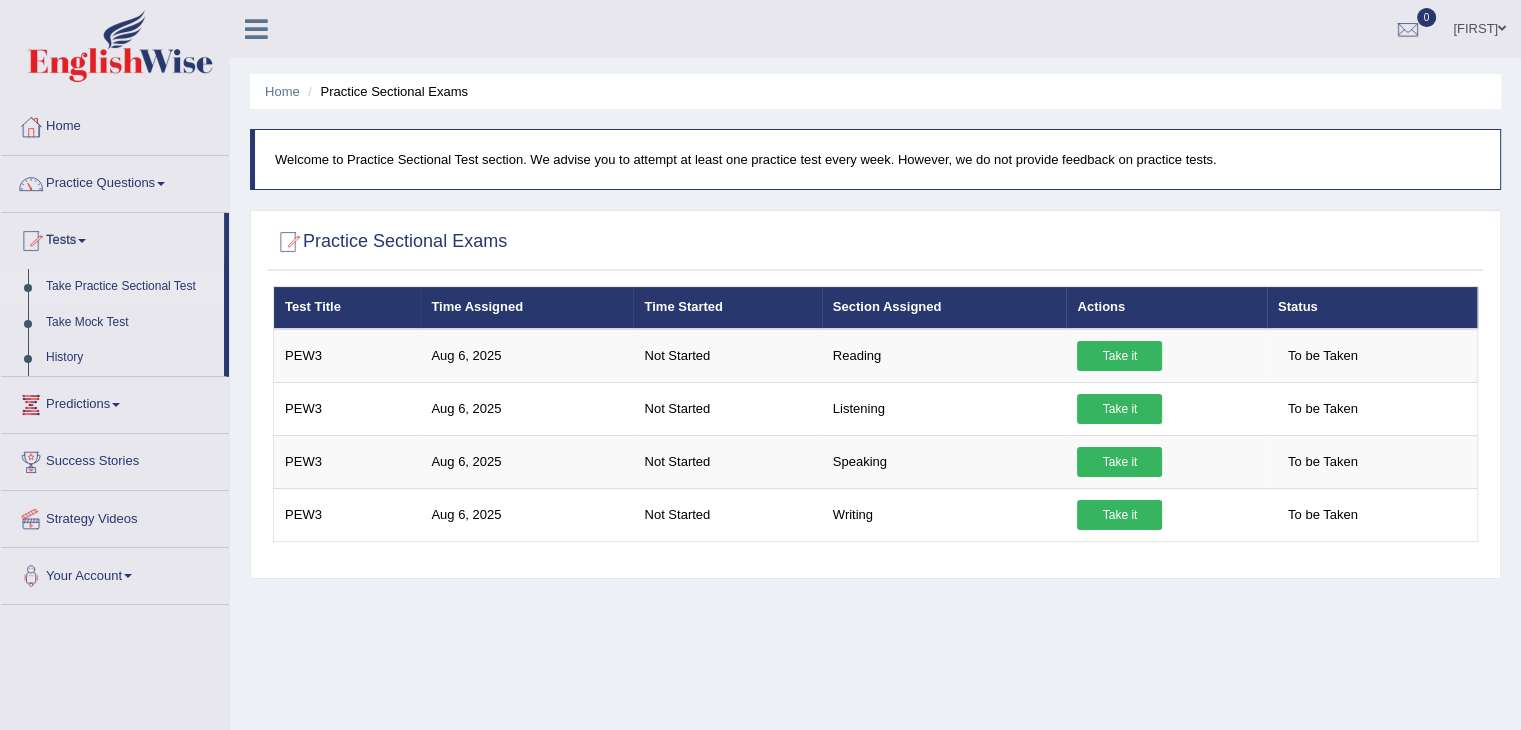 click on "Predictions" at bounding box center [115, 402] 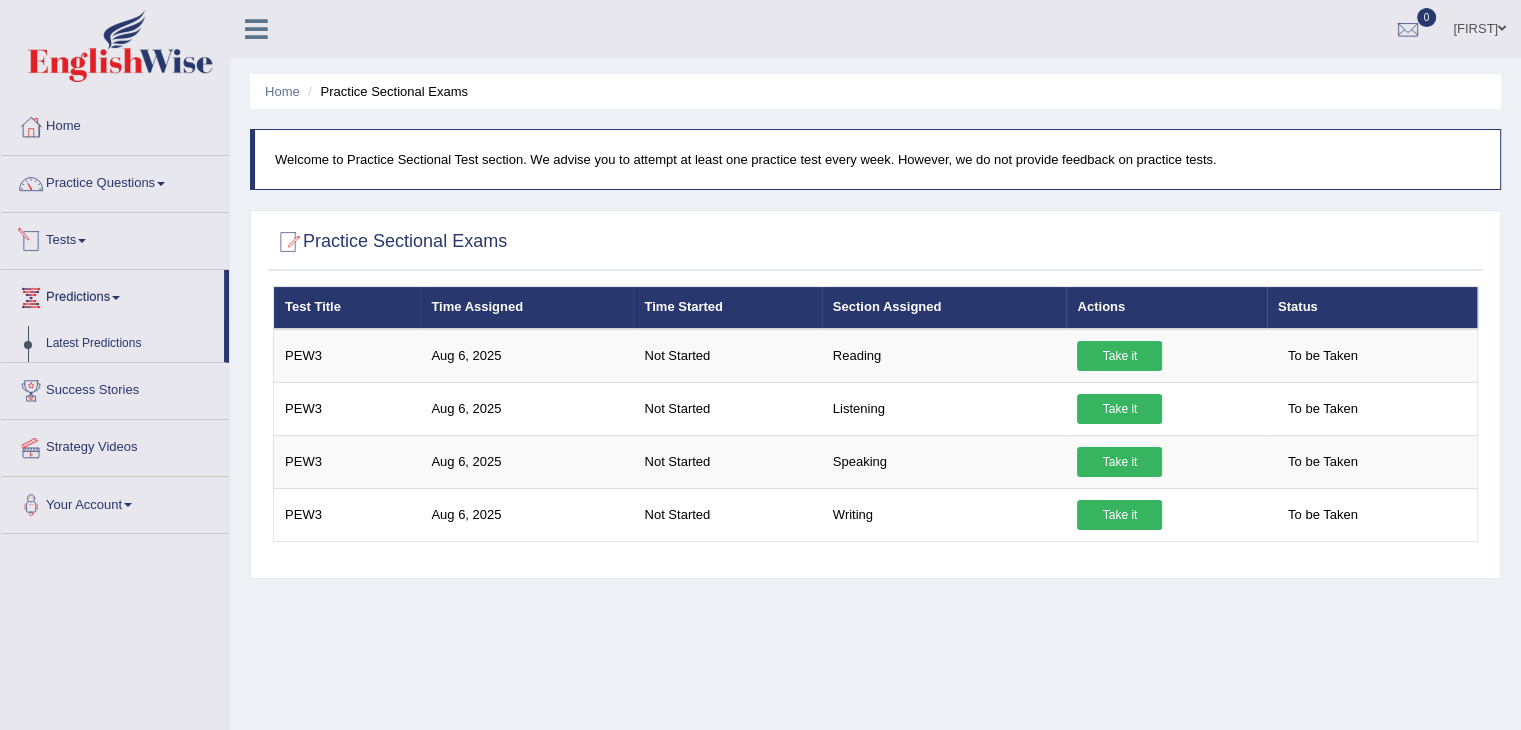 click on "Tests" at bounding box center [115, 238] 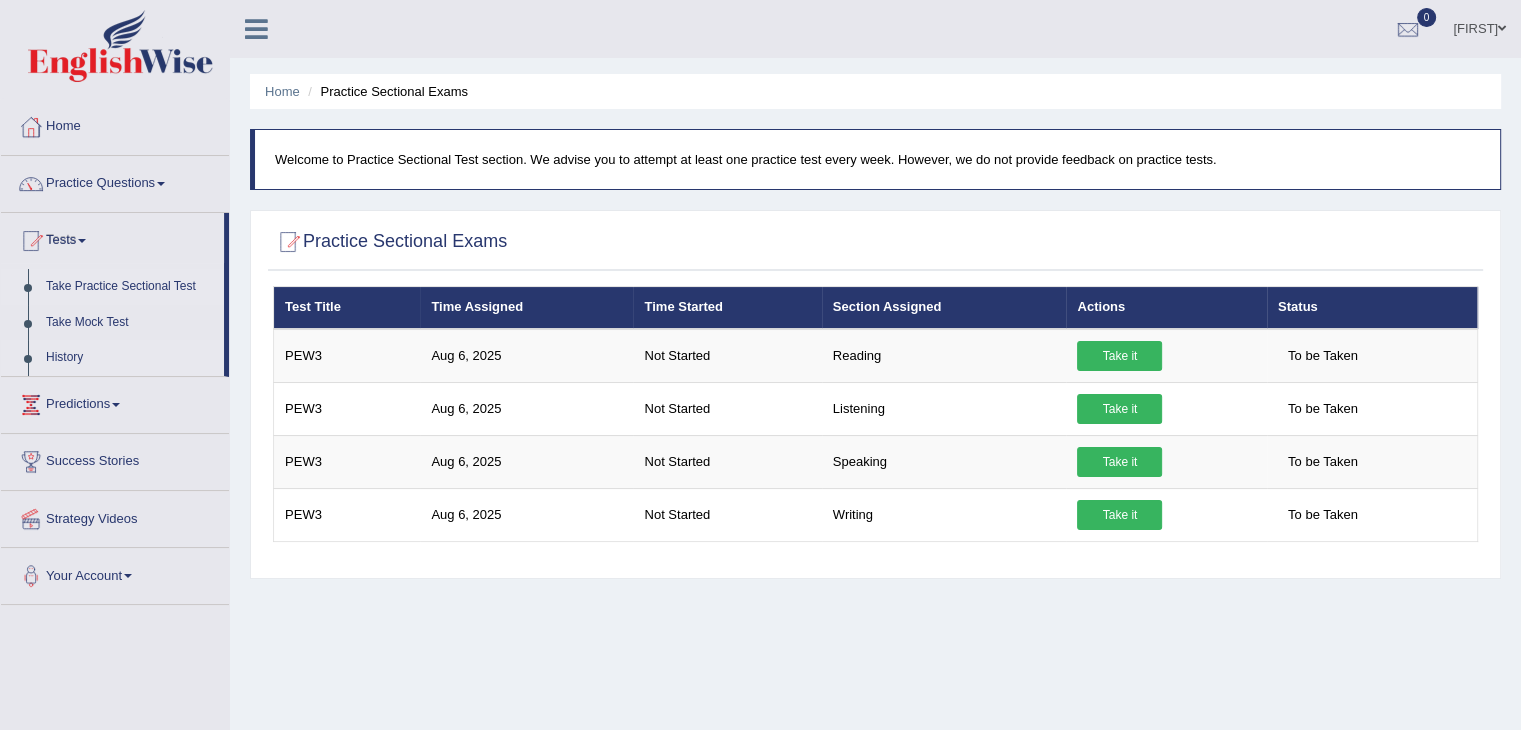 click on "History" at bounding box center [130, 358] 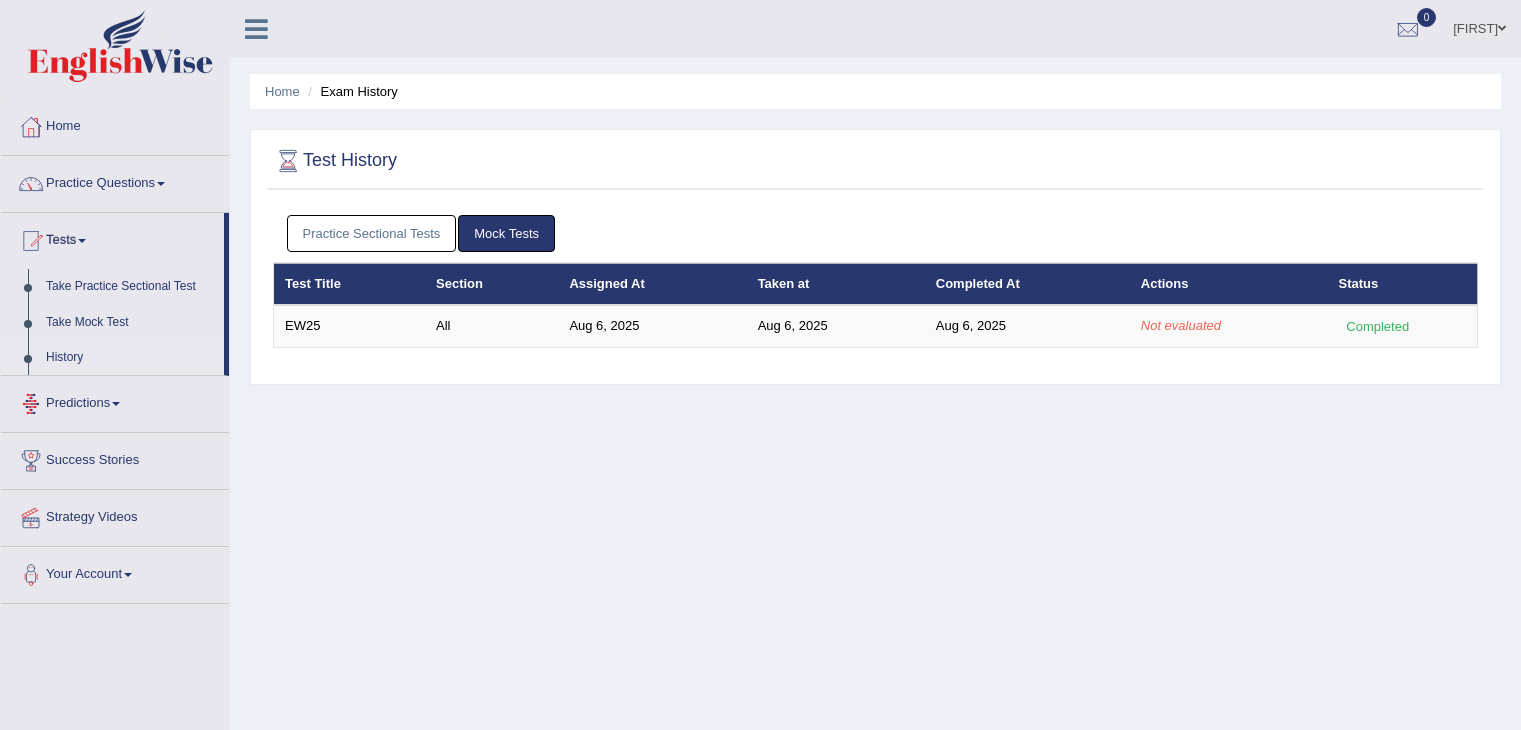 scroll, scrollTop: 0, scrollLeft: 0, axis: both 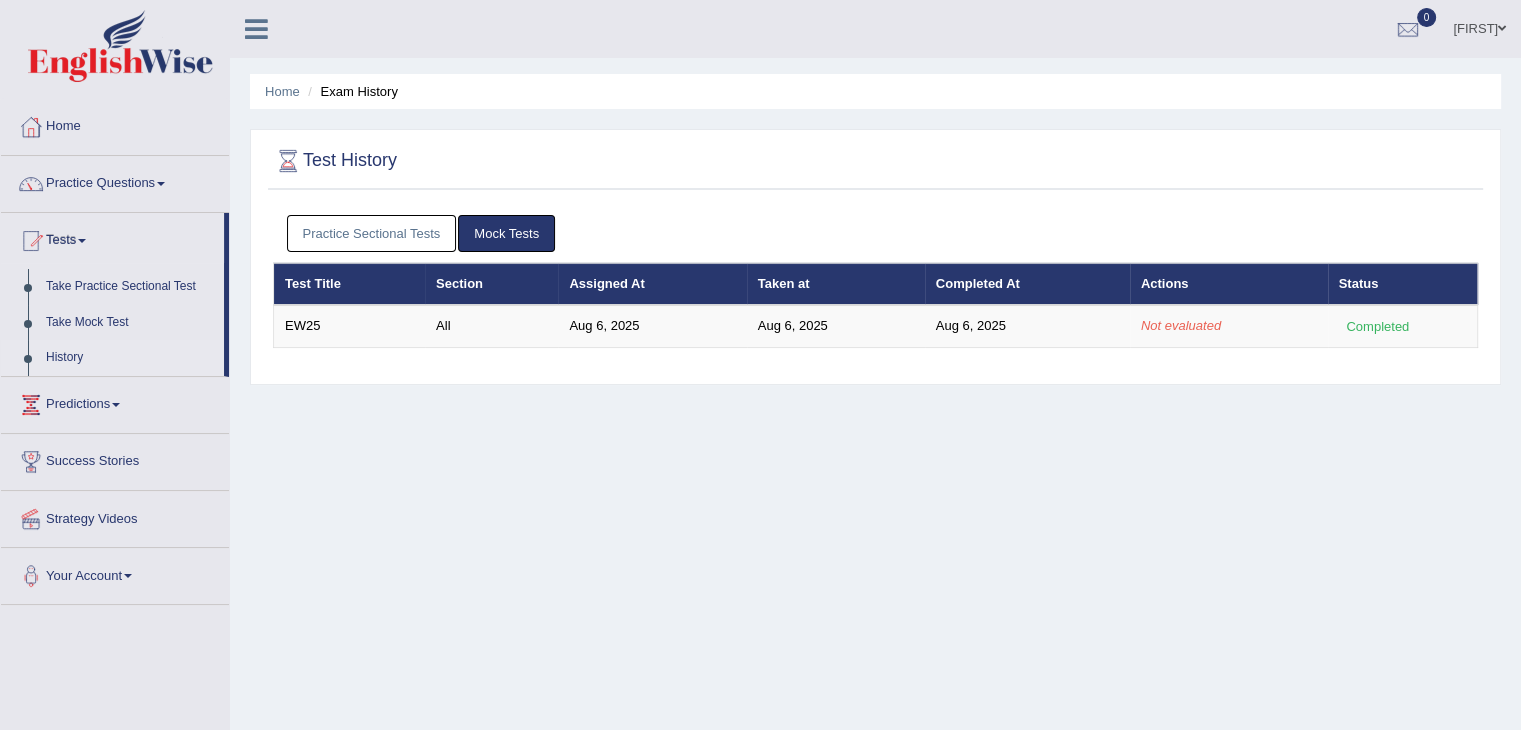 click on "Mock Tests" at bounding box center (506, 233) 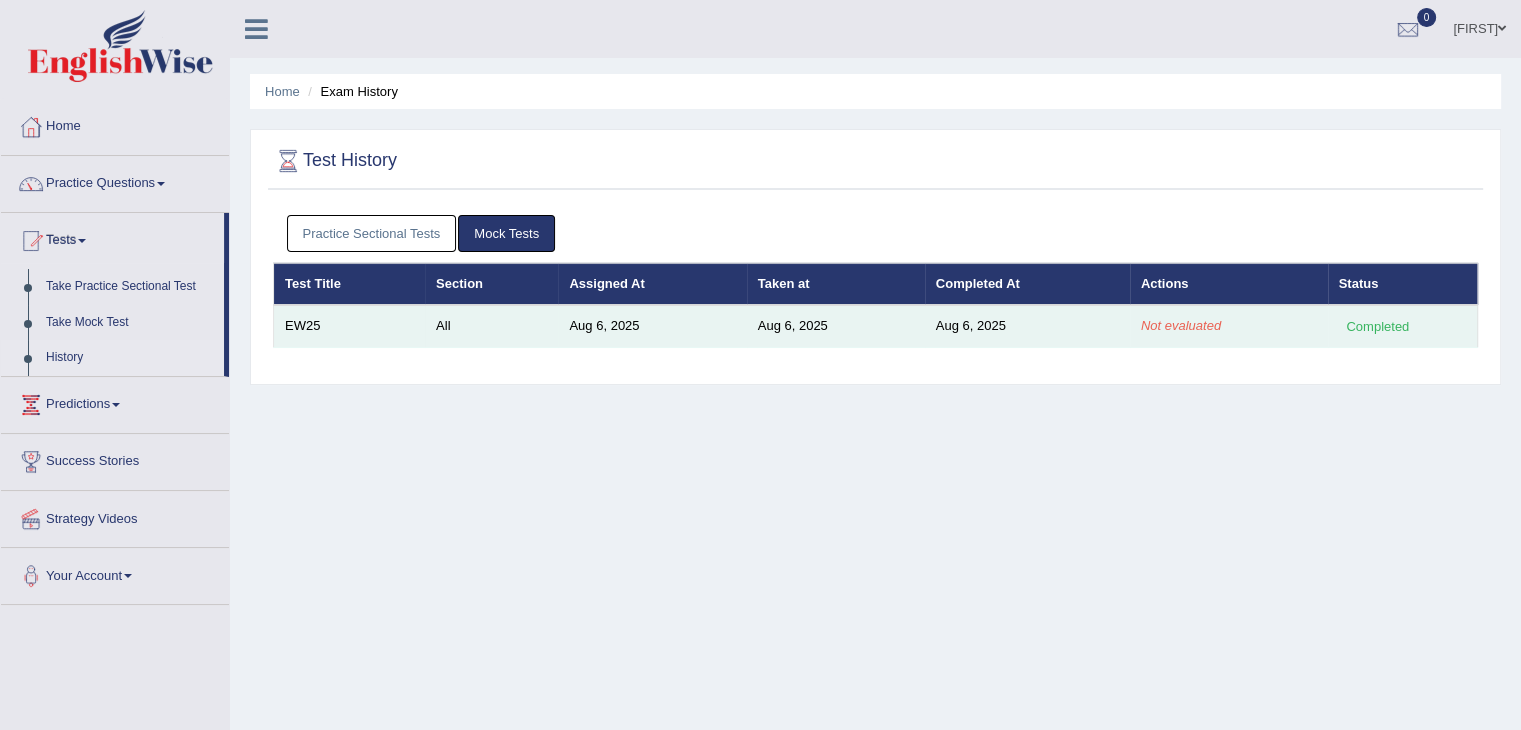 click on "Not evaluated" at bounding box center [1181, 325] 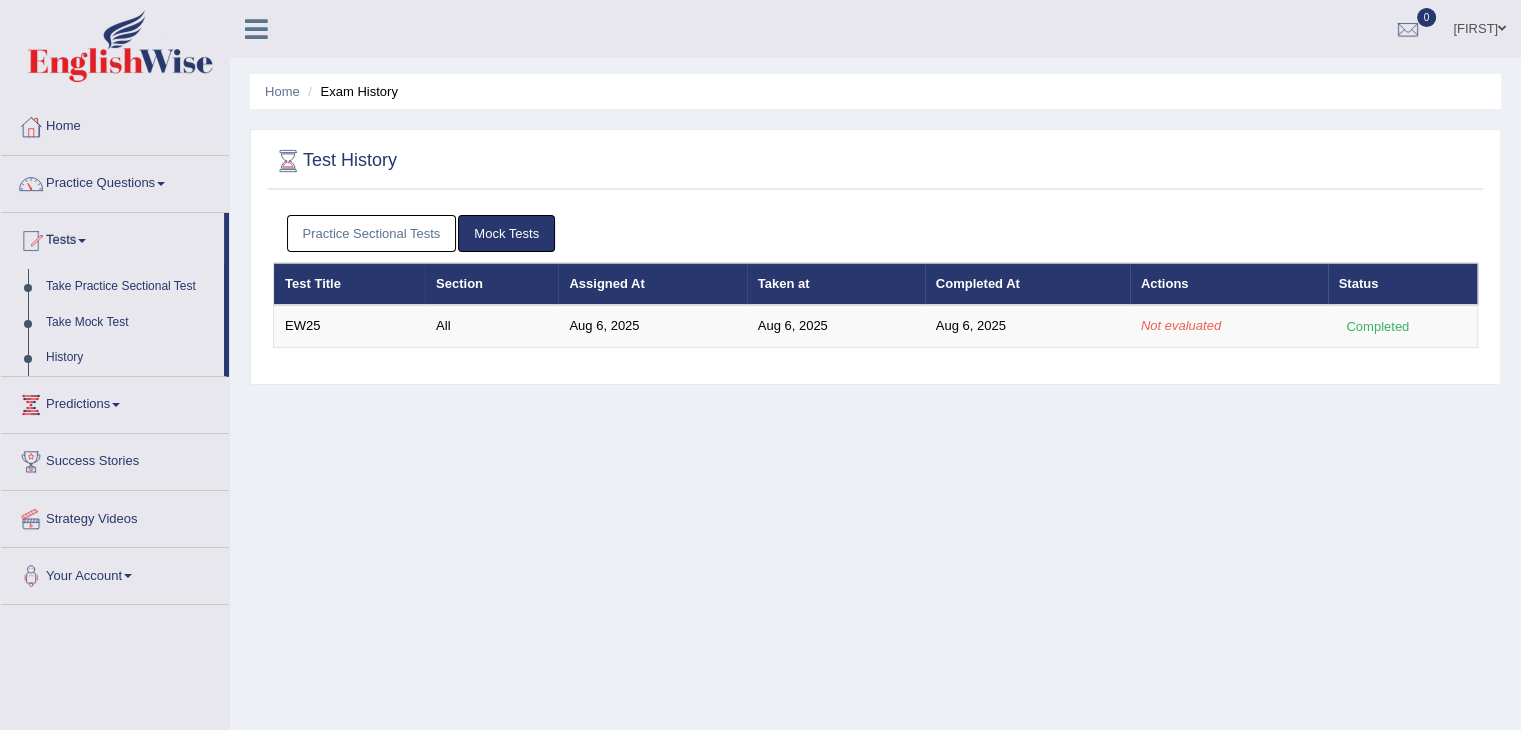 click on "Home
Exam History
Test History
Practice Sectional Tests
Mock Tests
Test Title Section Assigned At Taken at Completed At Actions Status
Test Title Section Assigned At Taken at Completed At Actions Status
EW25 All Aug 6, 2025 Aug 6, 2025 Aug 6, 2025 Not evaluated Completed" at bounding box center (875, 500) 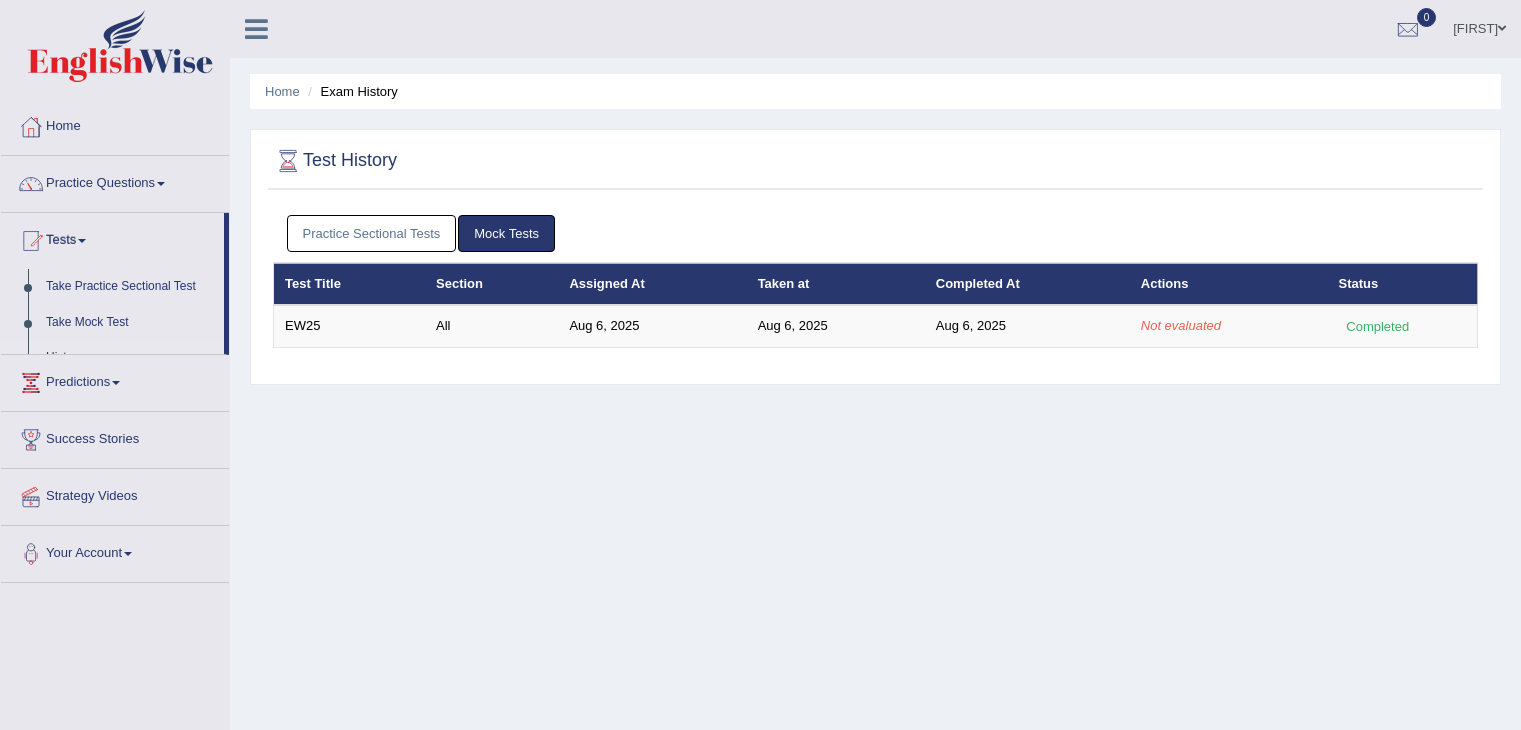 scroll, scrollTop: 0, scrollLeft: 0, axis: both 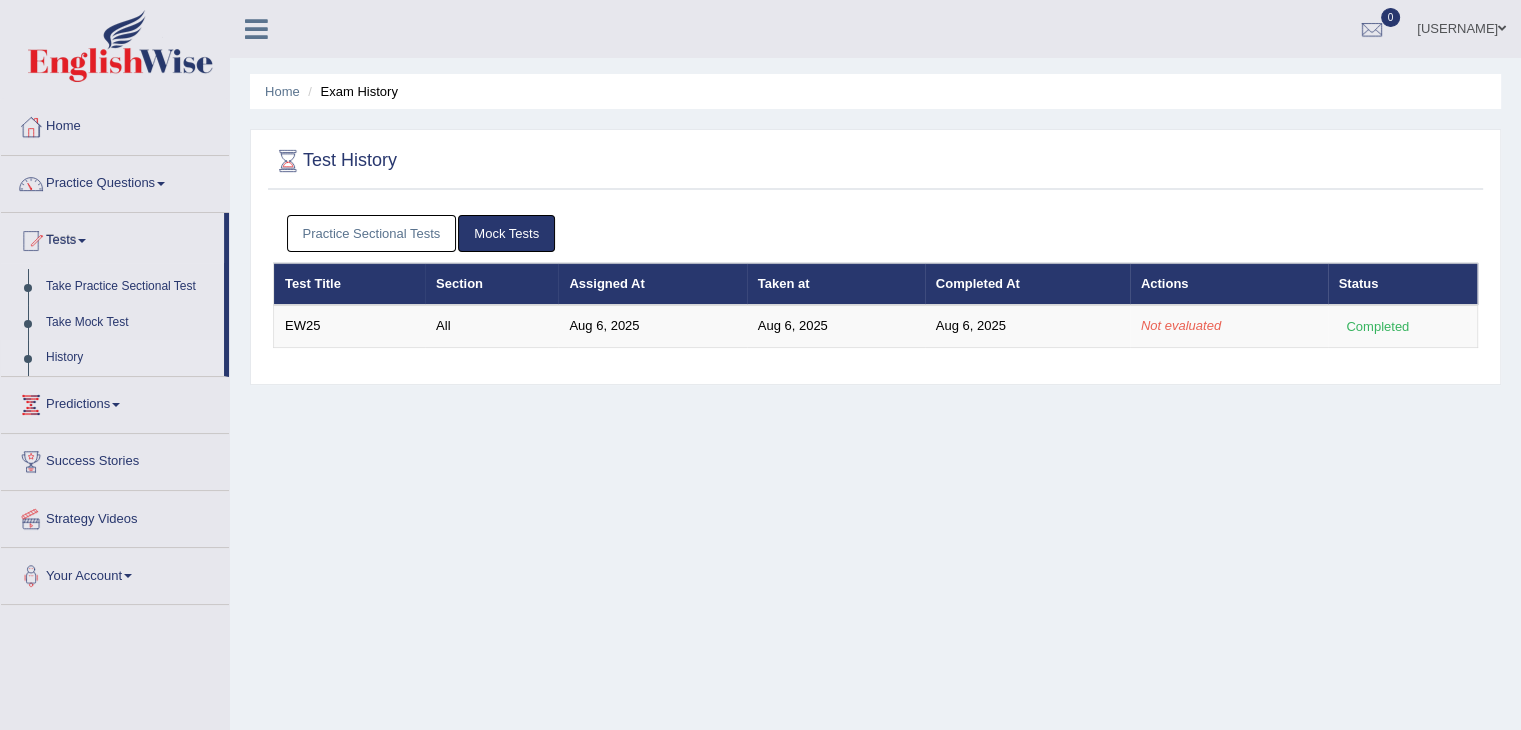 click on "Mock Tests" at bounding box center [506, 233] 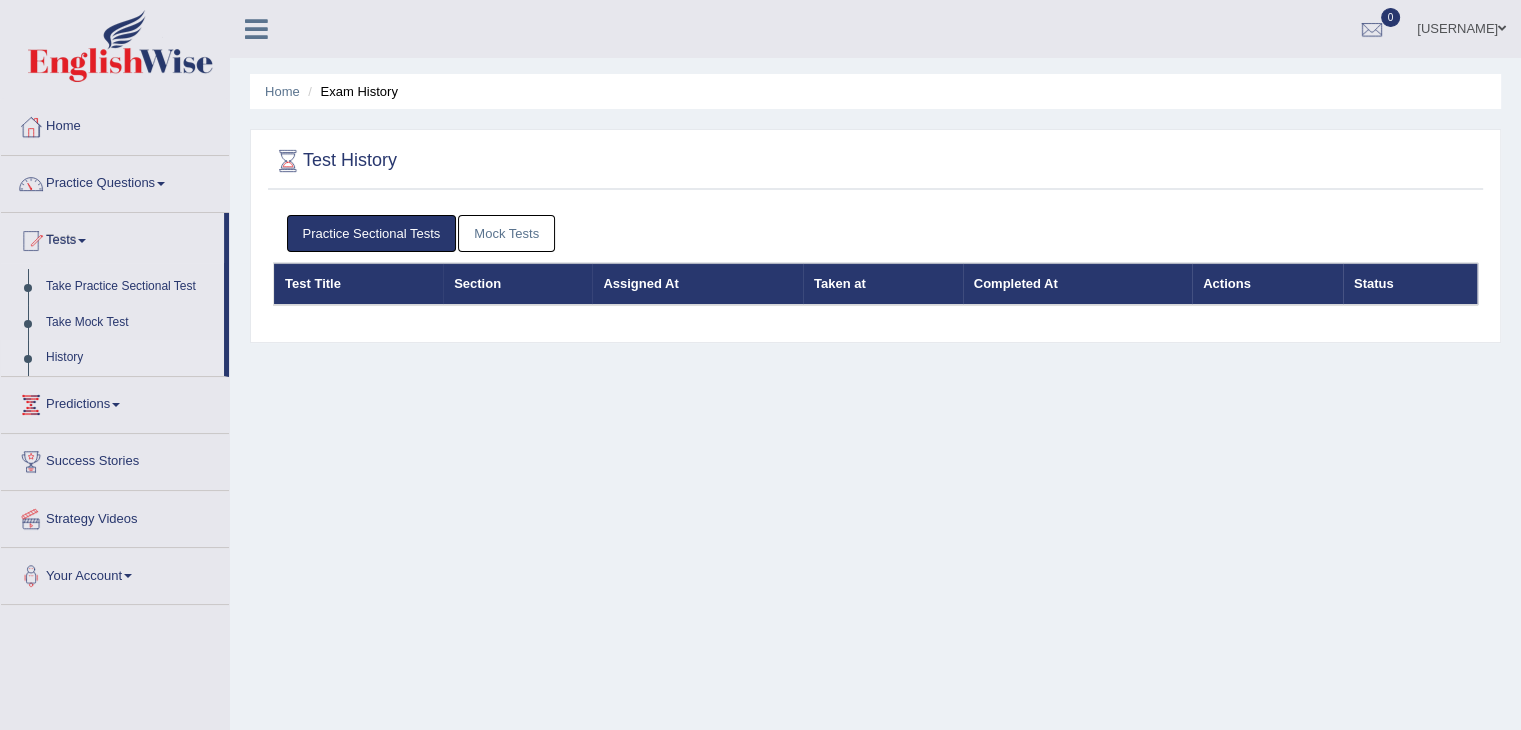 click on "Mock Tests" at bounding box center (506, 233) 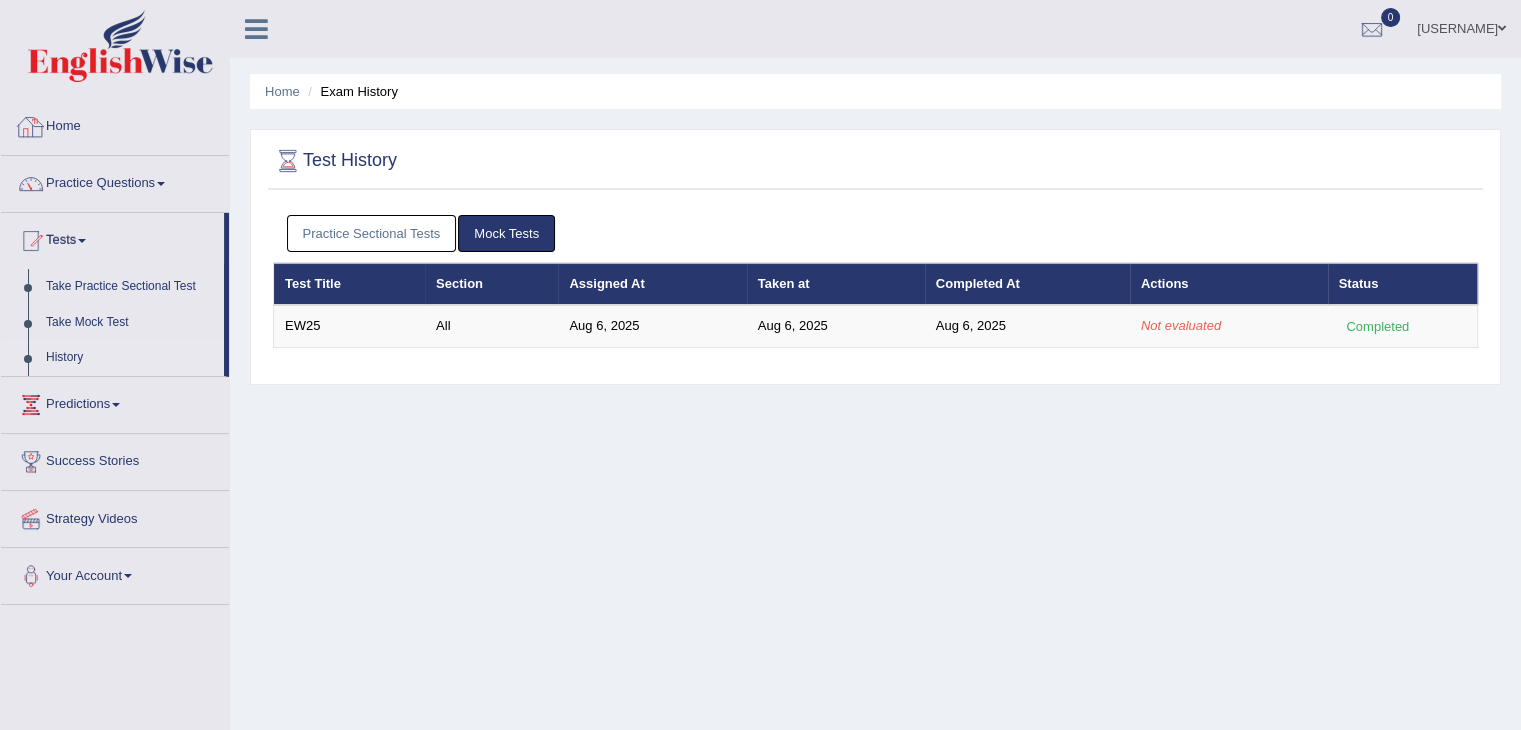 click on "Home" at bounding box center (115, 124) 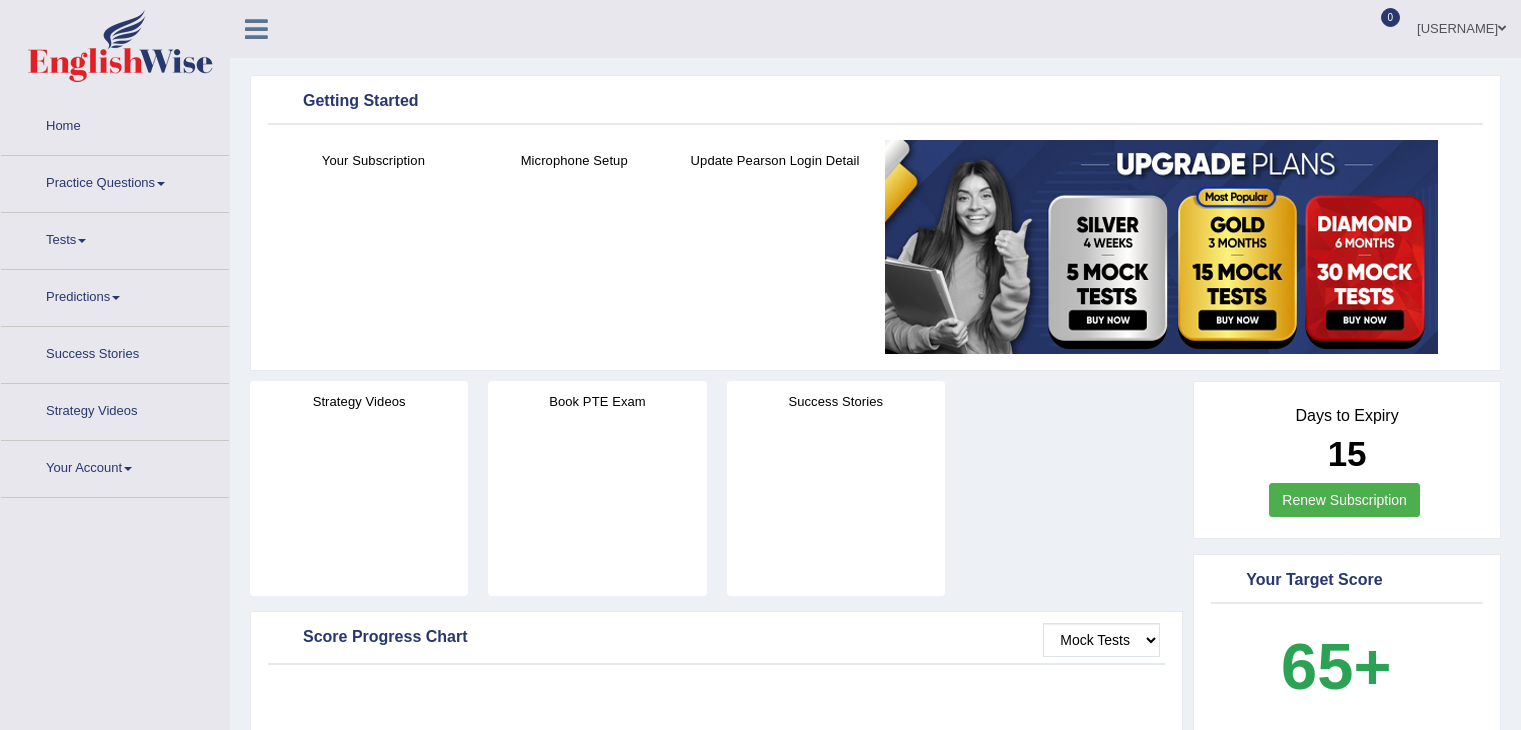 scroll, scrollTop: 0, scrollLeft: 0, axis: both 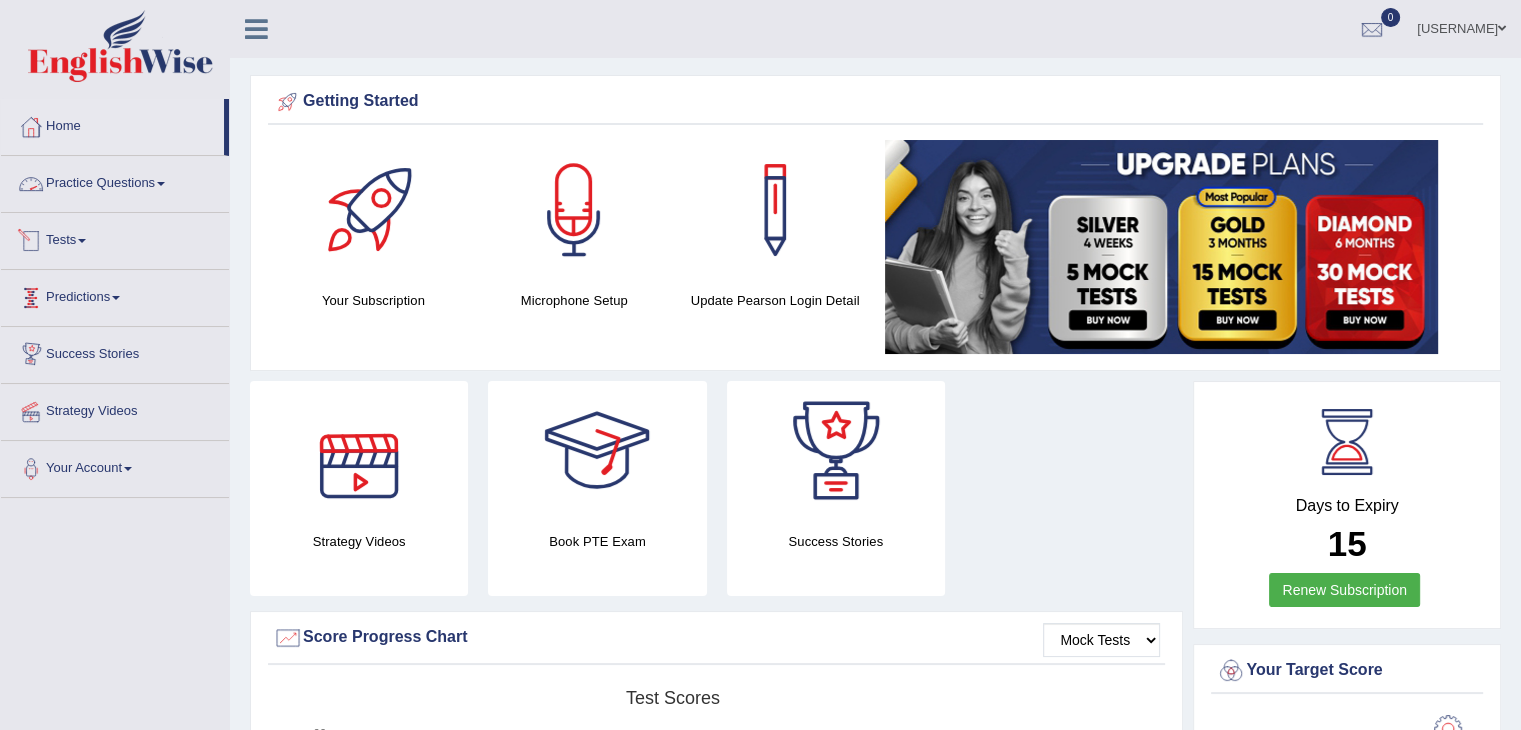 click on "Practice Questions" at bounding box center (115, 181) 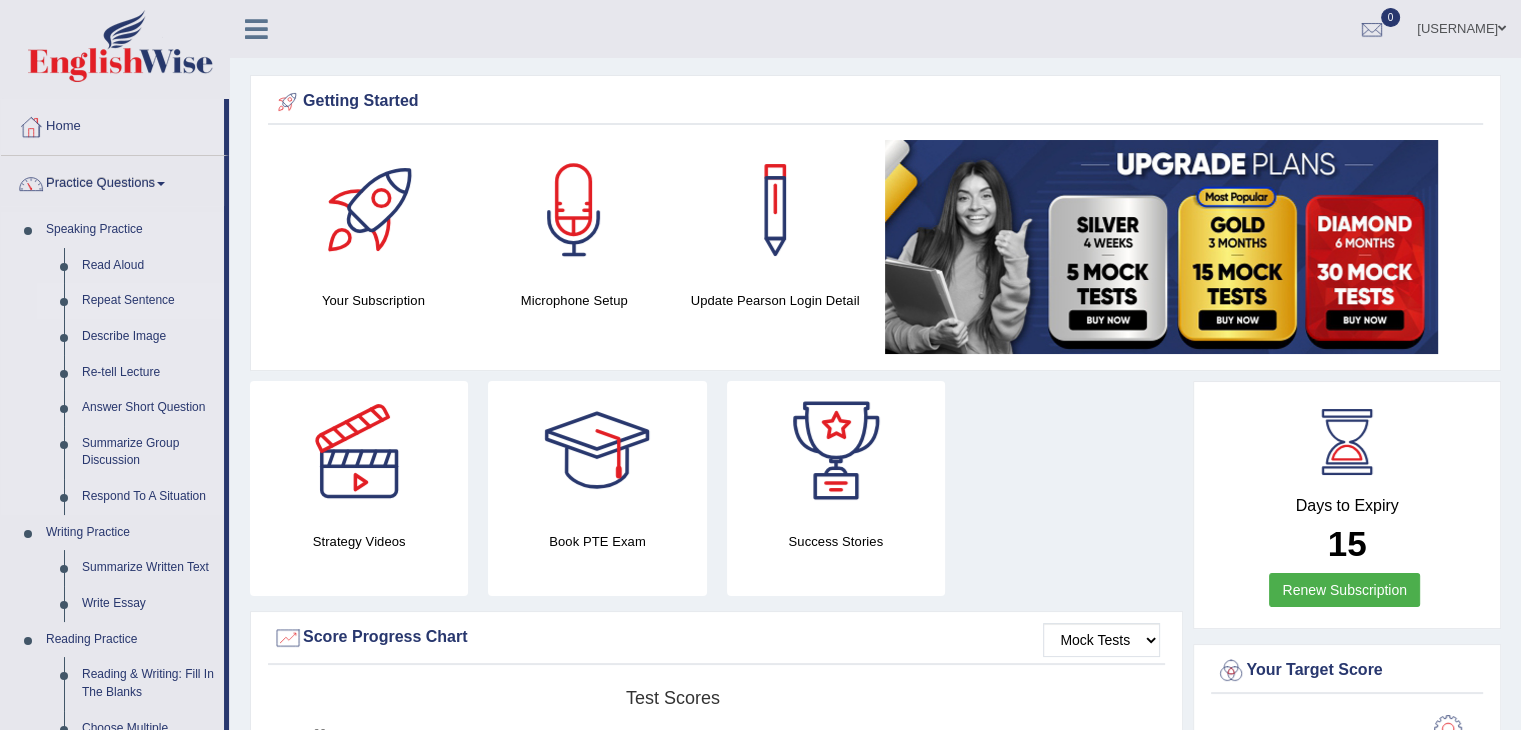 click on "Repeat Sentence" at bounding box center (148, 301) 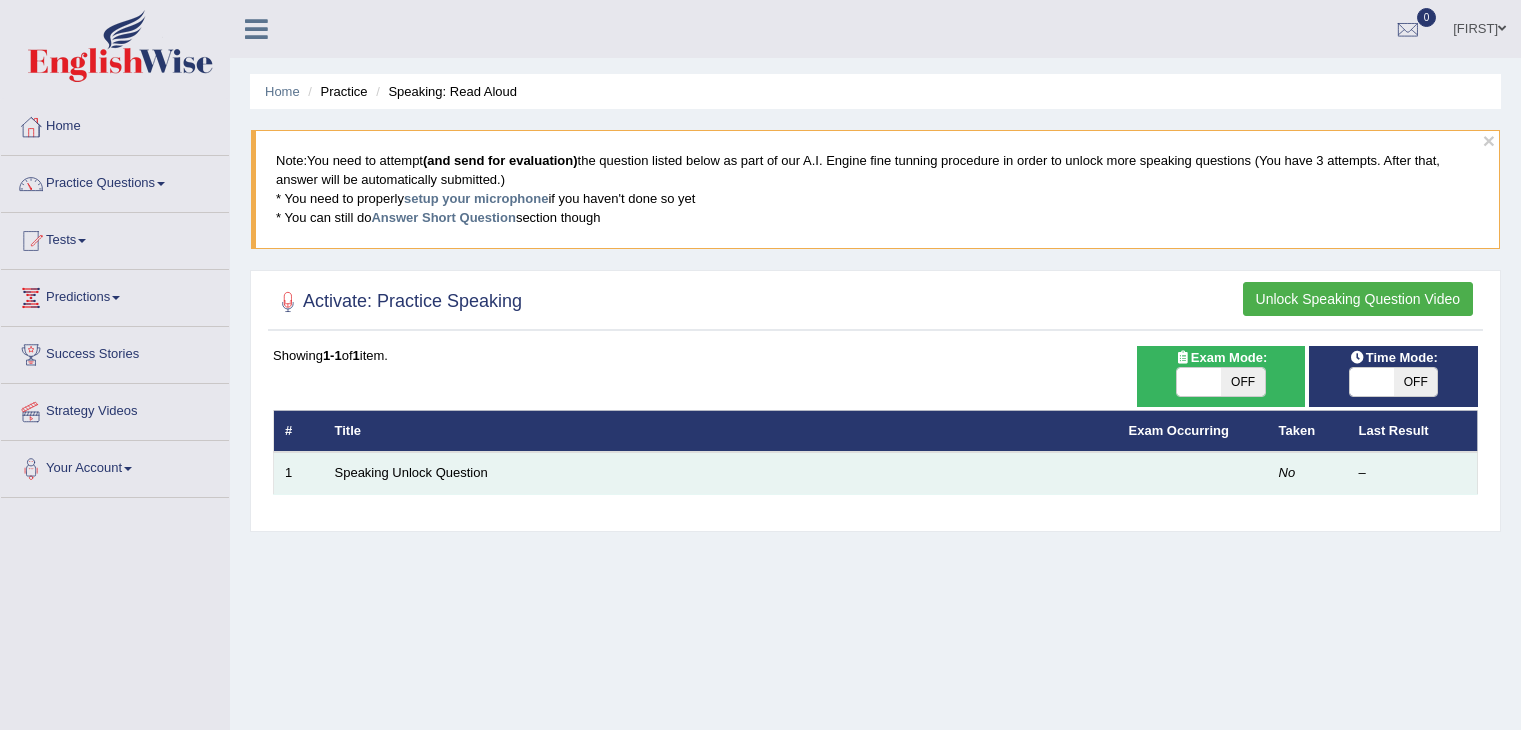 scroll, scrollTop: 0, scrollLeft: 0, axis: both 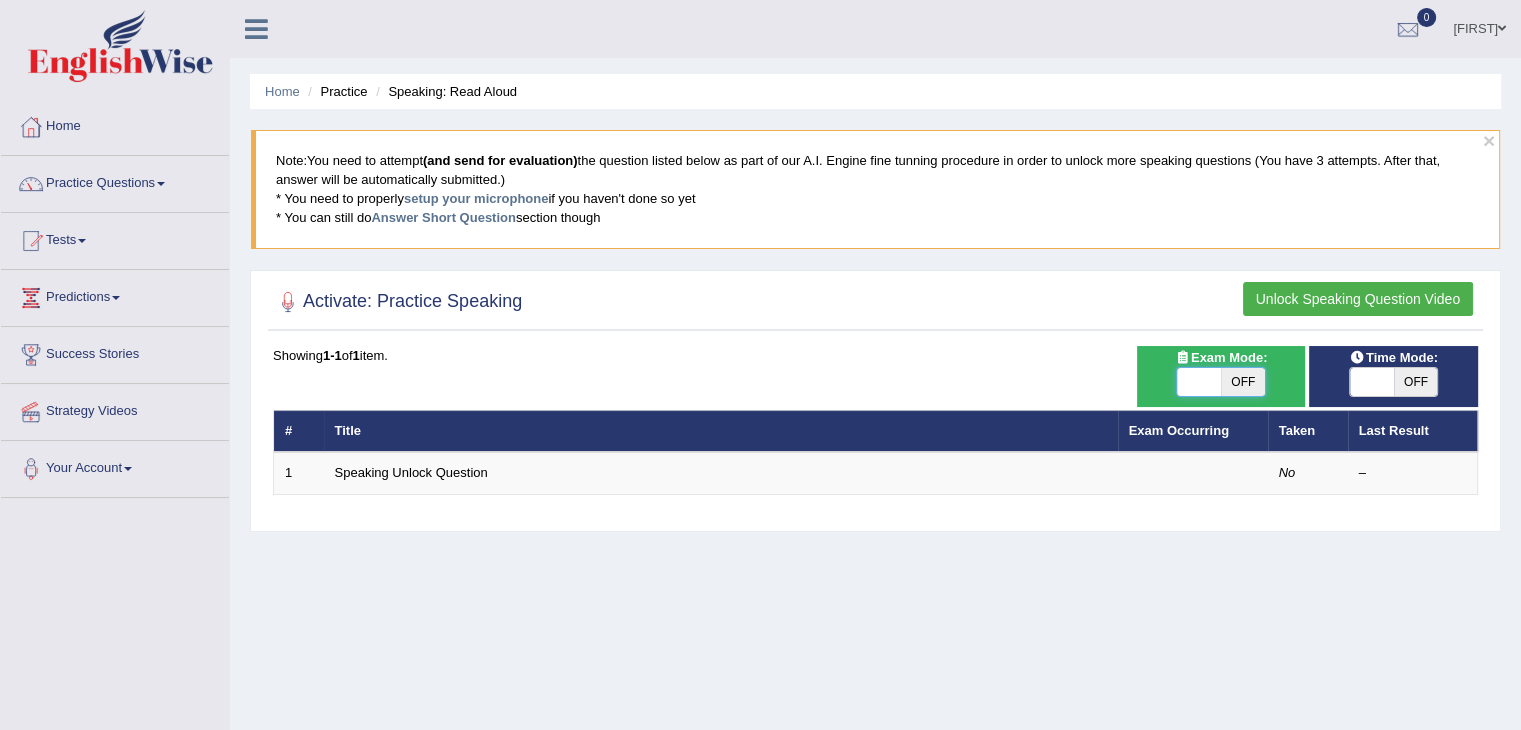 click at bounding box center (1199, 382) 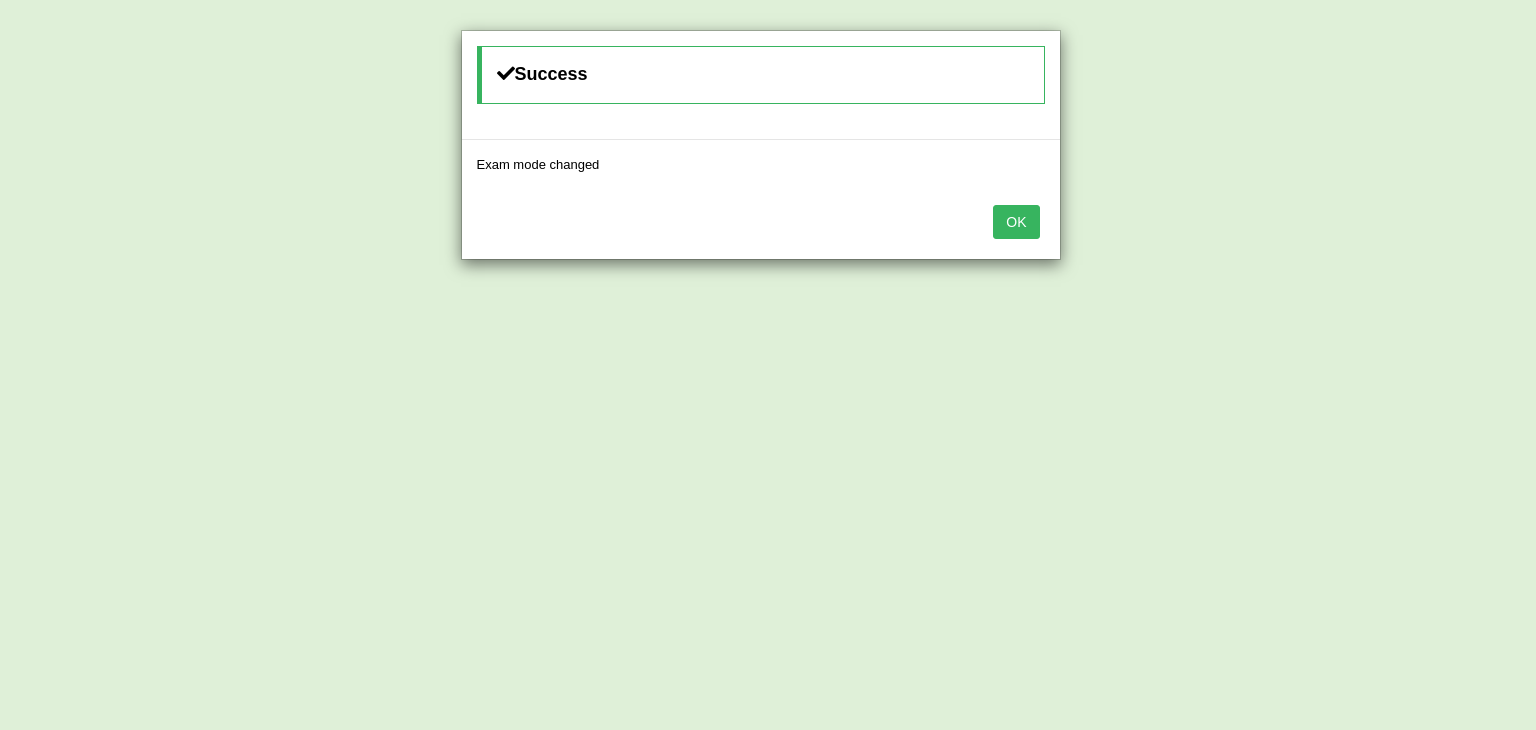 click on "OK" at bounding box center [1016, 222] 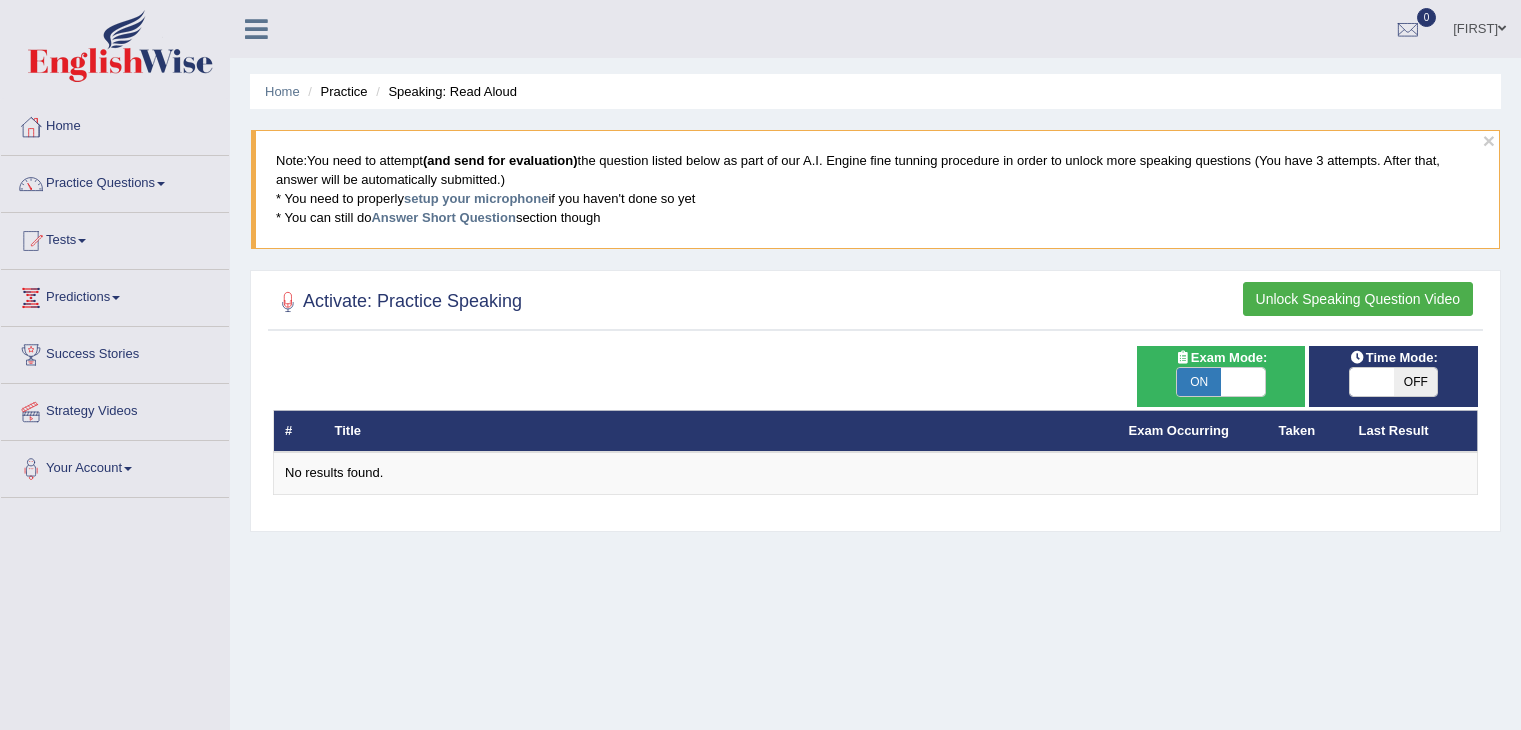 scroll, scrollTop: 0, scrollLeft: 0, axis: both 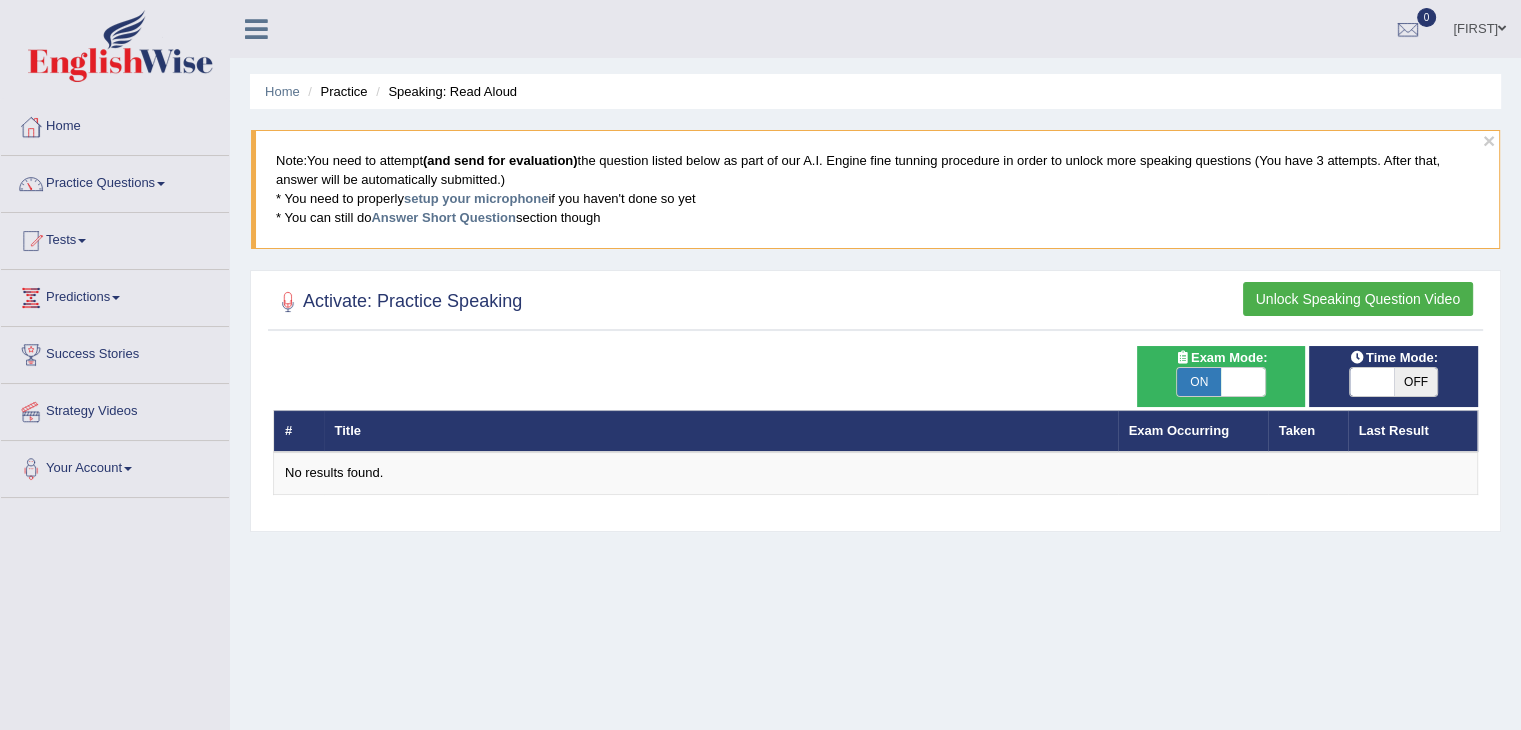 click on "# Title Exam Occurring Taken Last Result
No results found." at bounding box center [875, 420] 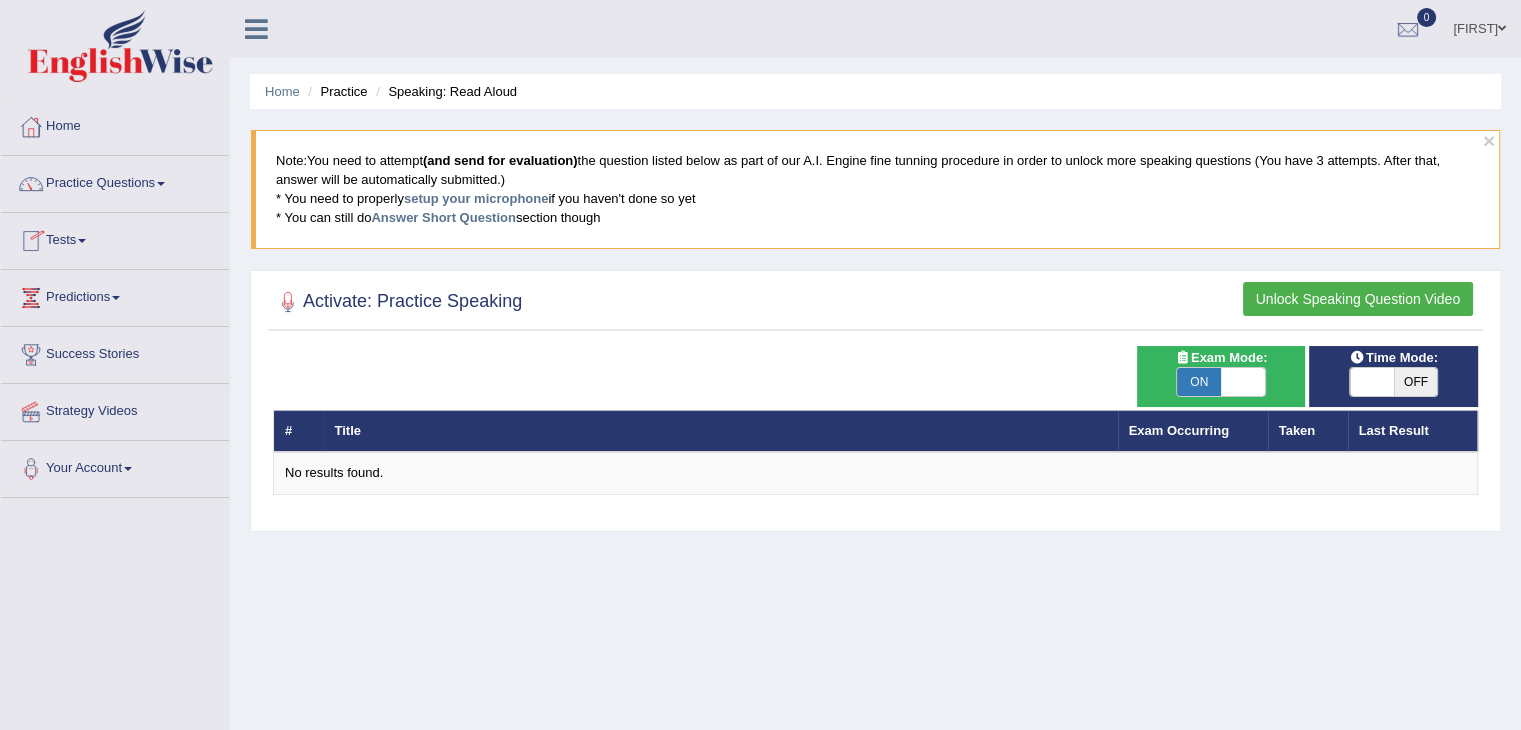 click on "Tests" at bounding box center (115, 238) 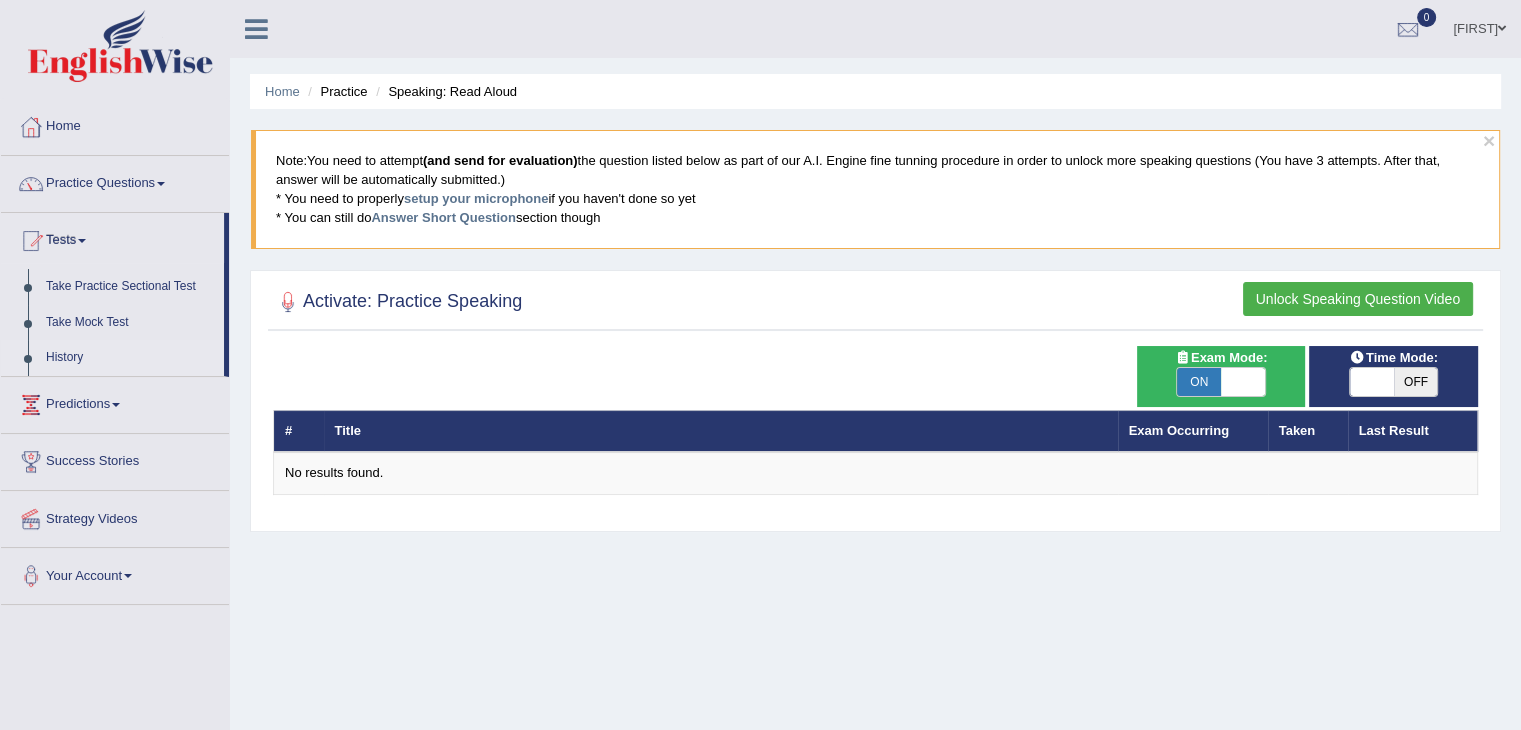 click on "History" at bounding box center [130, 358] 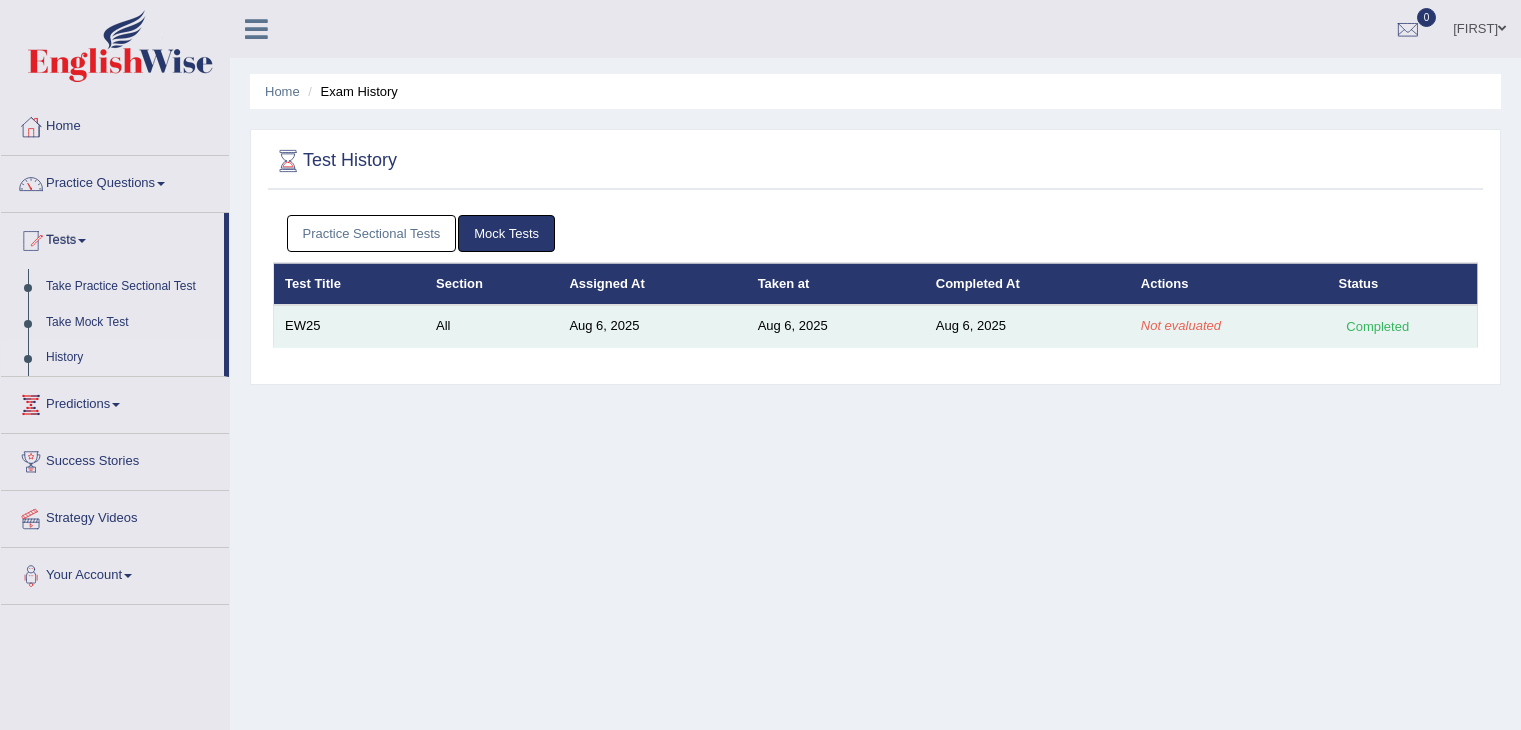 scroll, scrollTop: 0, scrollLeft: 0, axis: both 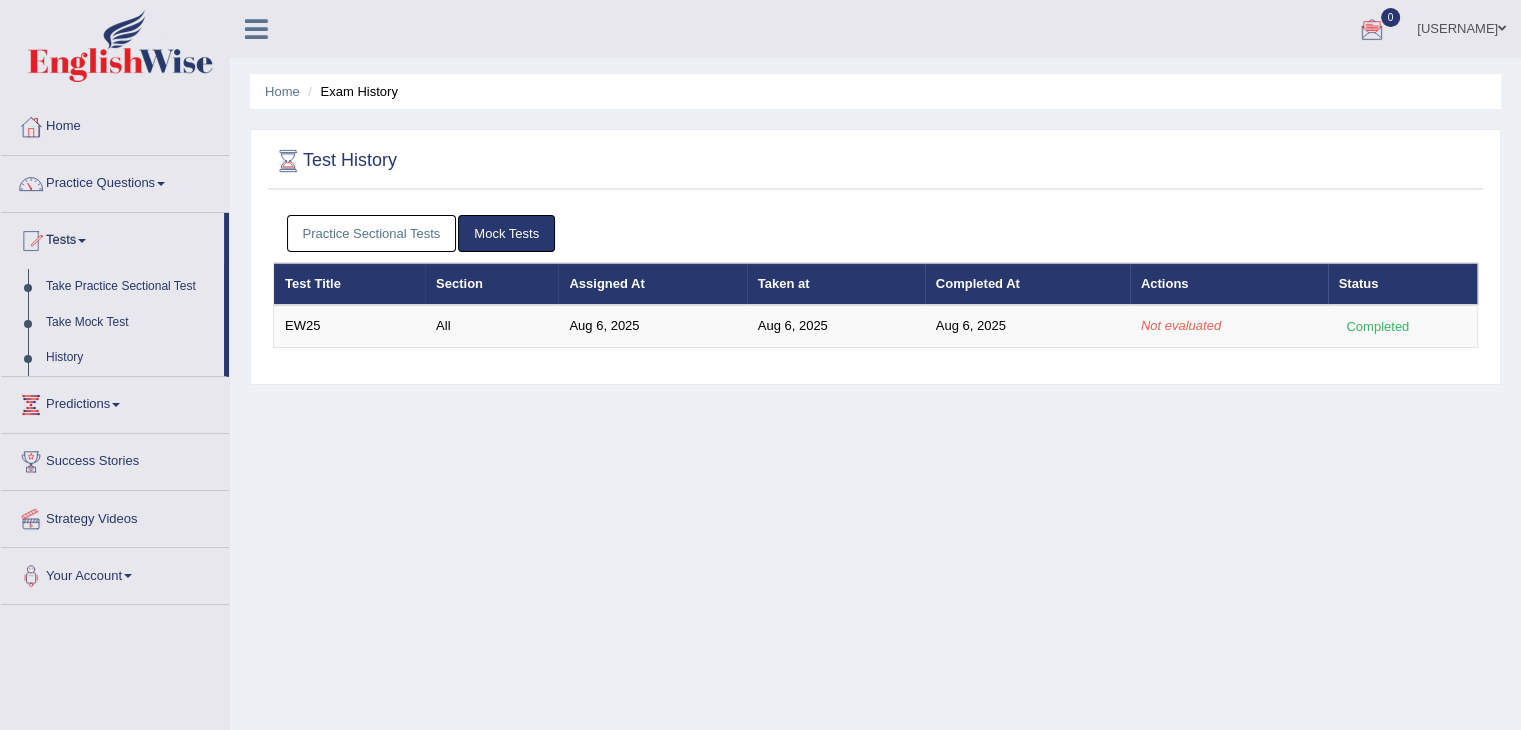 click at bounding box center [1372, 30] 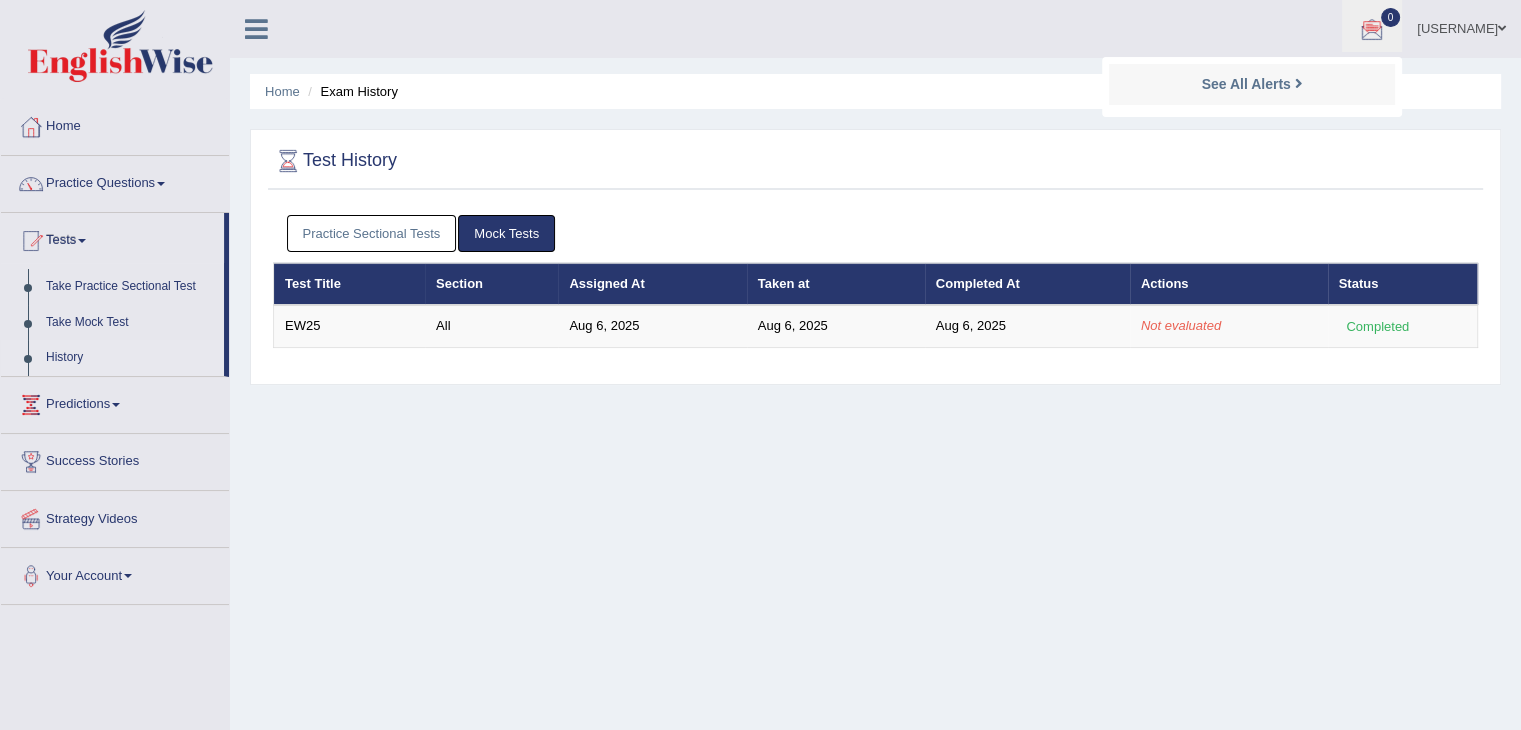 click on "See All Alerts" at bounding box center (1252, 84) 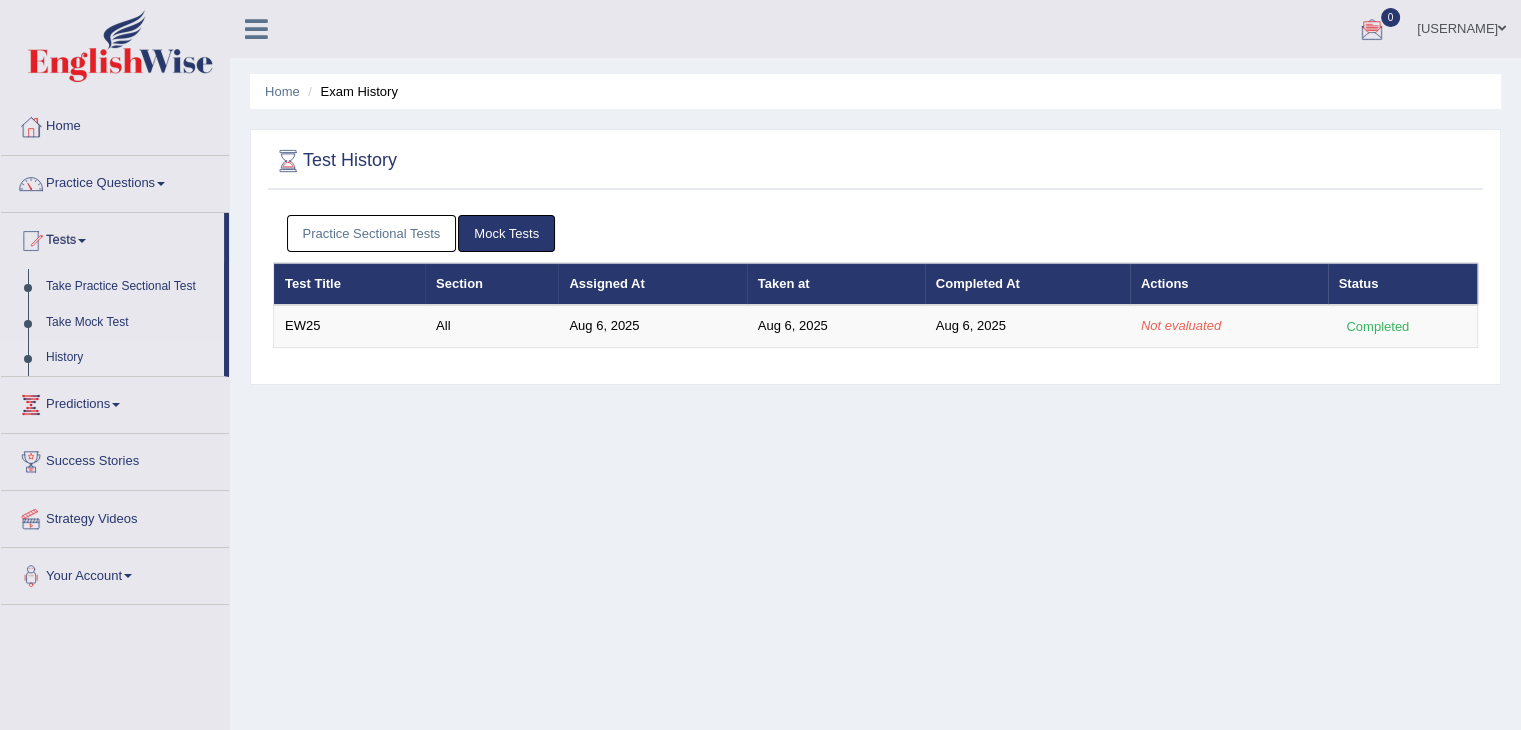 click at bounding box center [1502, 28] 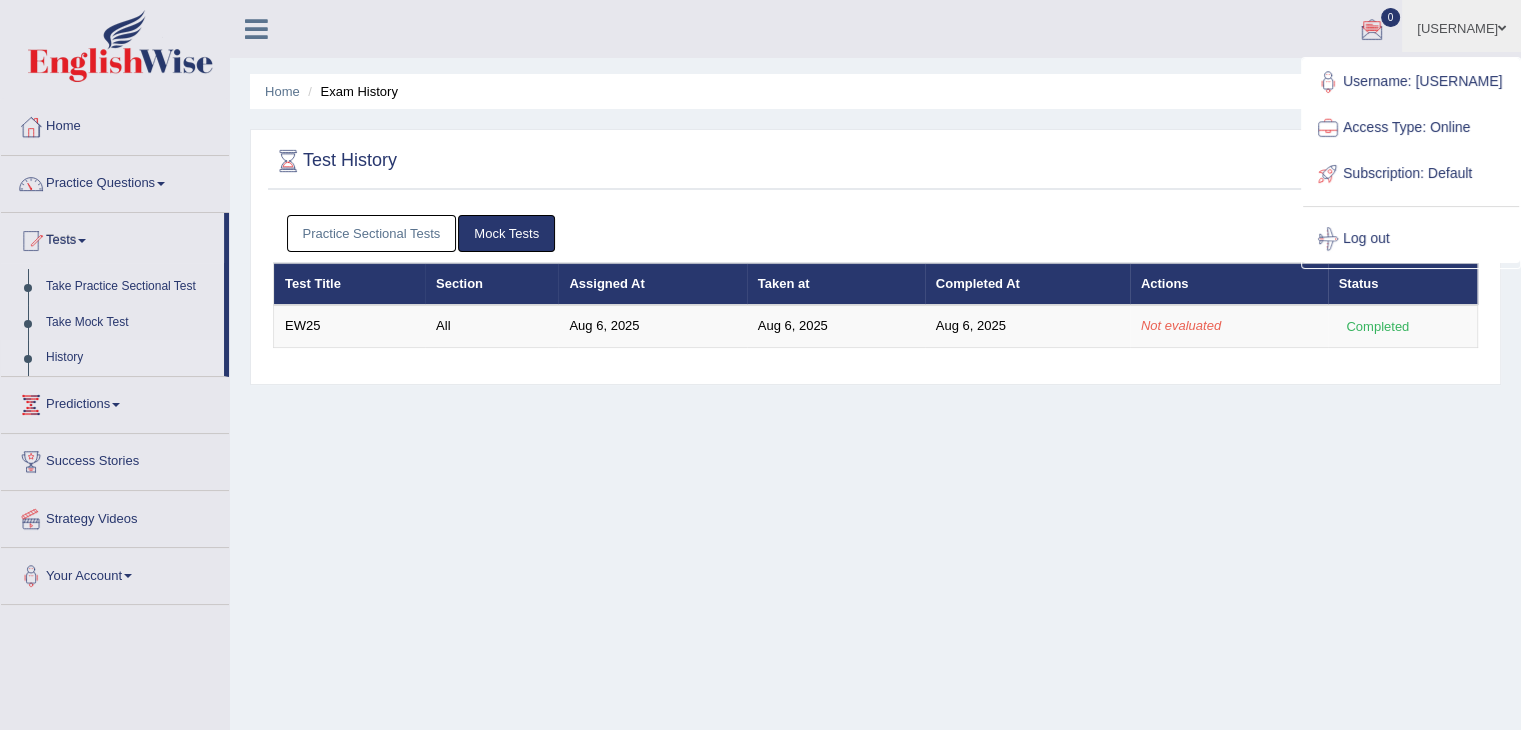 click on "Anlinmariabiju
Toggle navigation
Username: anlinmariabiju
Access Type: Online
Subscription: Default
Log out
0
See All Alerts" at bounding box center [1069, 28] 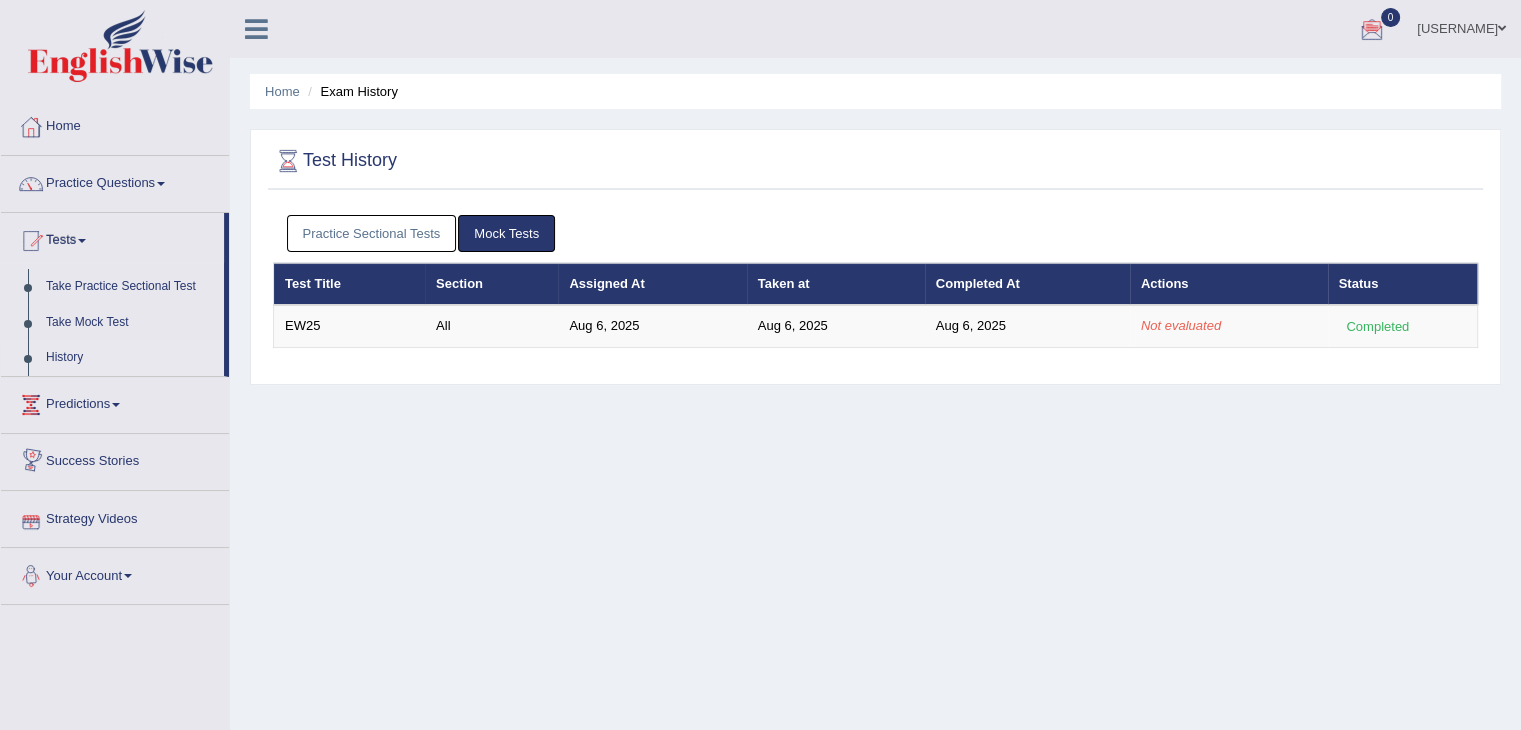 click on "Your Account" at bounding box center (115, 573) 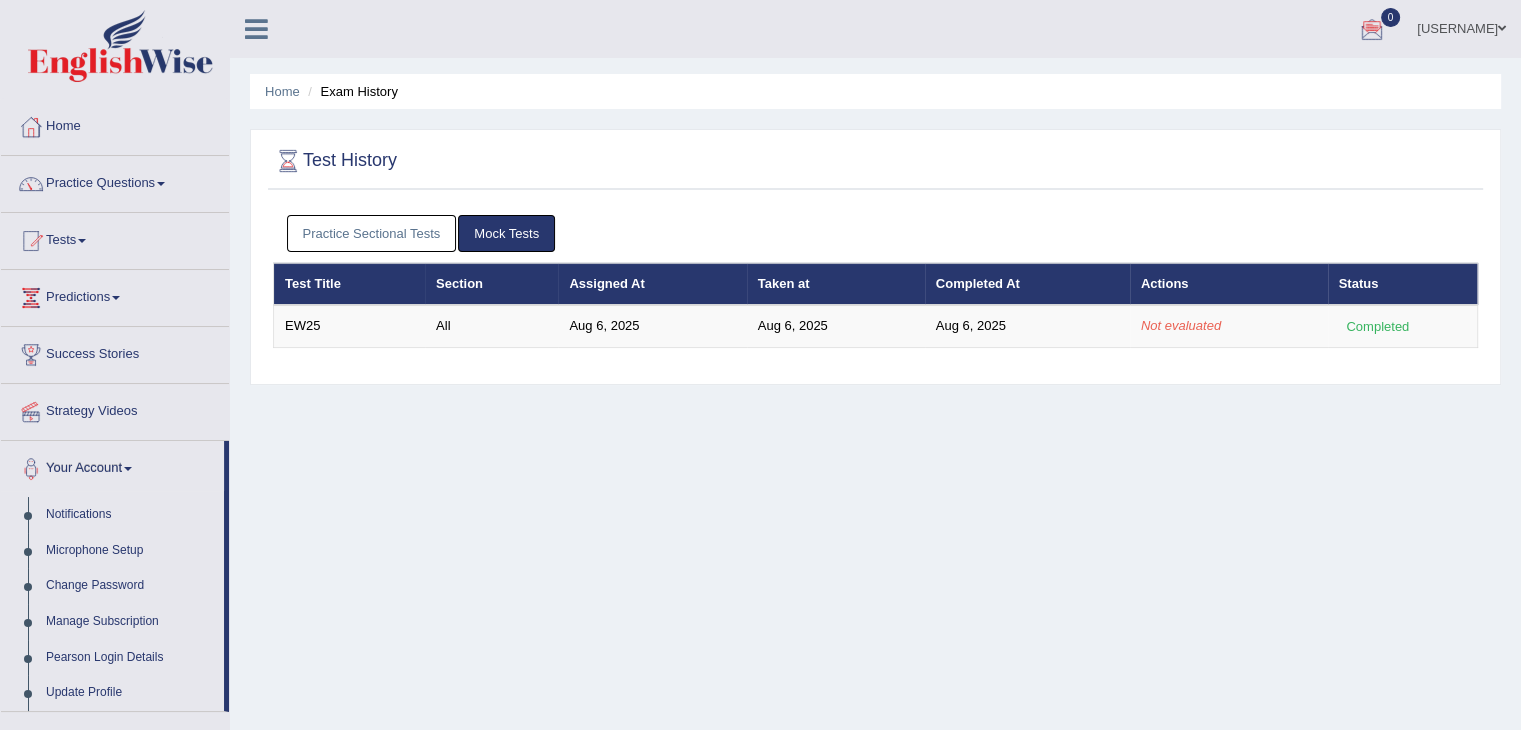 click on "Home
Exam History
Test History
Practice Sectional Tests
Mock Tests
Test Title Section Assigned At Taken at Completed At Actions Status
Test Title Section Assigned At Taken at Completed At Actions Status
EW25 All Aug 6, 2025 Aug 6, 2025 Aug 6, 2025 Not evaluated Completed" at bounding box center (875, 500) 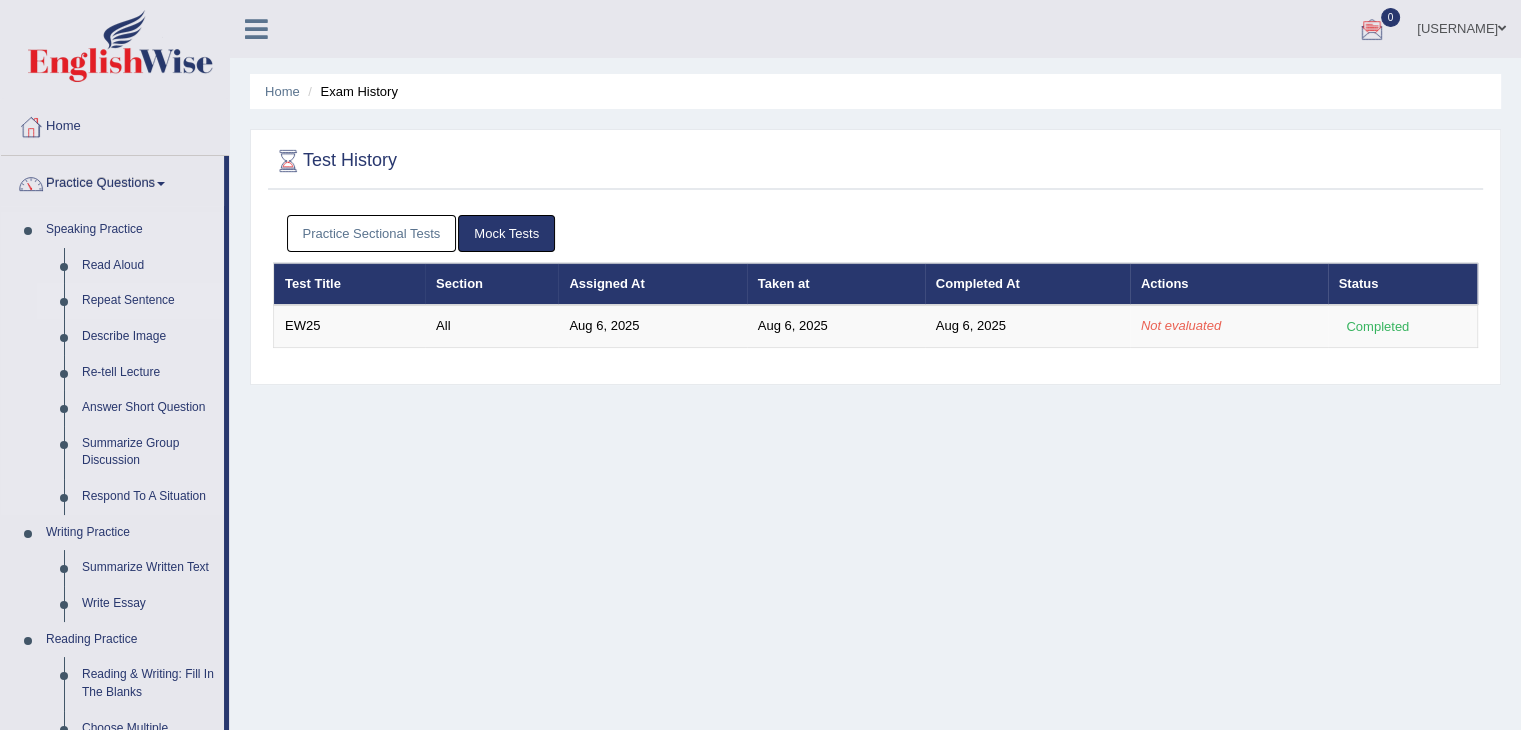 click on "Repeat Sentence" at bounding box center [148, 301] 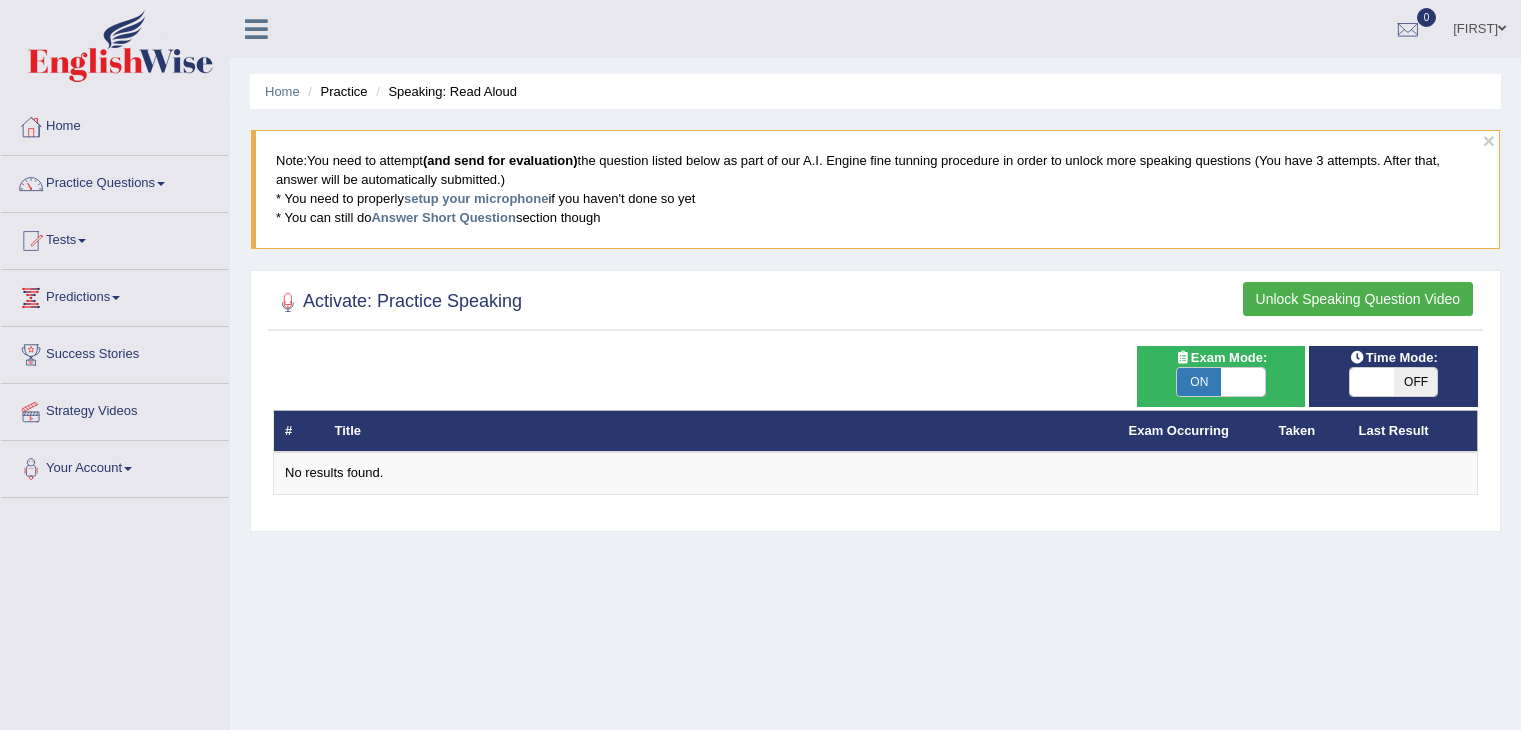 scroll, scrollTop: 0, scrollLeft: 0, axis: both 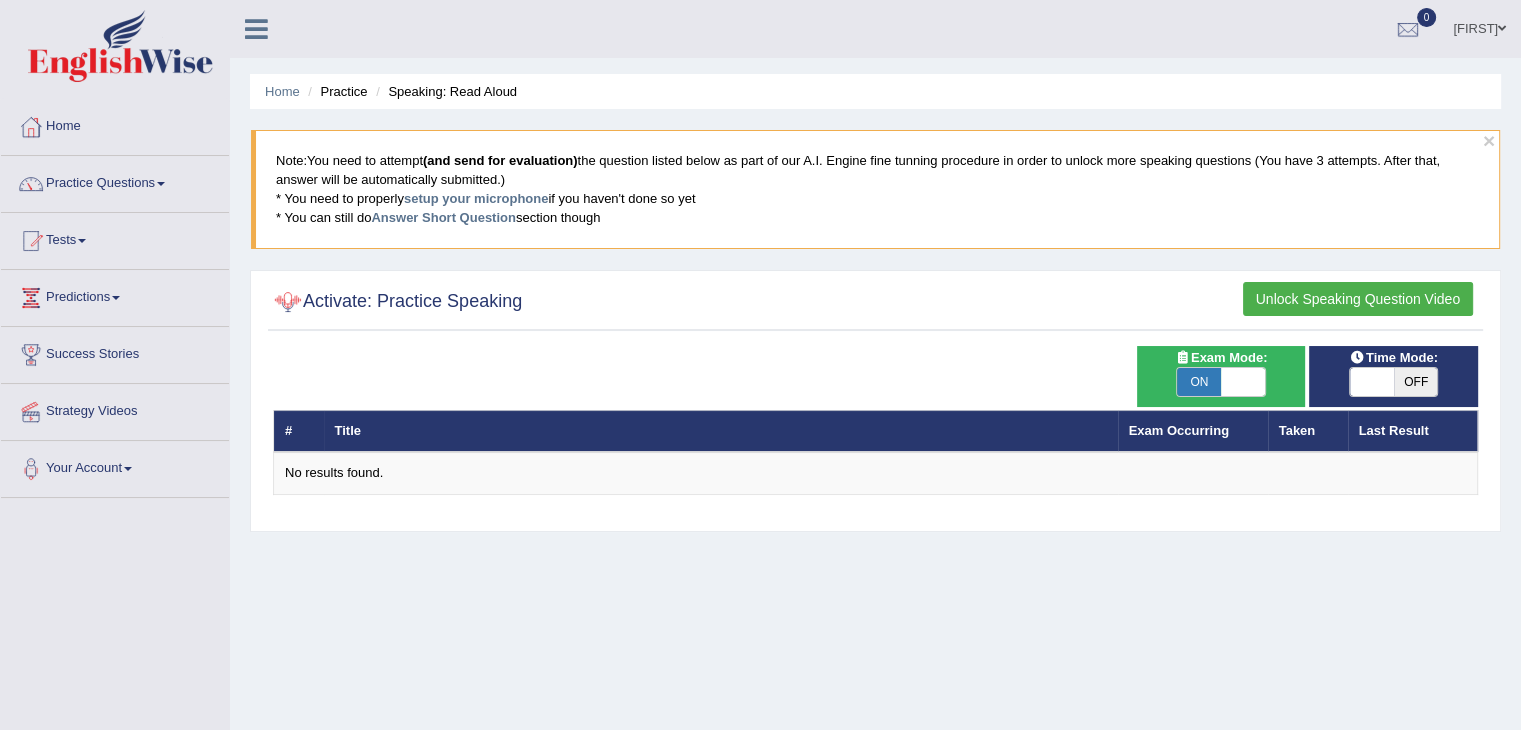 click on "# Title Exam Occurring Taken Last Result
No results found." at bounding box center (875, 420) 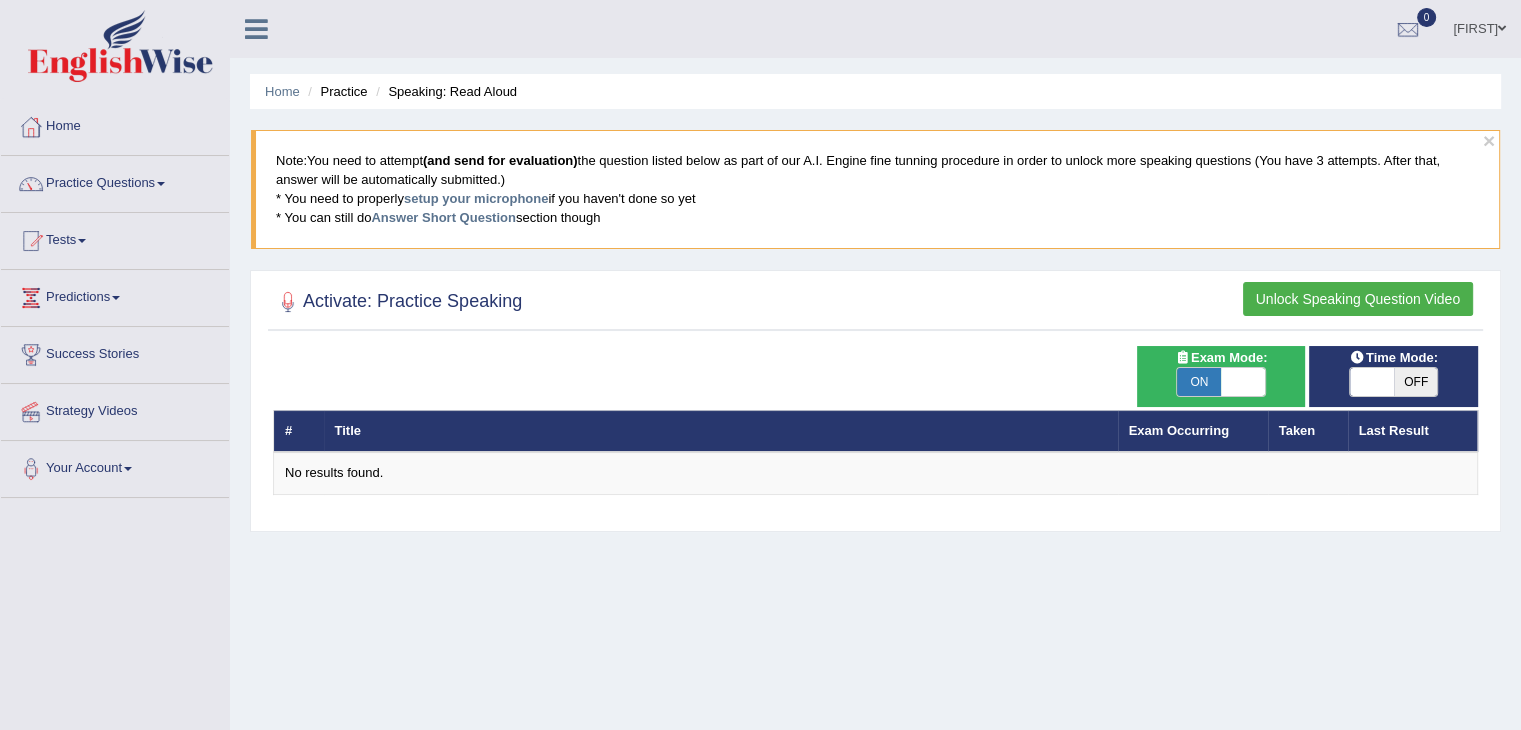 click at bounding box center (288, 302) 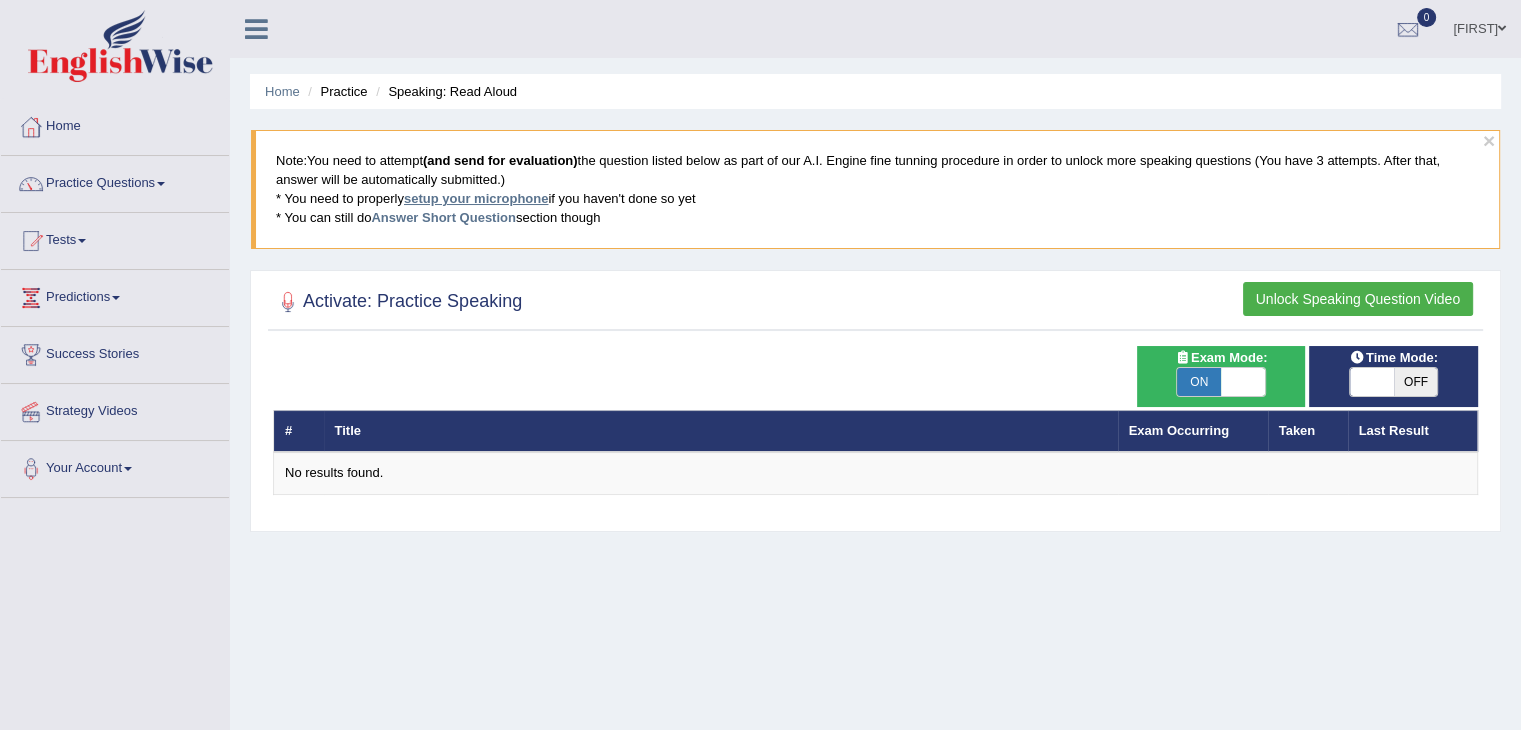 click on "setup your microphone" at bounding box center (476, 198) 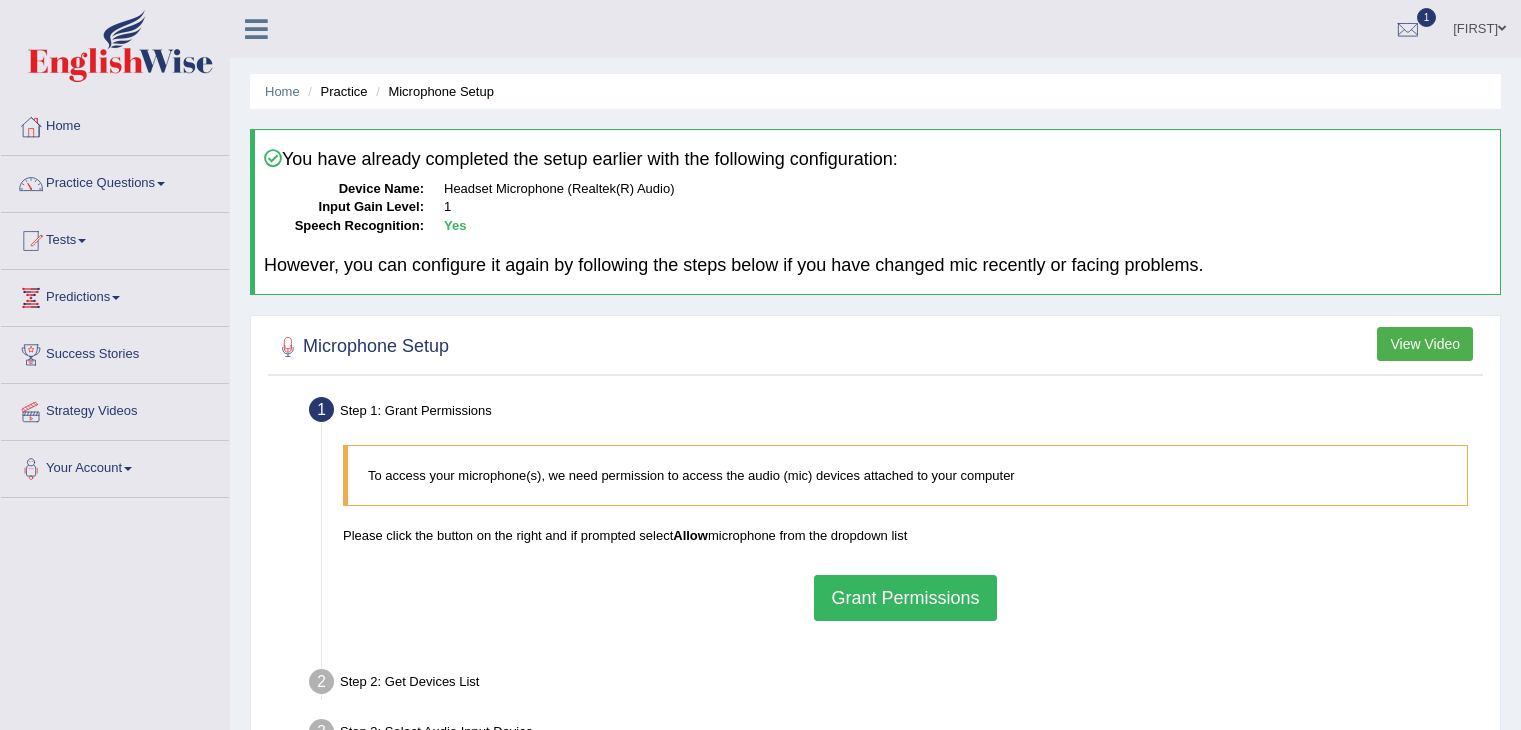 scroll, scrollTop: 0, scrollLeft: 0, axis: both 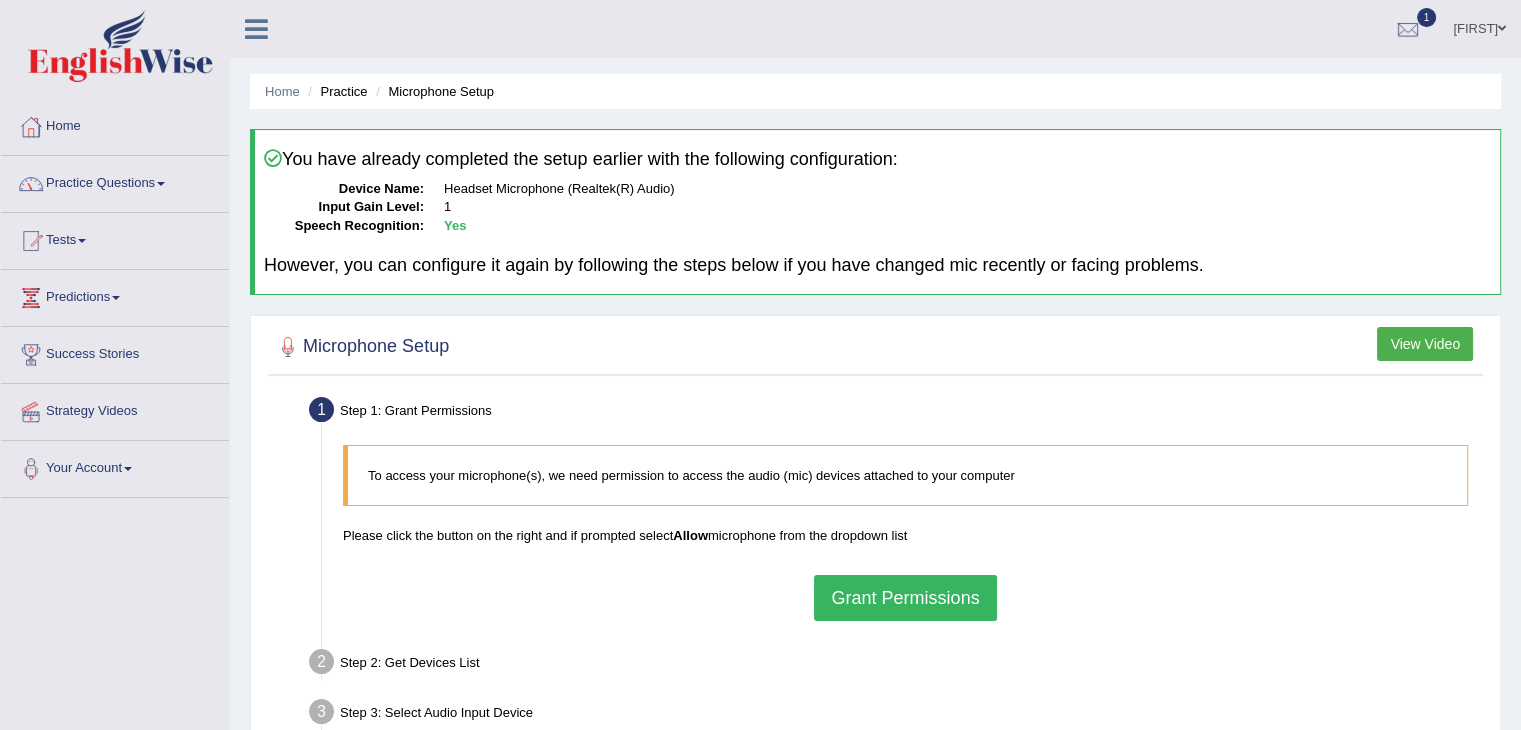 click on "Tests" at bounding box center (115, 238) 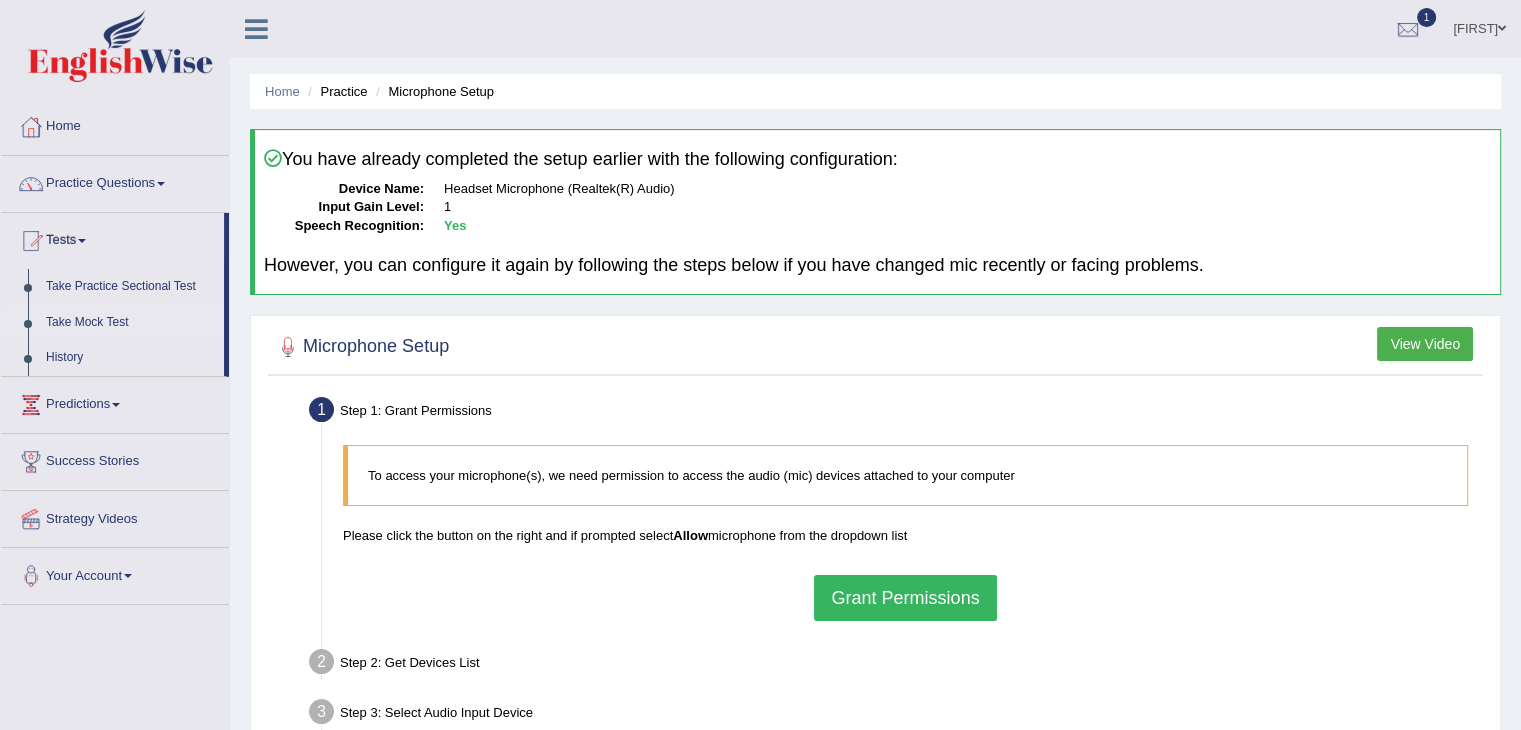 click on "Take Mock Test" at bounding box center [130, 323] 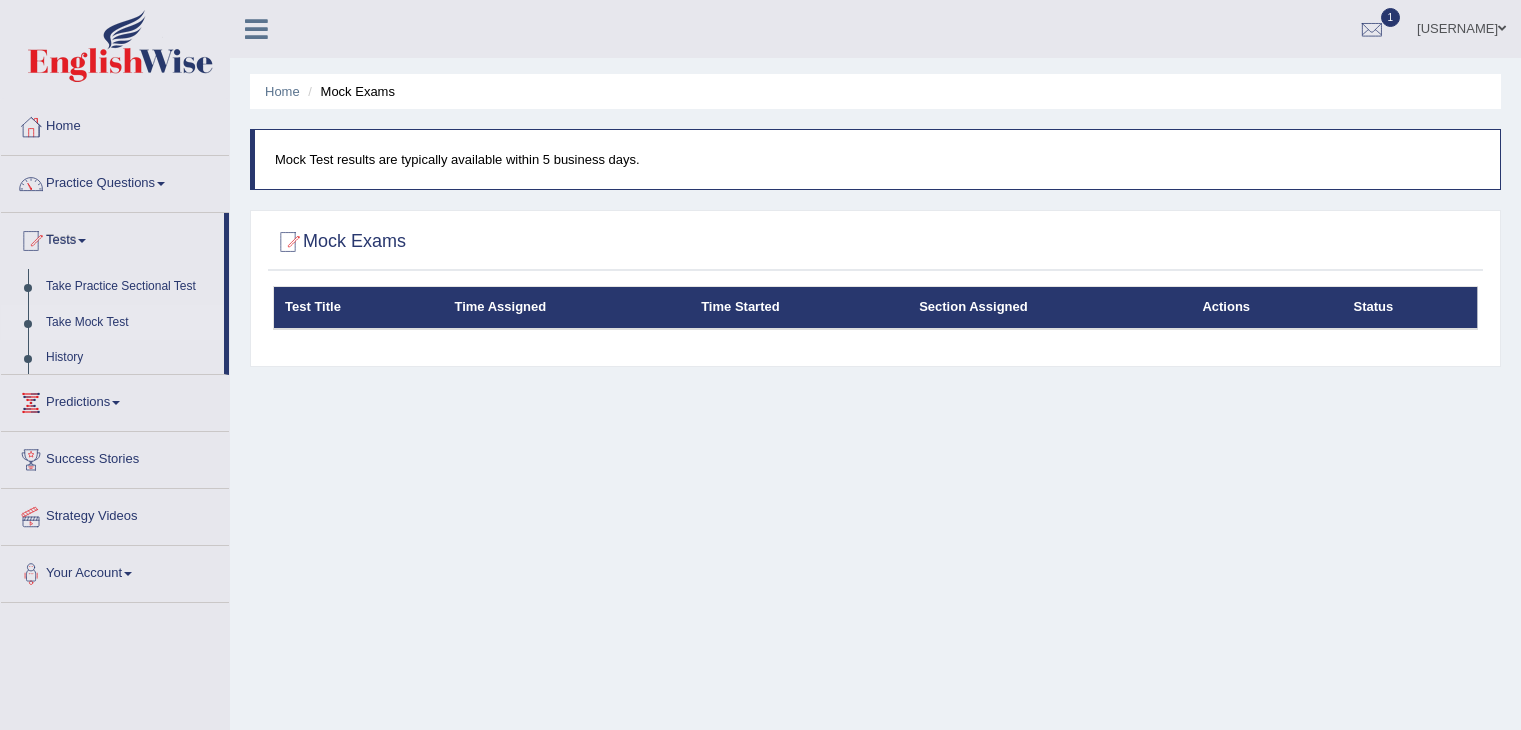 scroll, scrollTop: 0, scrollLeft: 0, axis: both 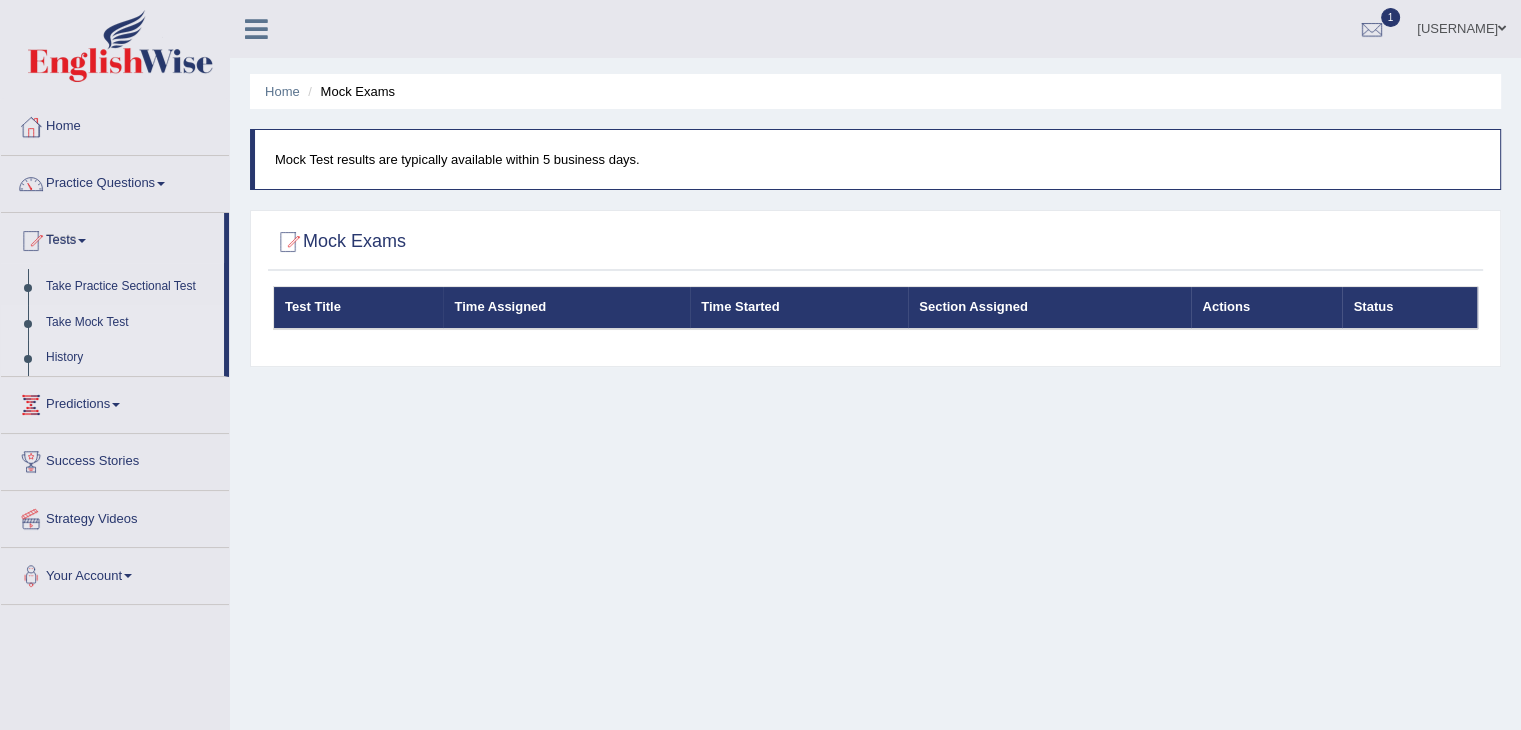 click on "History" at bounding box center [130, 358] 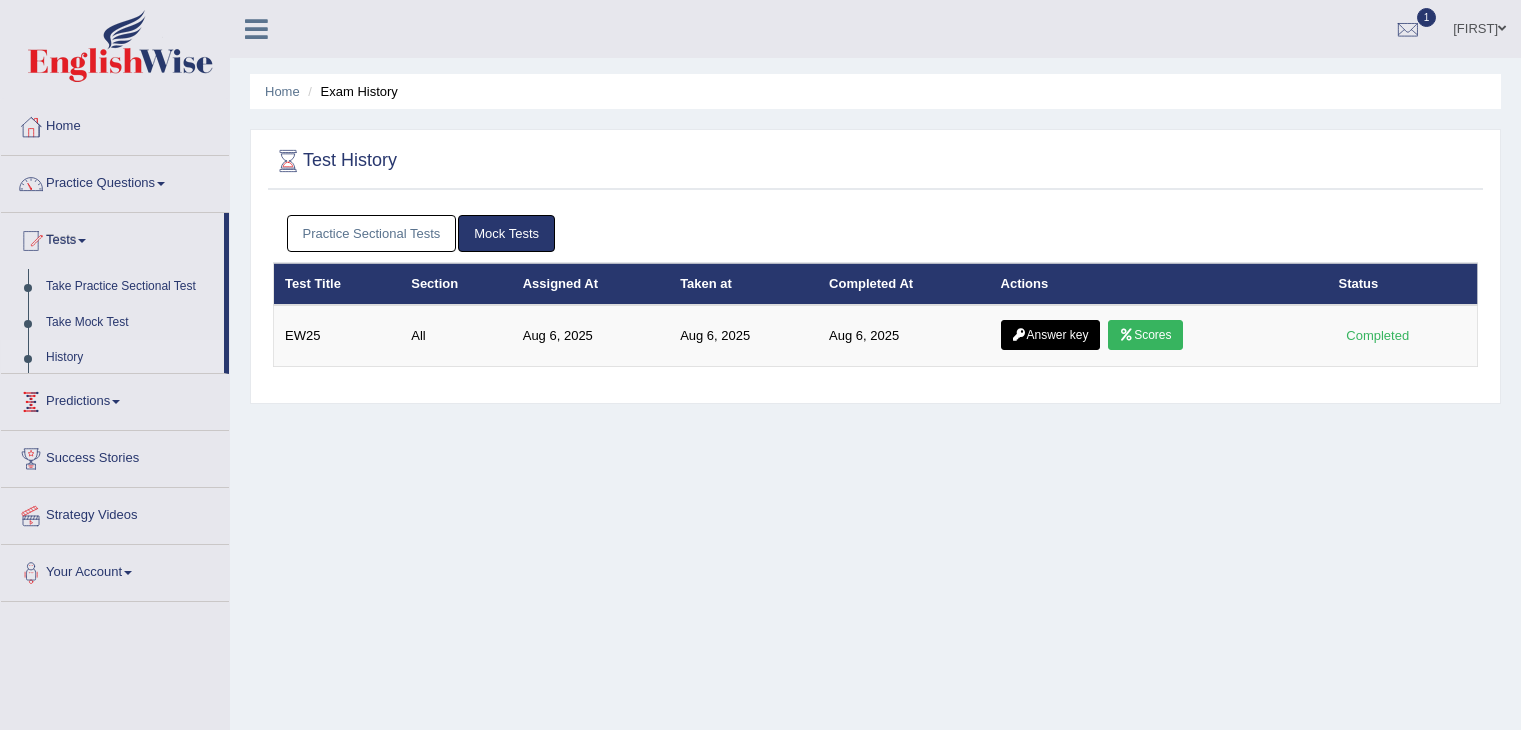 scroll, scrollTop: 0, scrollLeft: 0, axis: both 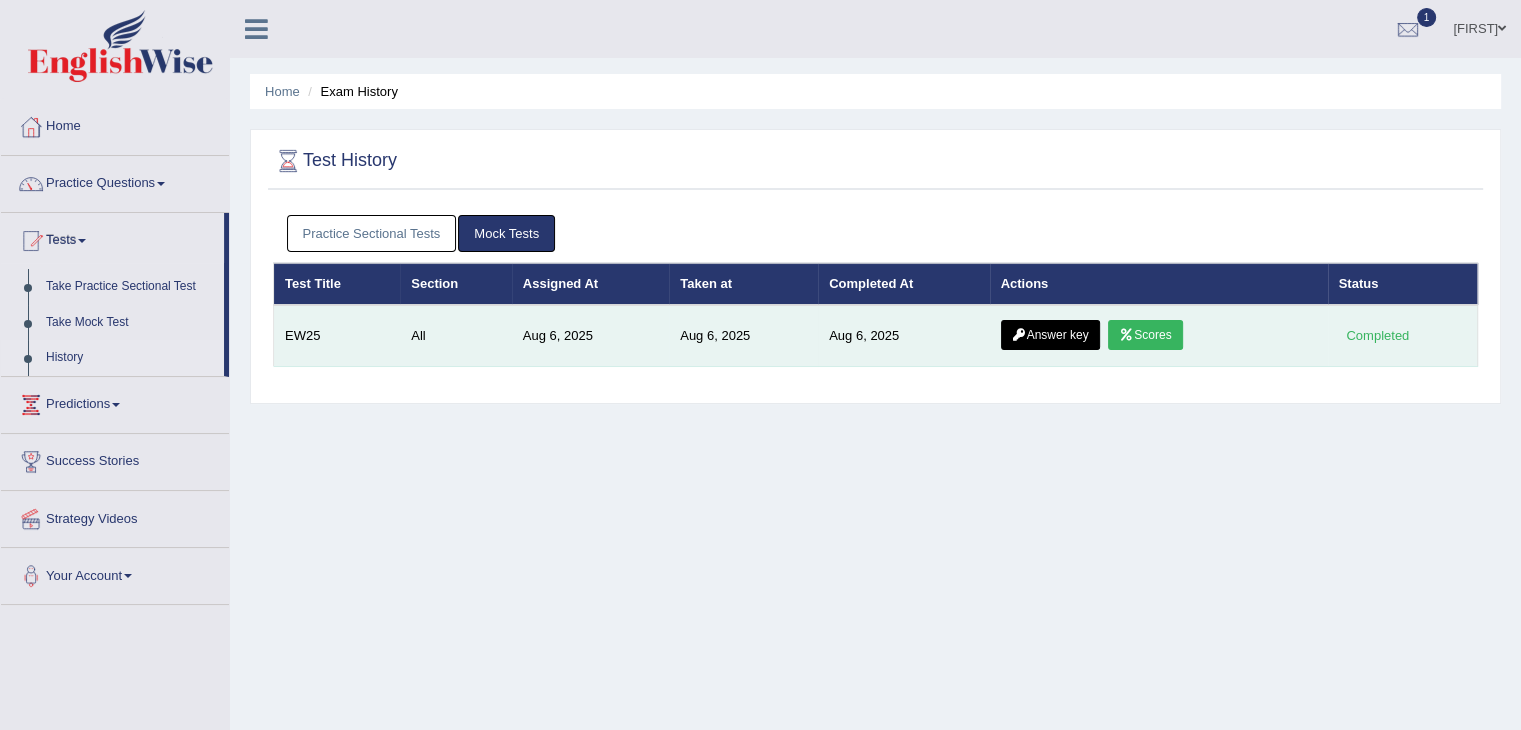 click on "Scores" at bounding box center (1145, 335) 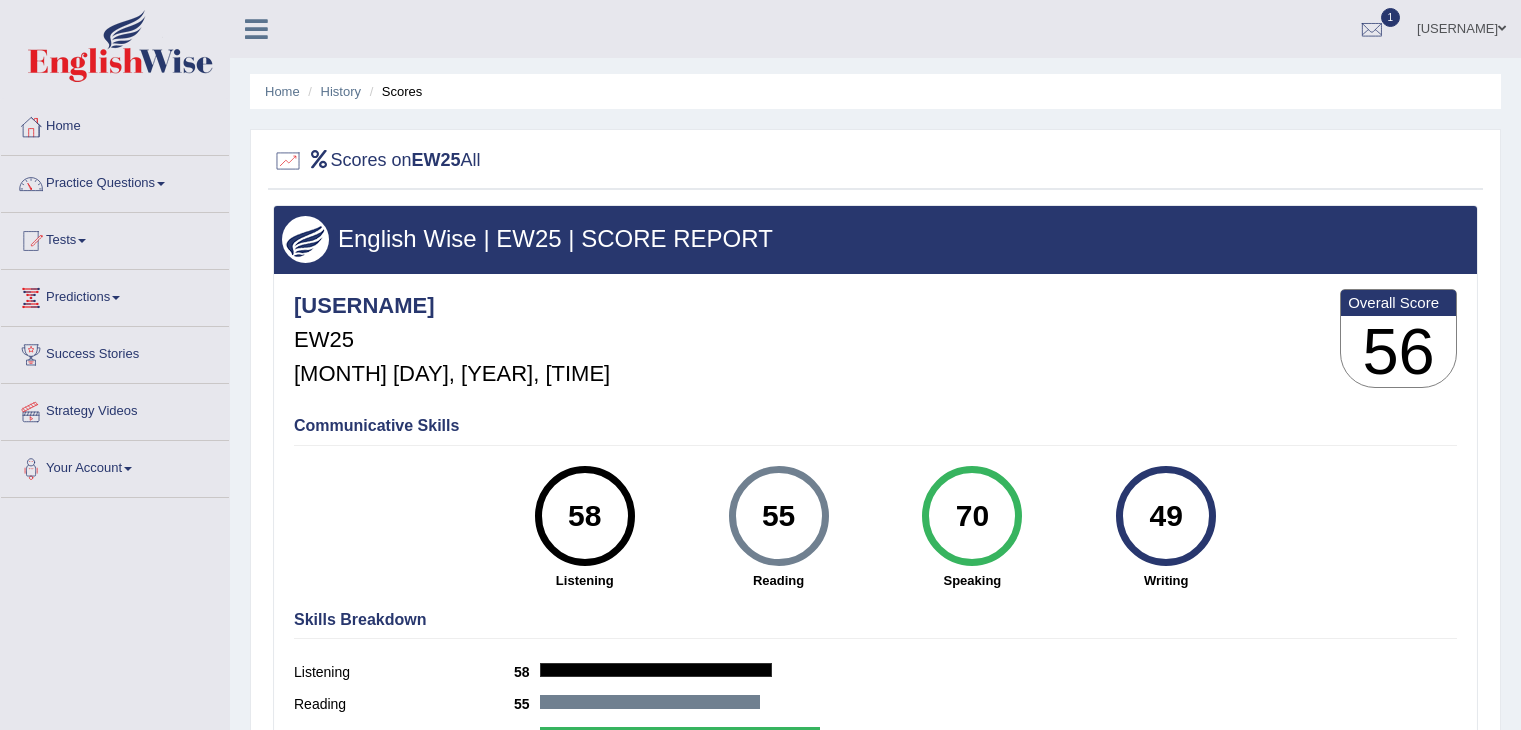 scroll, scrollTop: 0, scrollLeft: 0, axis: both 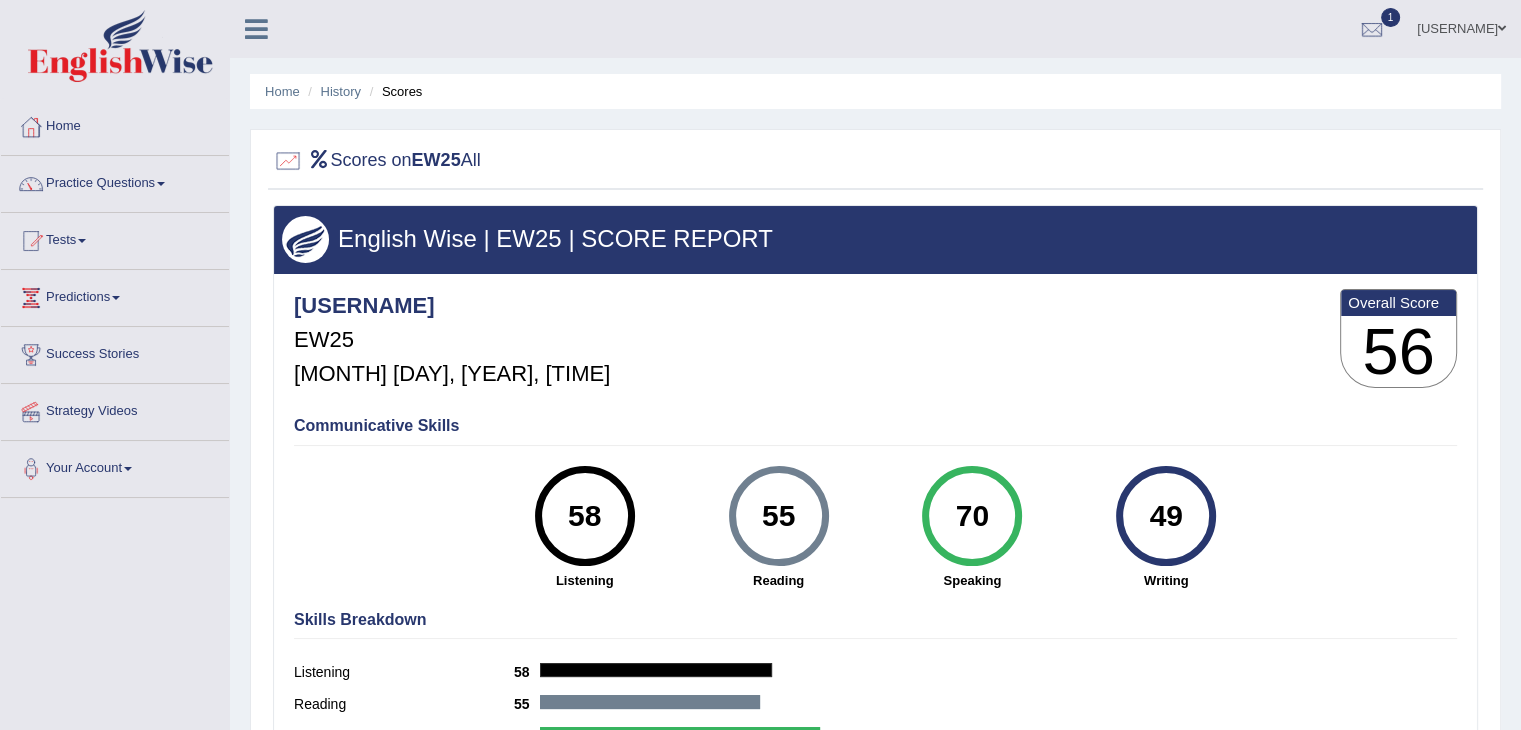 click on "[USERNAME]
EW25
[MONTH] [DAY], [YEAR], [TIME]
Overall Score
56" at bounding box center [875, 343] 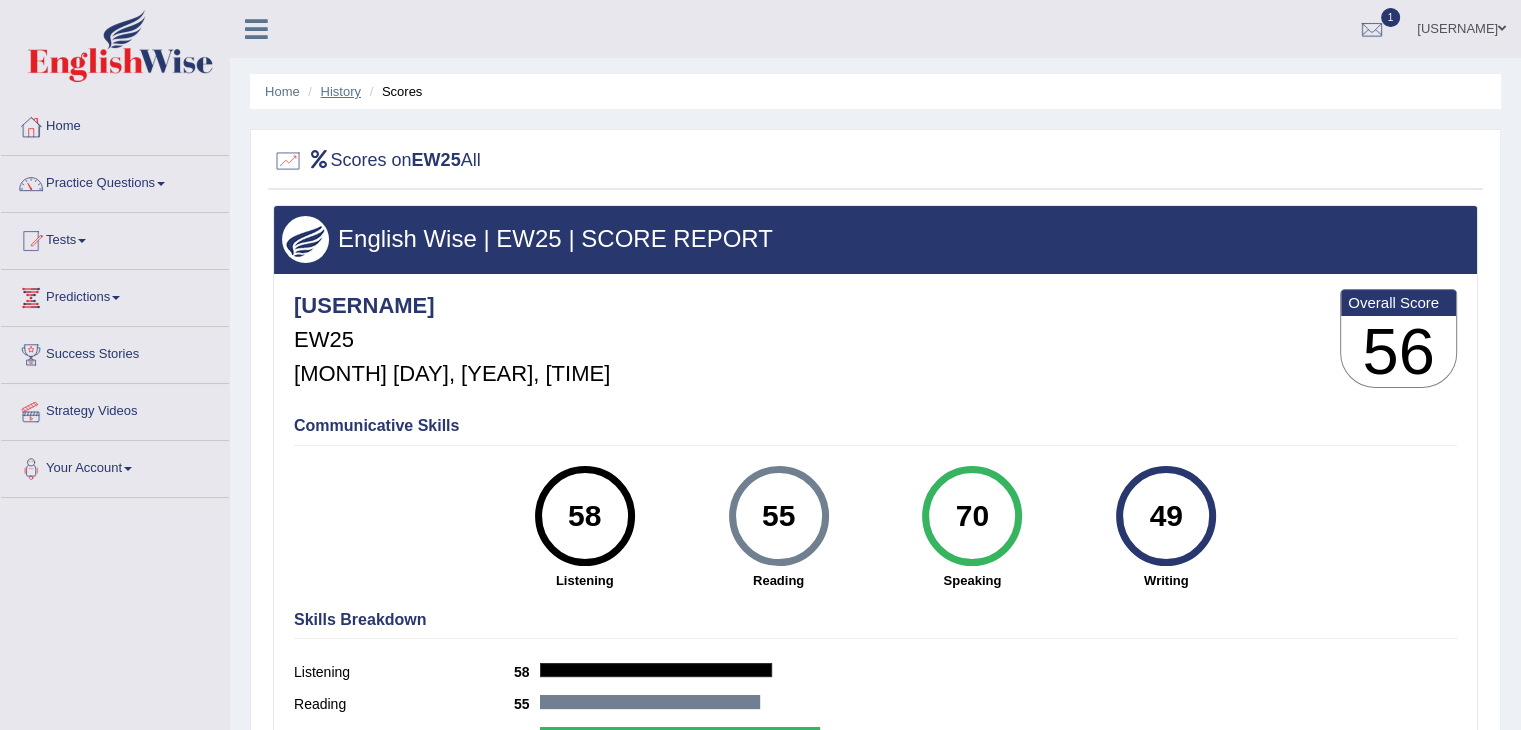 click on "History" at bounding box center [341, 91] 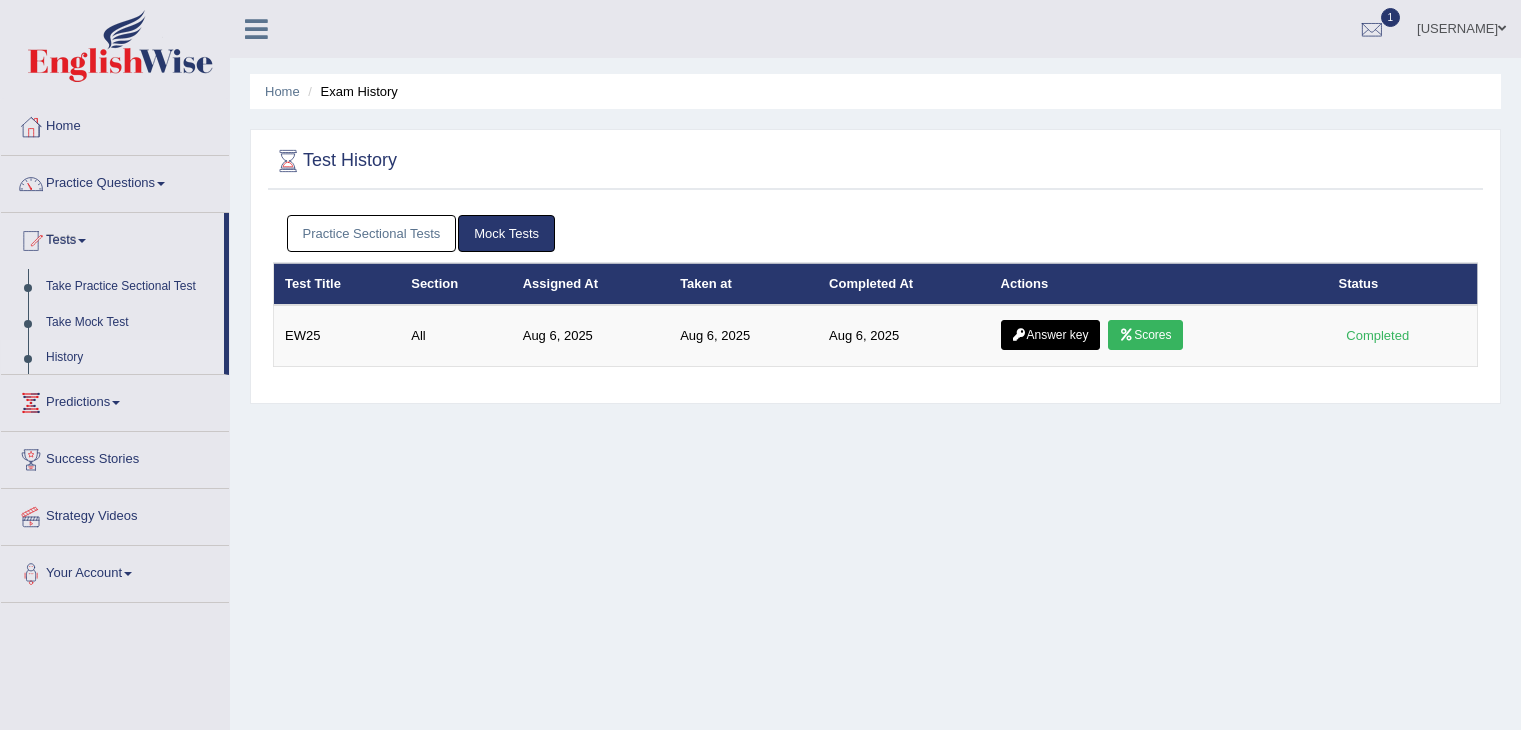 scroll, scrollTop: 0, scrollLeft: 0, axis: both 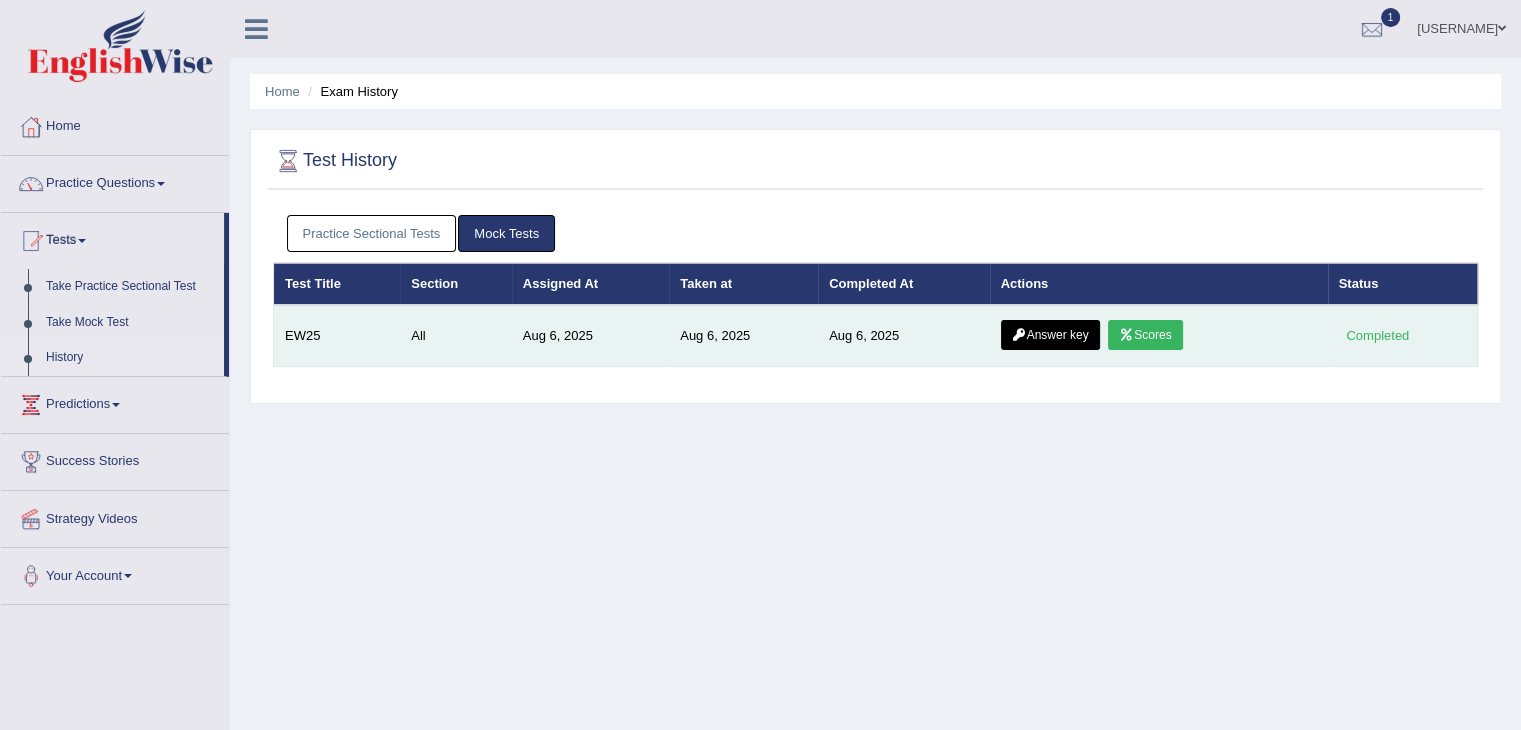 click on "Answer key" at bounding box center [1050, 335] 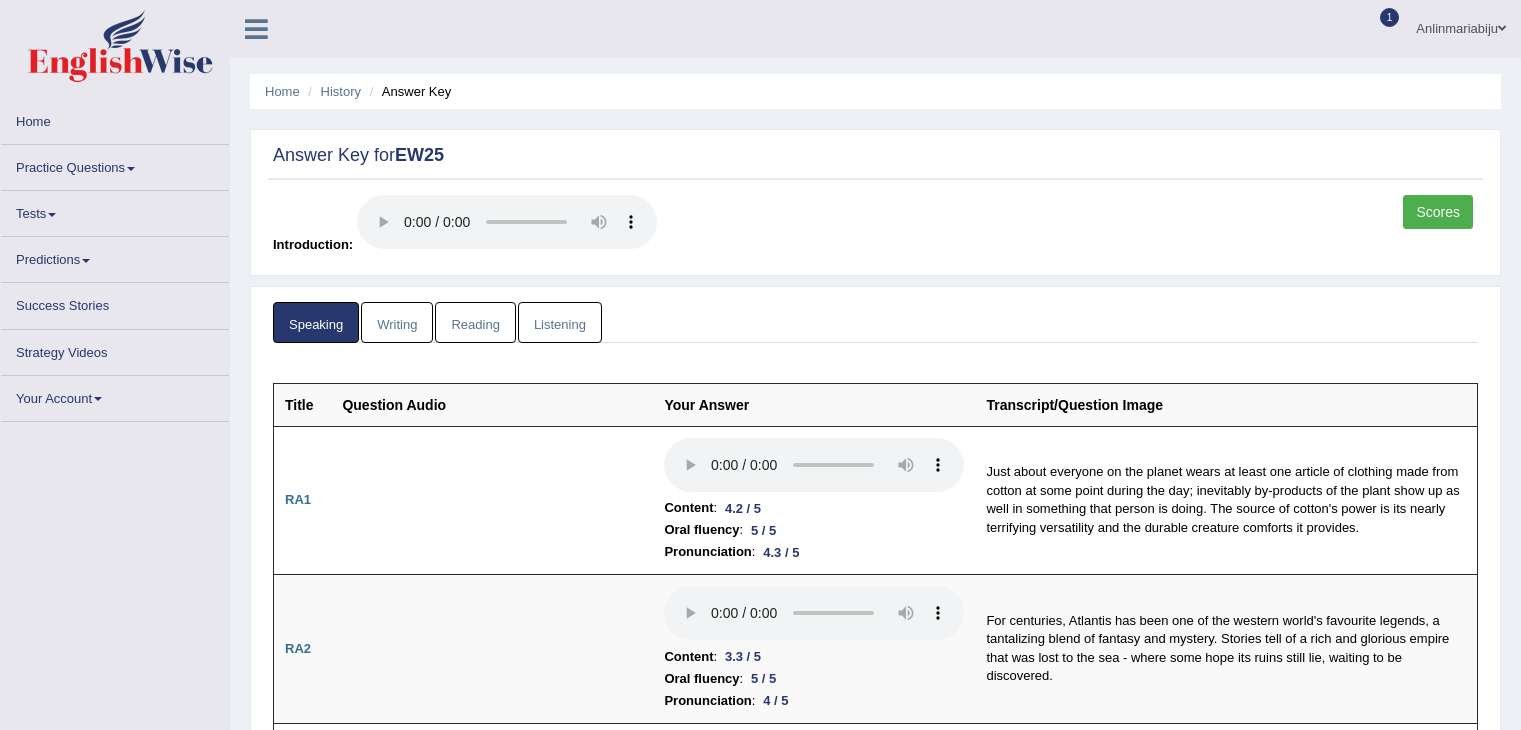 scroll, scrollTop: 0, scrollLeft: 0, axis: both 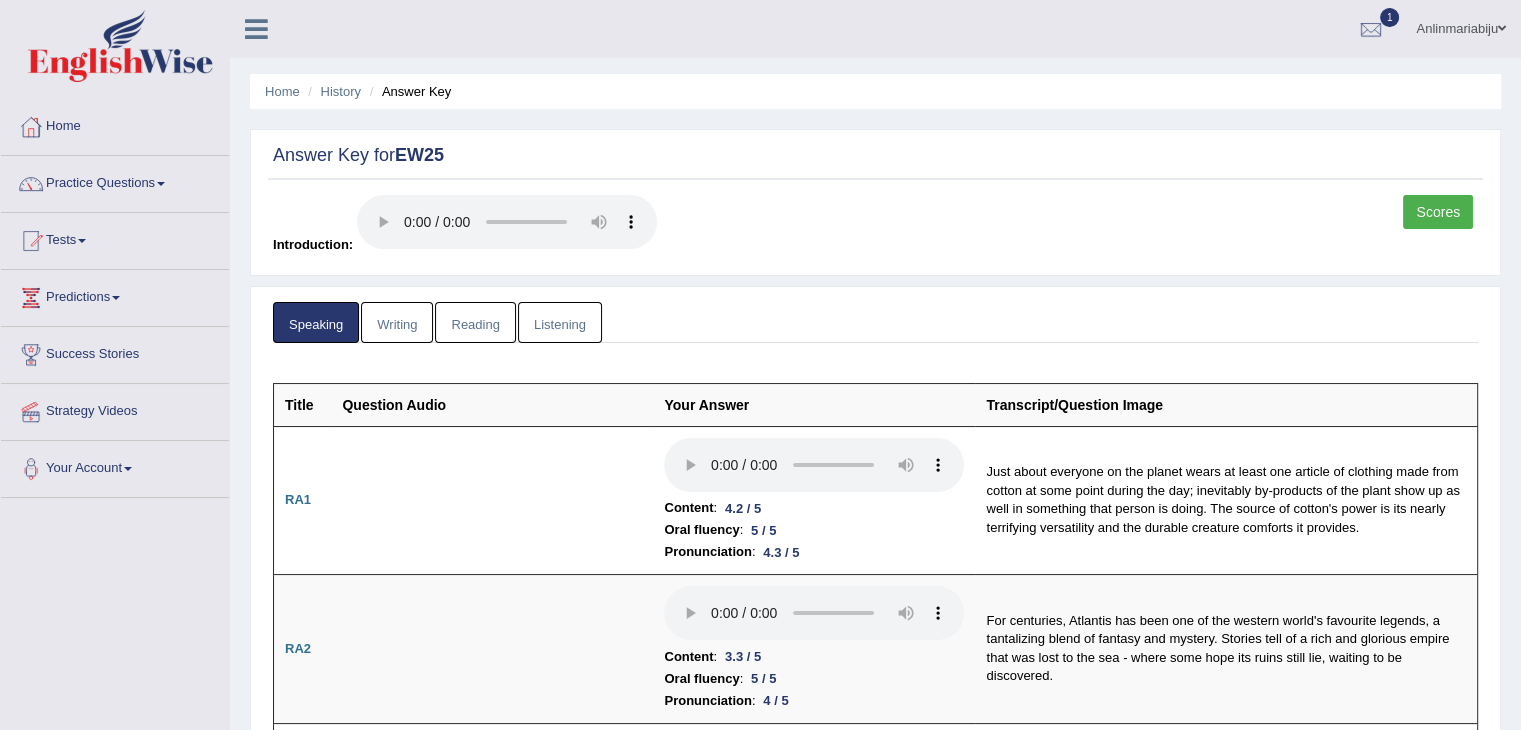 click on "Writing" at bounding box center [397, 322] 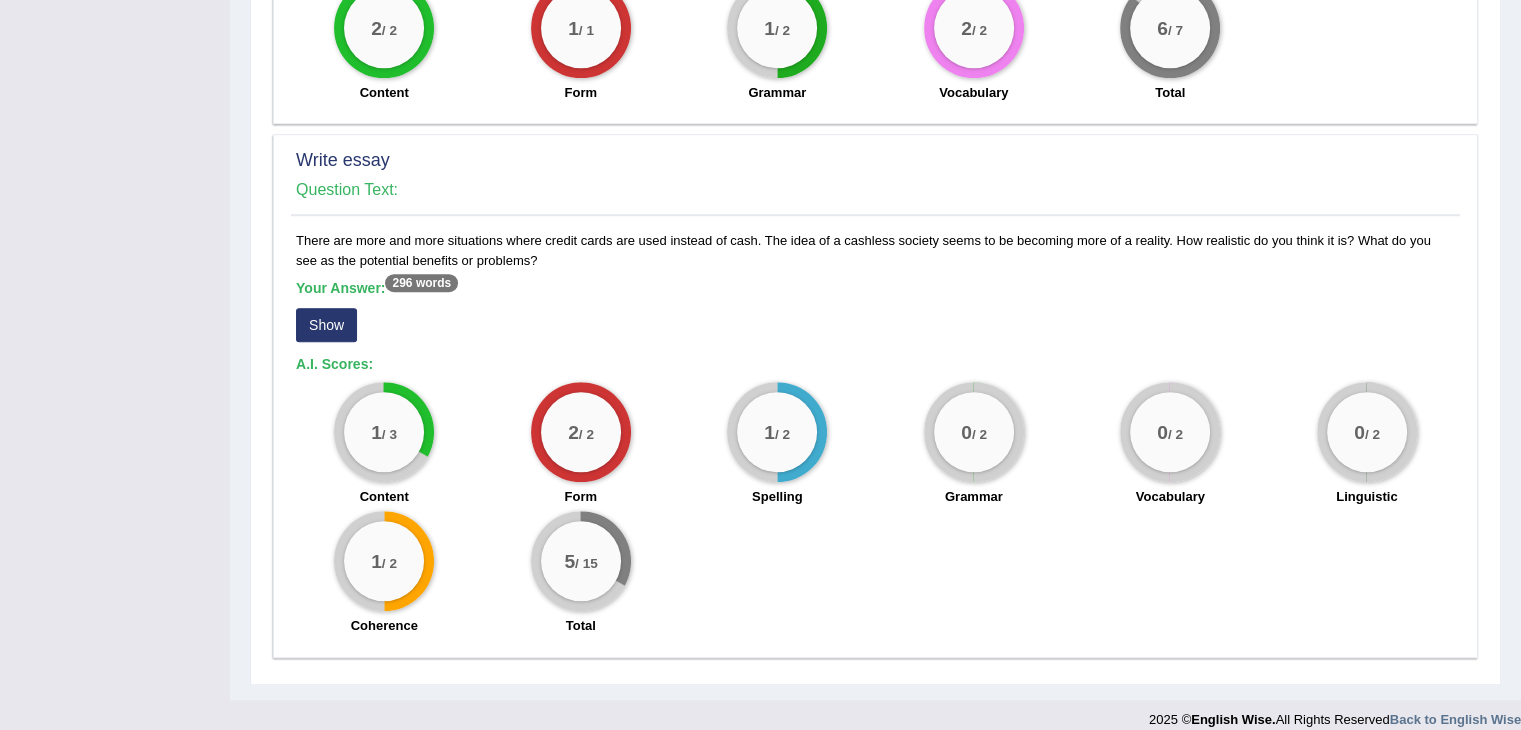 scroll, scrollTop: 1437, scrollLeft: 0, axis: vertical 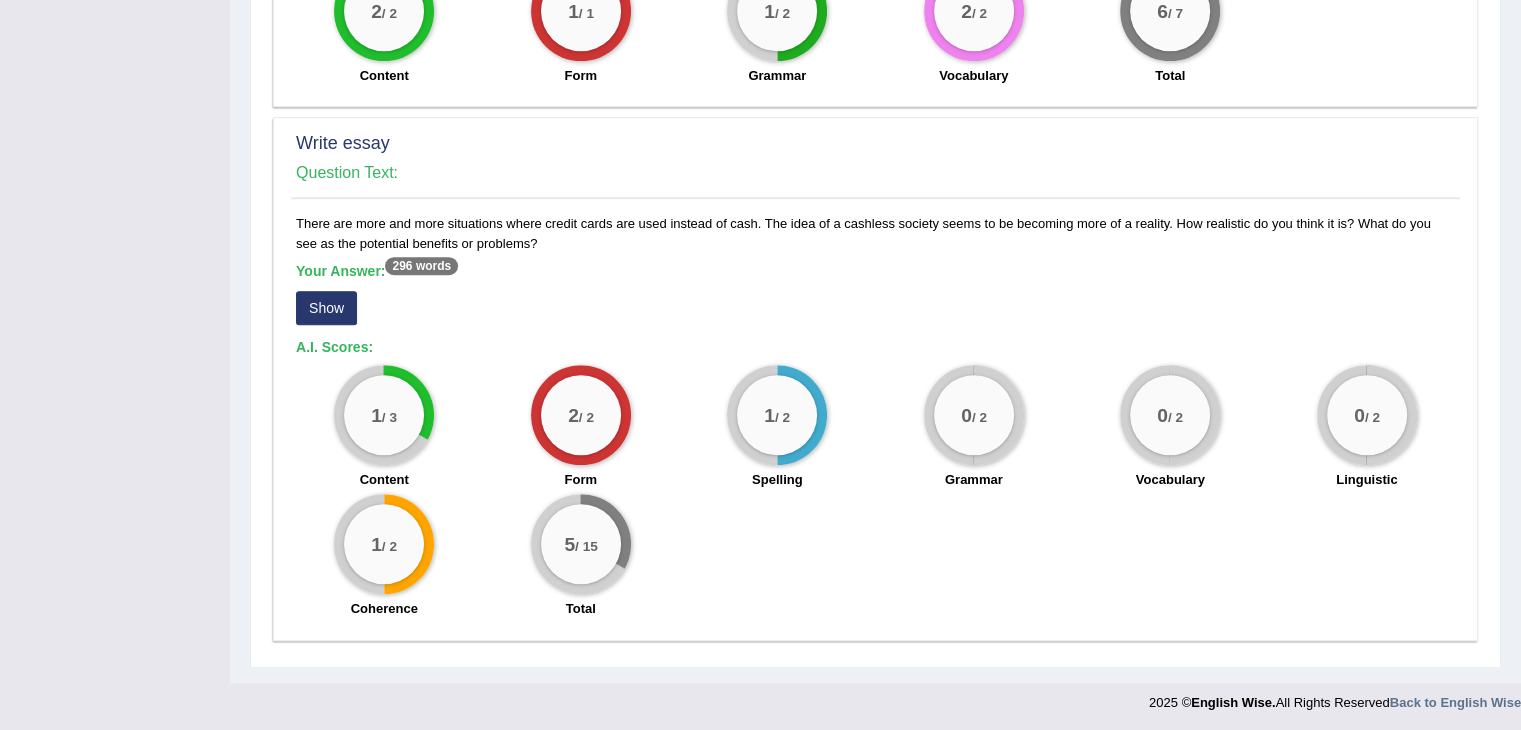click on "Your Answer:  296 words Show" at bounding box center [875, 296] 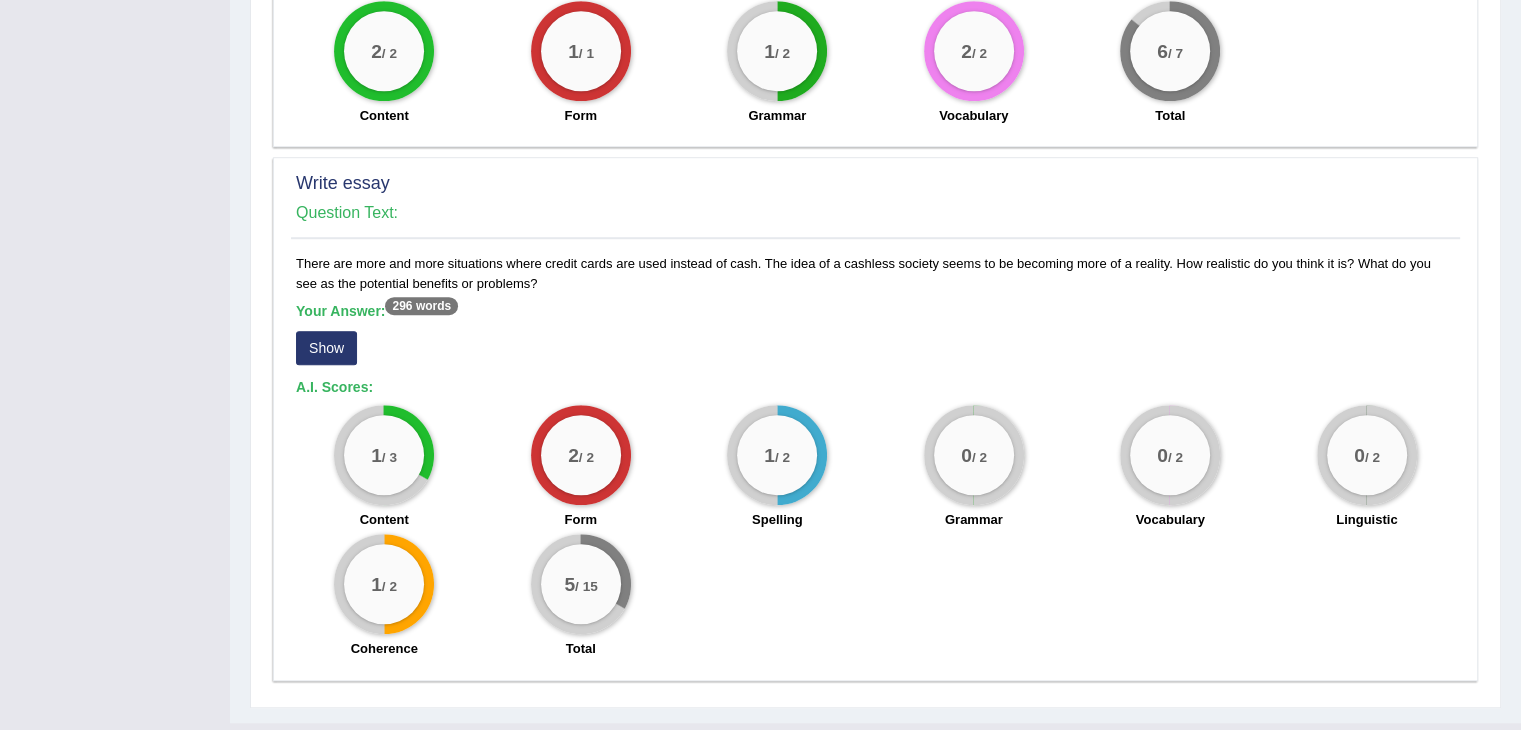click on "Your Answer:  296 words" at bounding box center (377, 311) 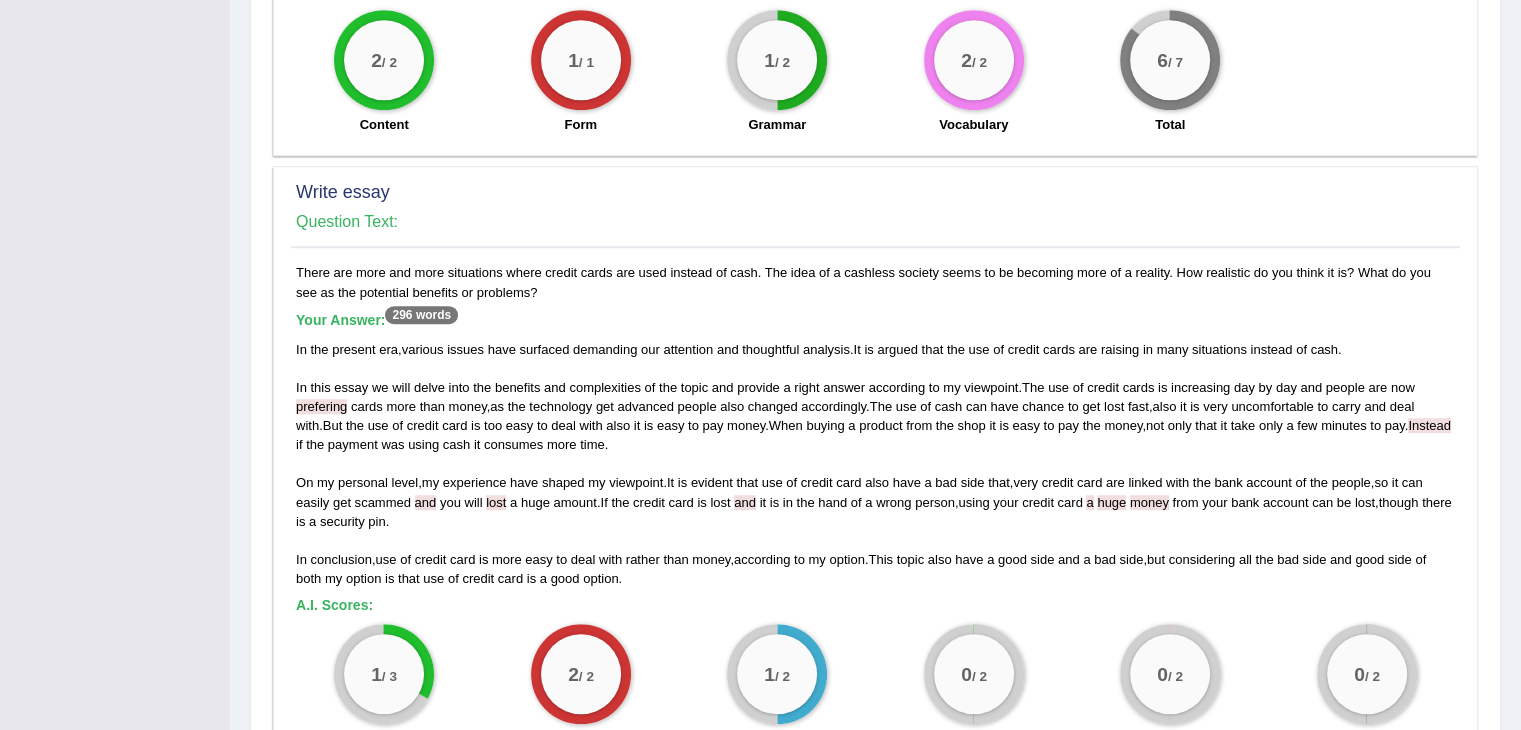 click on "Write essay" at bounding box center [875, 193] 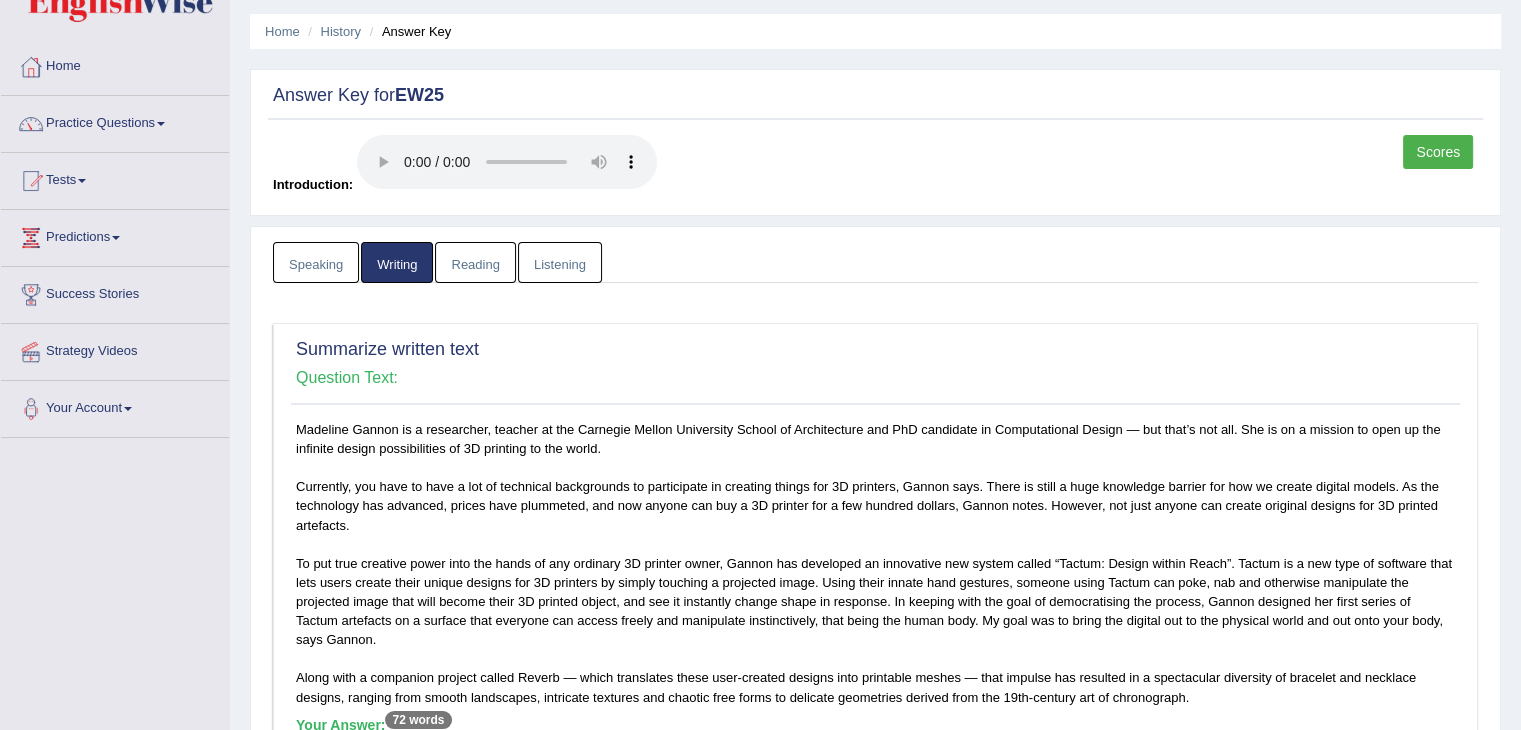 scroll, scrollTop: 0, scrollLeft: 0, axis: both 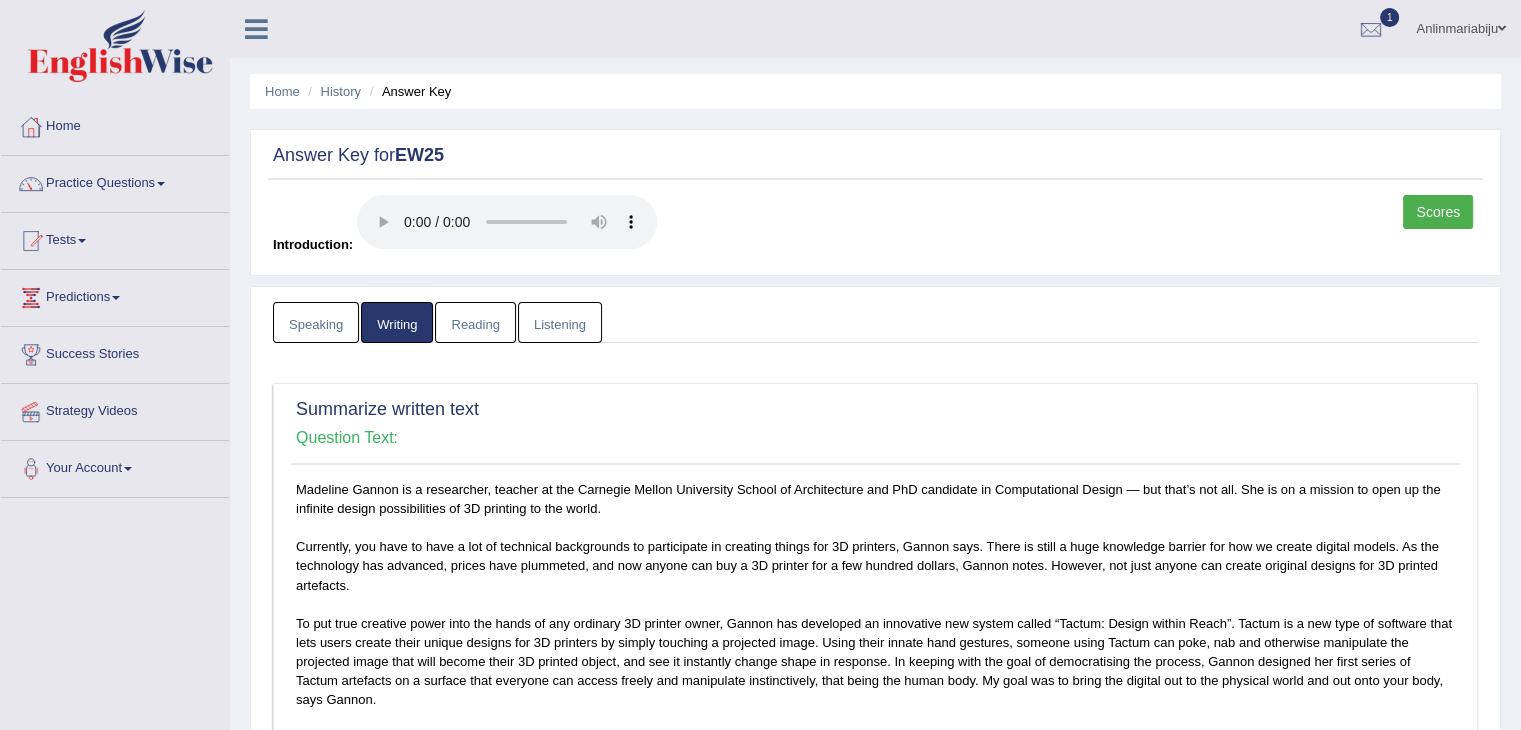 click on "Reading" at bounding box center [475, 322] 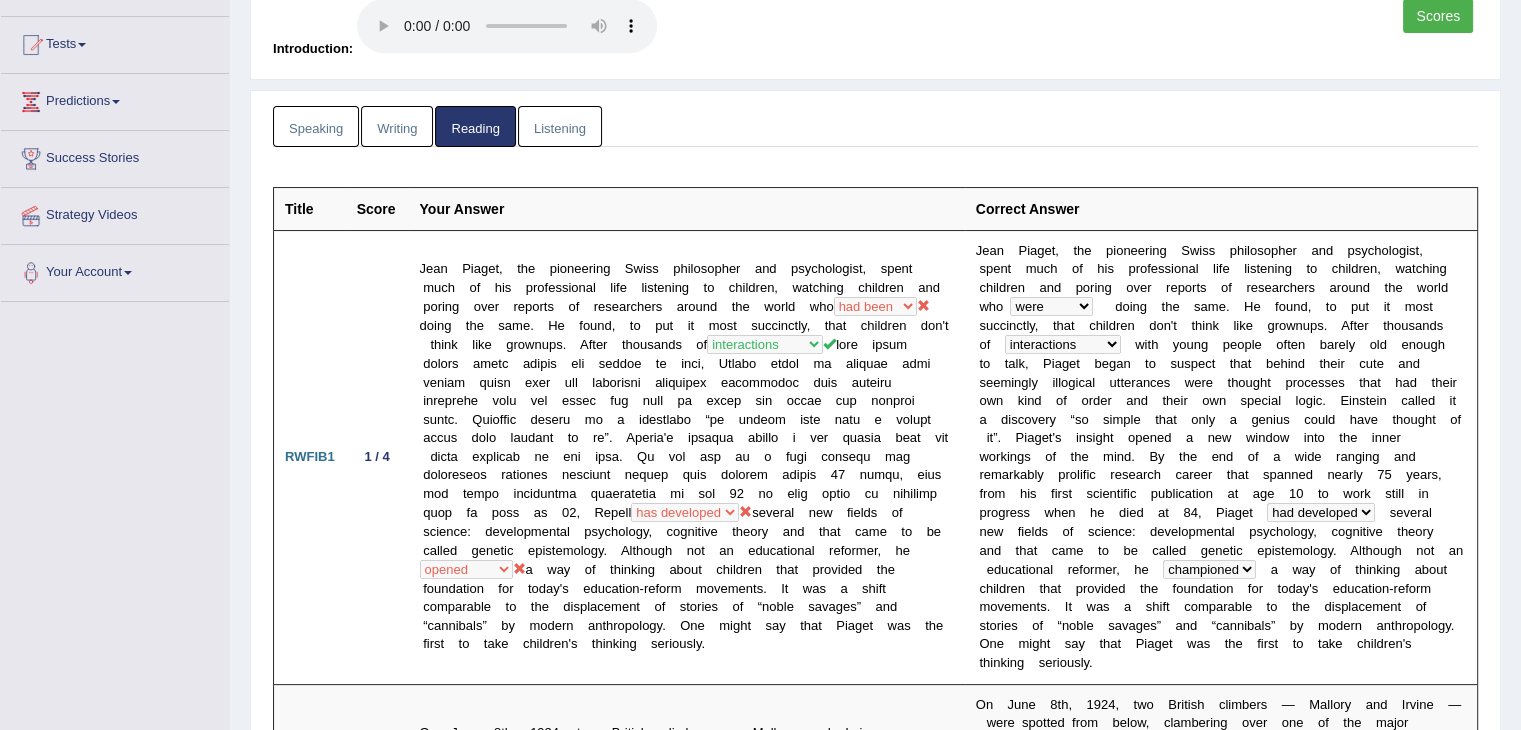scroll, scrollTop: 160, scrollLeft: 0, axis: vertical 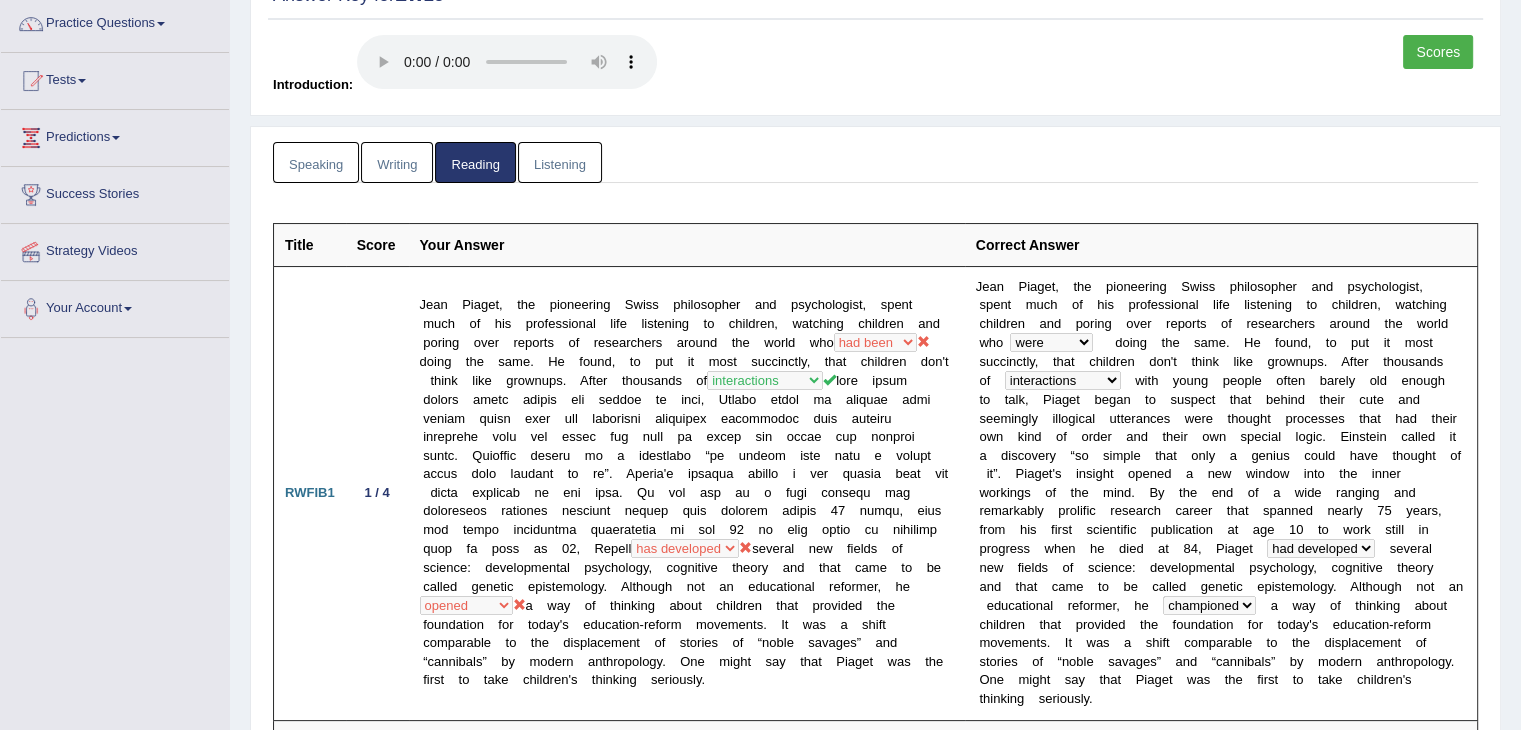 click on "Toggle navigation
Home
Practice Questions   Speaking Practice Read Aloud
Repeat Sentence
Describe Image
Re-tell Lecture
Answer Short Question
Summarize Group Discussion
Respond To A Situation
Writing Practice  Summarize Written Text
Write Essay
Reading Practice  Reading & Writing: Fill In The Blanks
Choose Multiple Answers
Re-order Paragraphs
Fill In The Blanks
Choose Single Answer
Listening Practice  Summarize Spoken Text
Highlight Incorrect Words
Highlight Correct Summary
Select Missing Word
Choose Single Answer
Choose Multiple Answers
Fill In The Blanks
Write From Dictation
Pronunciation
Tests  Take Practice Sectional Test
Take Mock Test" at bounding box center [760, 2045] 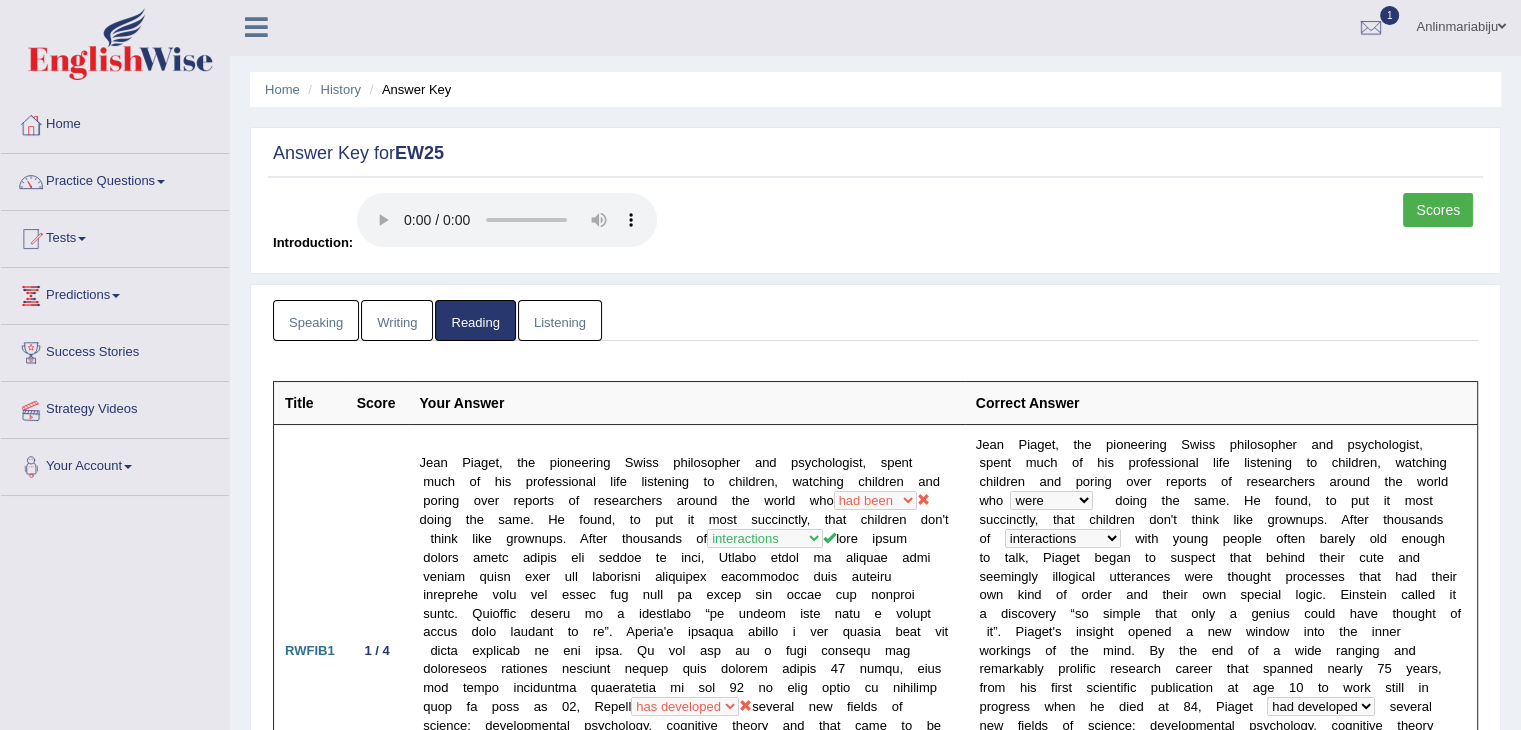 scroll, scrollTop: 0, scrollLeft: 0, axis: both 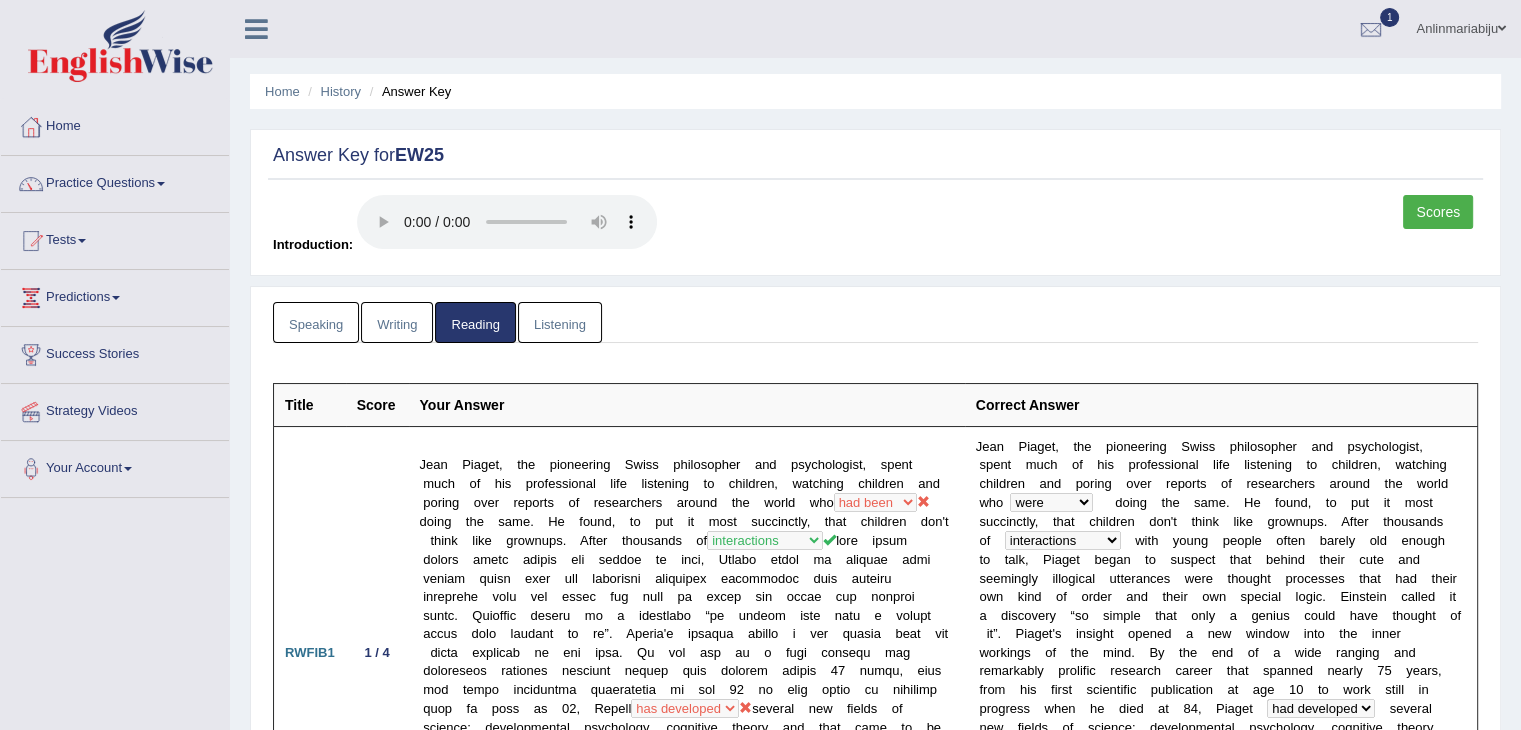 click on "Listening" at bounding box center [560, 322] 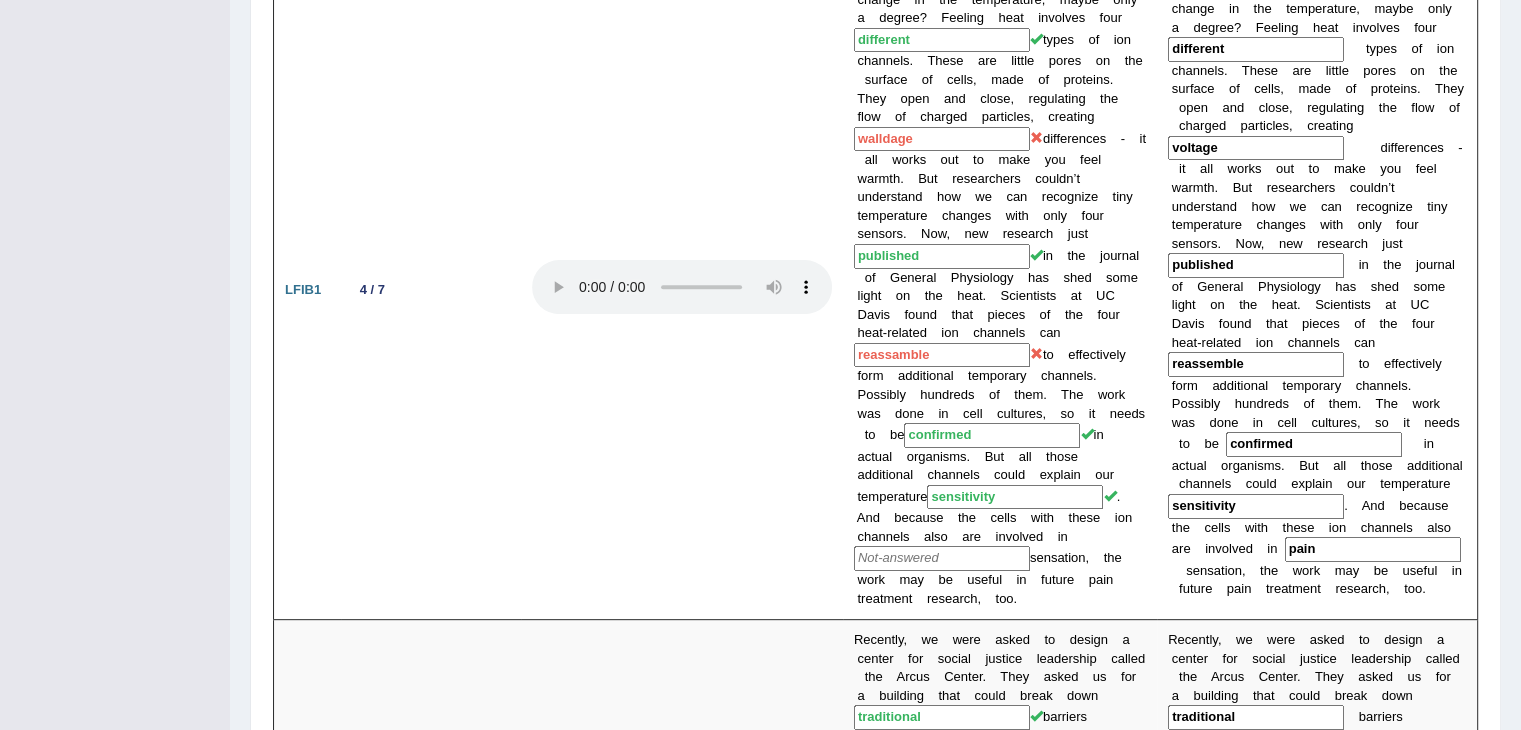 scroll, scrollTop: 656, scrollLeft: 0, axis: vertical 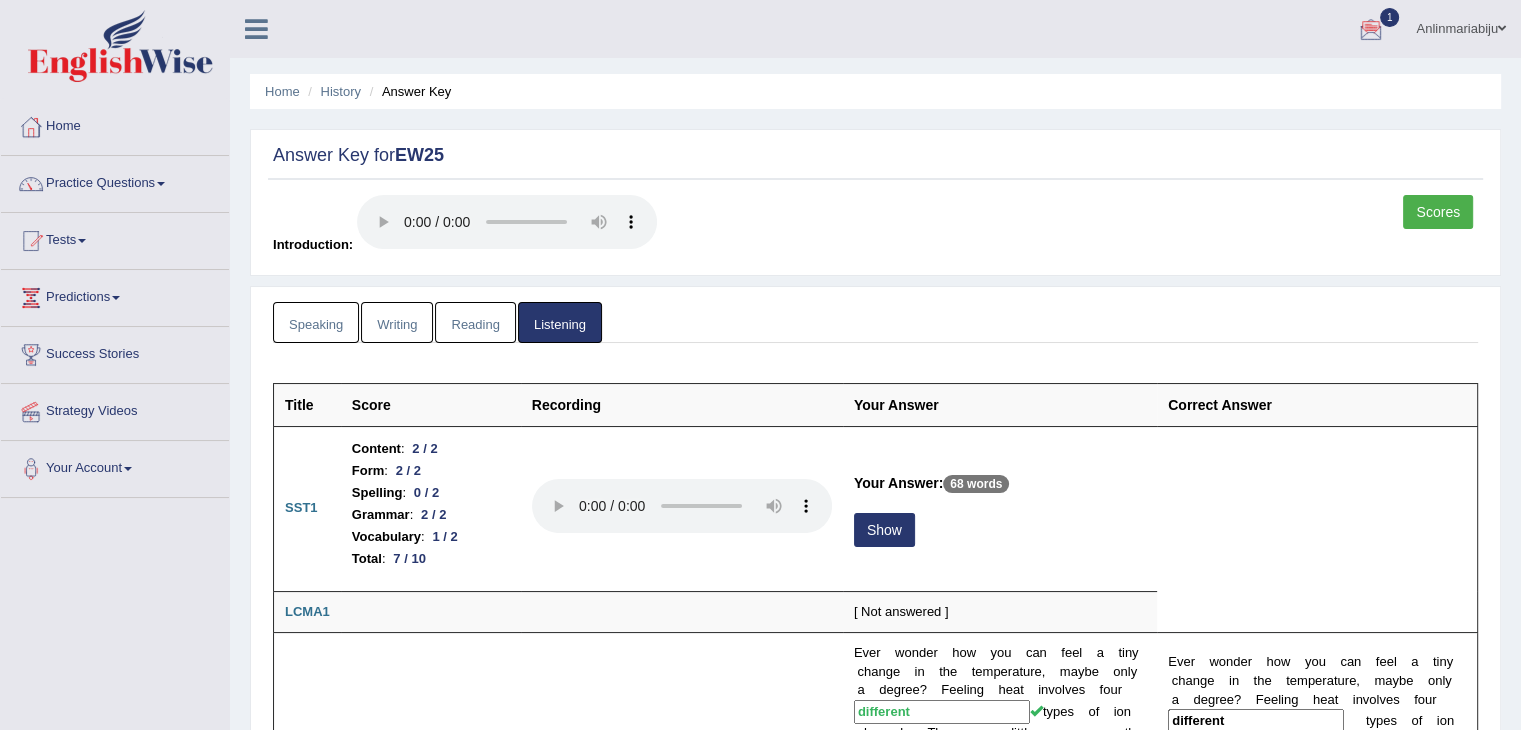 click on "Speaking" at bounding box center [316, 322] 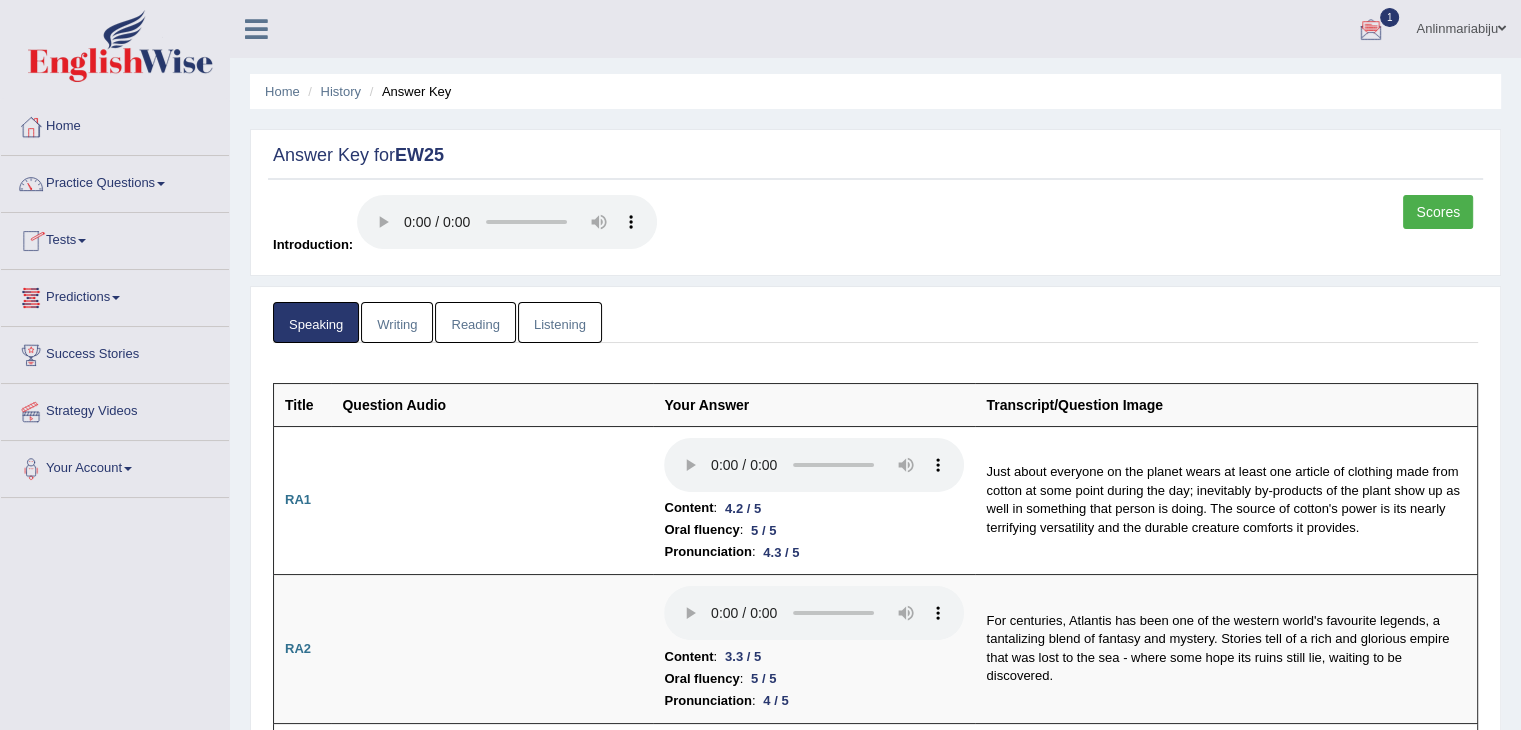 click at bounding box center (82, 241) 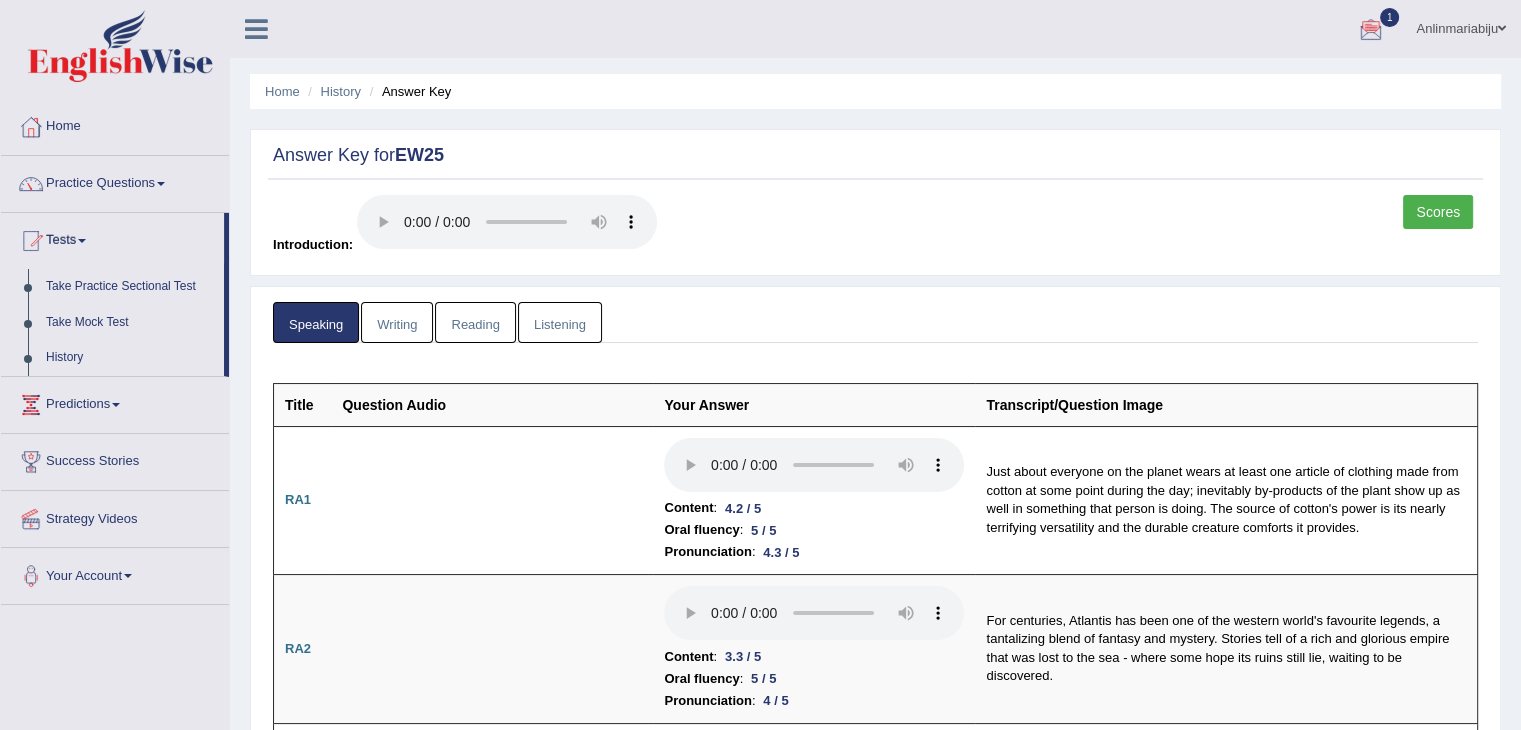 click on "Anlinmariabiju
Toggle navigation
Username: anlinmariabiju
Access Type: Online
Subscription: Default
Log out
1
EW25
Aug 6, 2025 See All Alerts" at bounding box center [1069, 28] 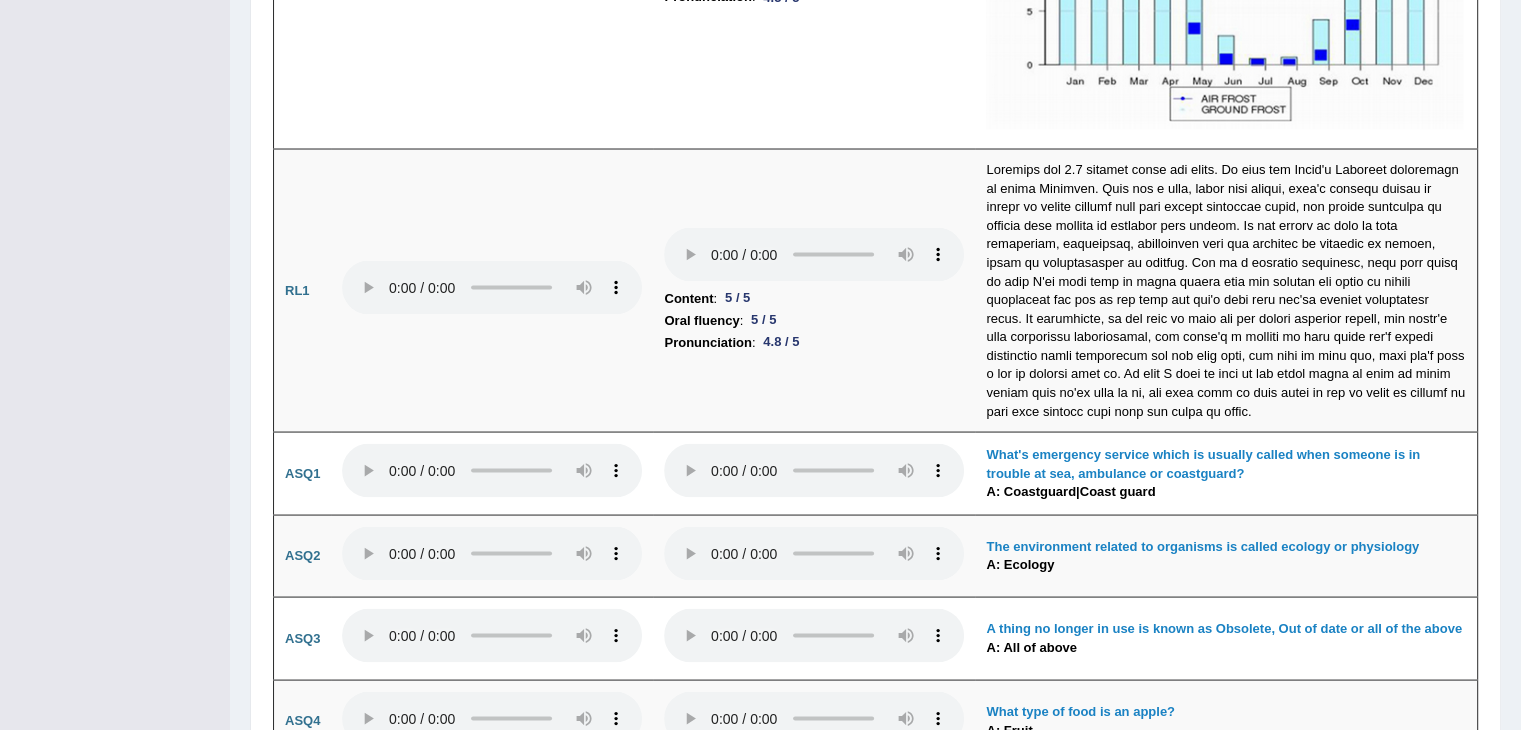 scroll, scrollTop: 3760, scrollLeft: 0, axis: vertical 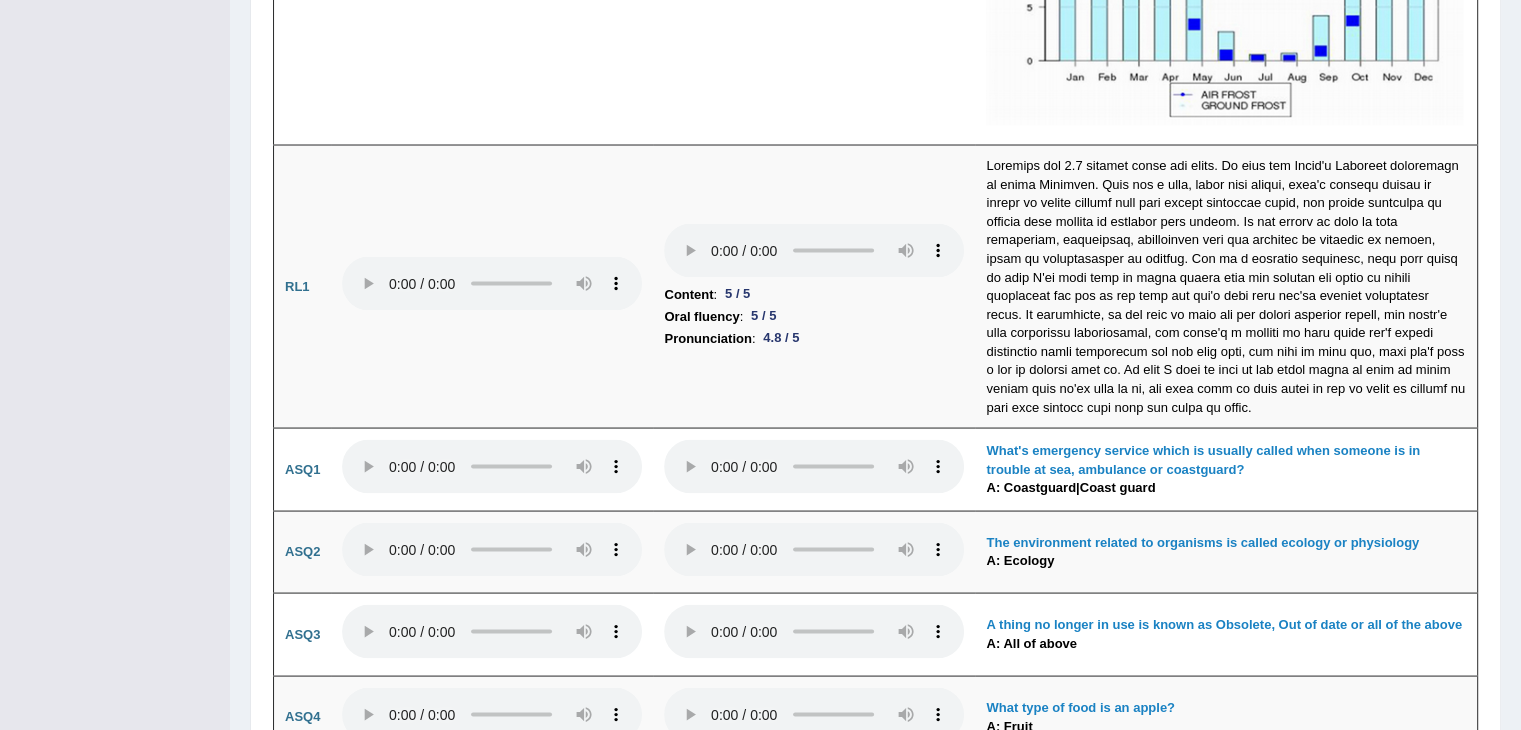 click on "Toggle navigation
Home
Practice Questions   Speaking Practice Read Aloud
Repeat Sentence
Describe Image
Re-tell Lecture
Answer Short Question
Summarize Group Discussion
Respond To A Situation
Writing Practice  Summarize Written Text
Write Essay
Reading Practice  Reading & Writing: Fill In The Blanks
Choose Multiple Answers
Re-order Paragraphs
Fill In The Blanks
Choose Single Answer
Listening Practice  Summarize Spoken Text
Highlight Incorrect Words
Highlight Correct Summary
Select Missing Word
Choose Single Answer
Choose Multiple Answers
Fill In The Blanks
Write From Dictation
Pronunciation
Tests  Take Practice Sectional Test
Take Mock Test" at bounding box center [760, -1414] 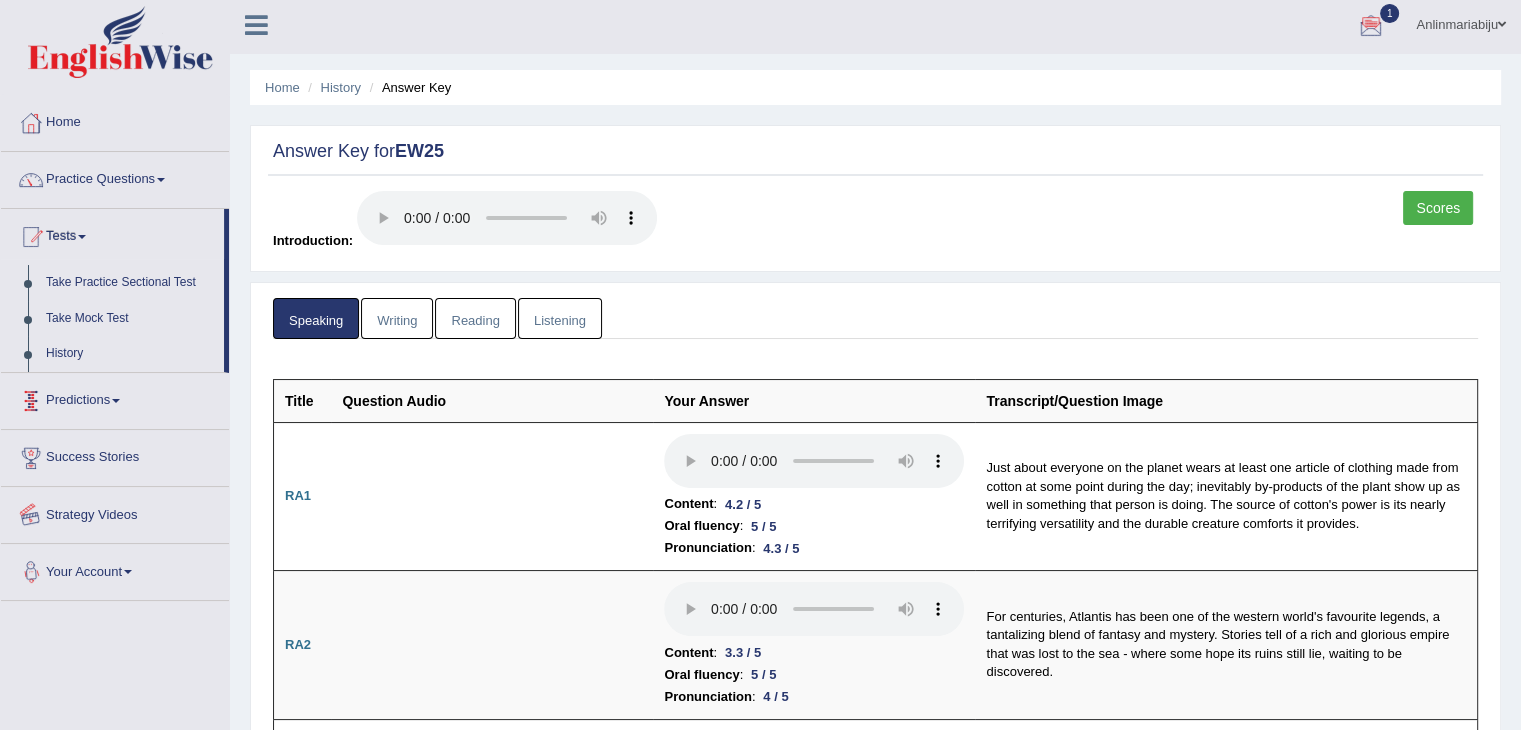 scroll, scrollTop: 0, scrollLeft: 0, axis: both 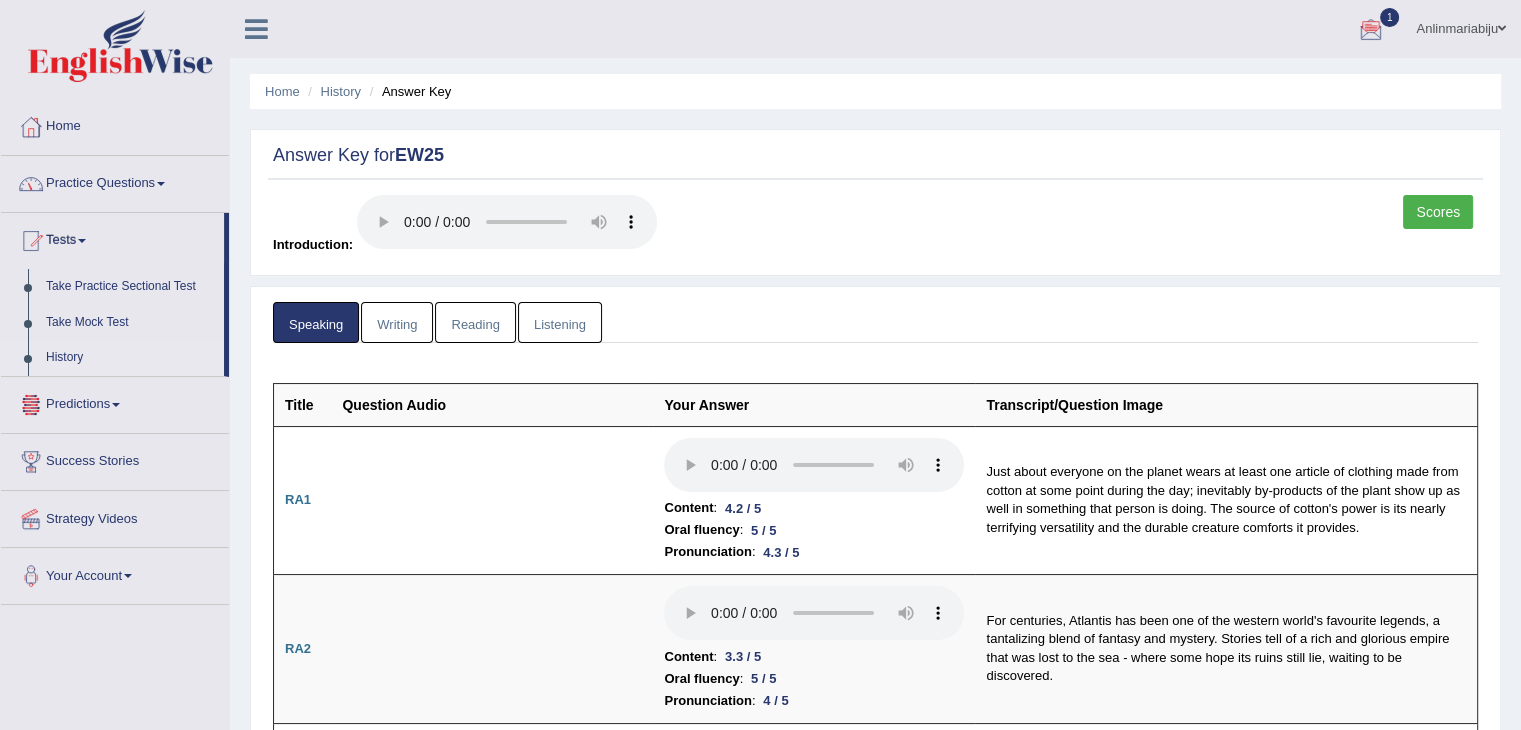 click on "History" at bounding box center [130, 358] 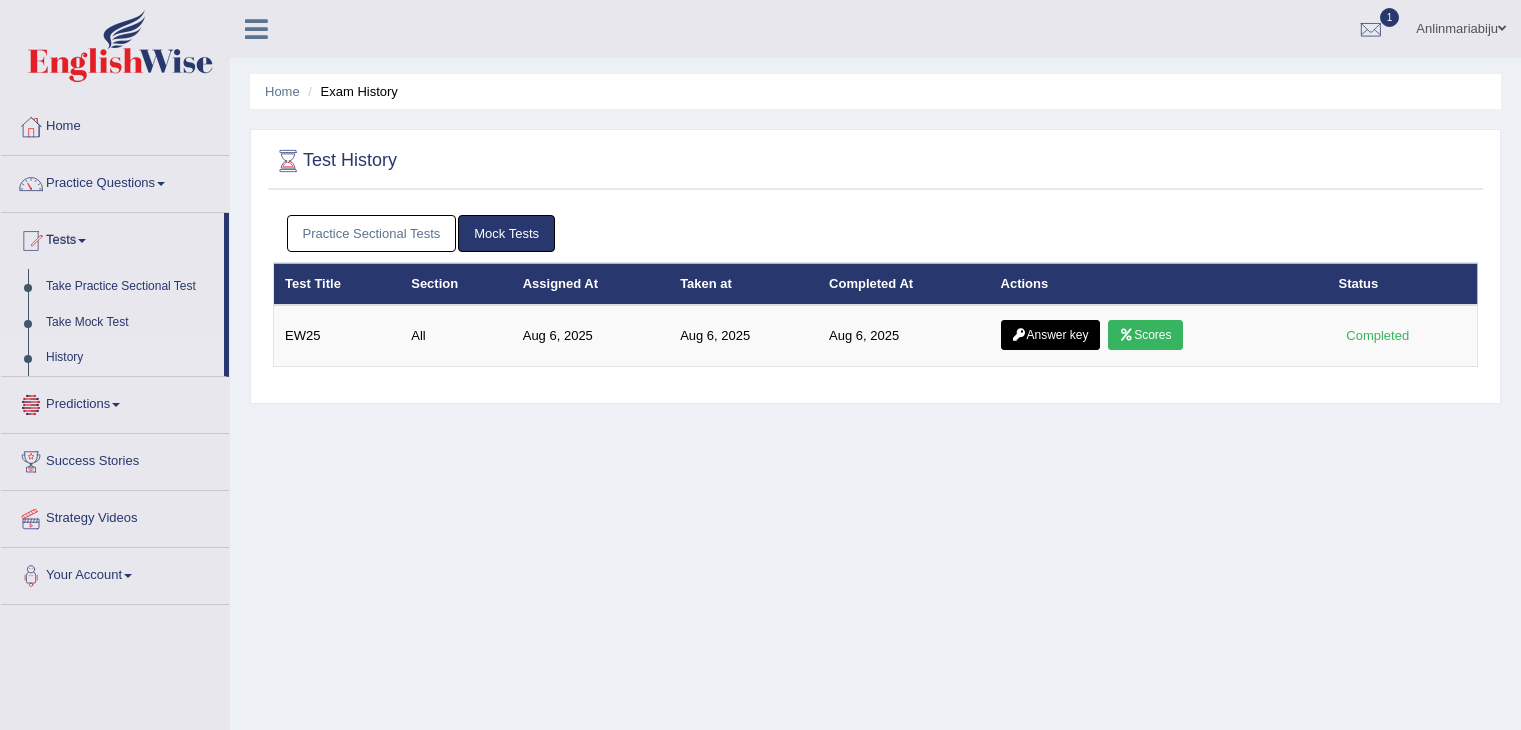 scroll, scrollTop: 0, scrollLeft: 0, axis: both 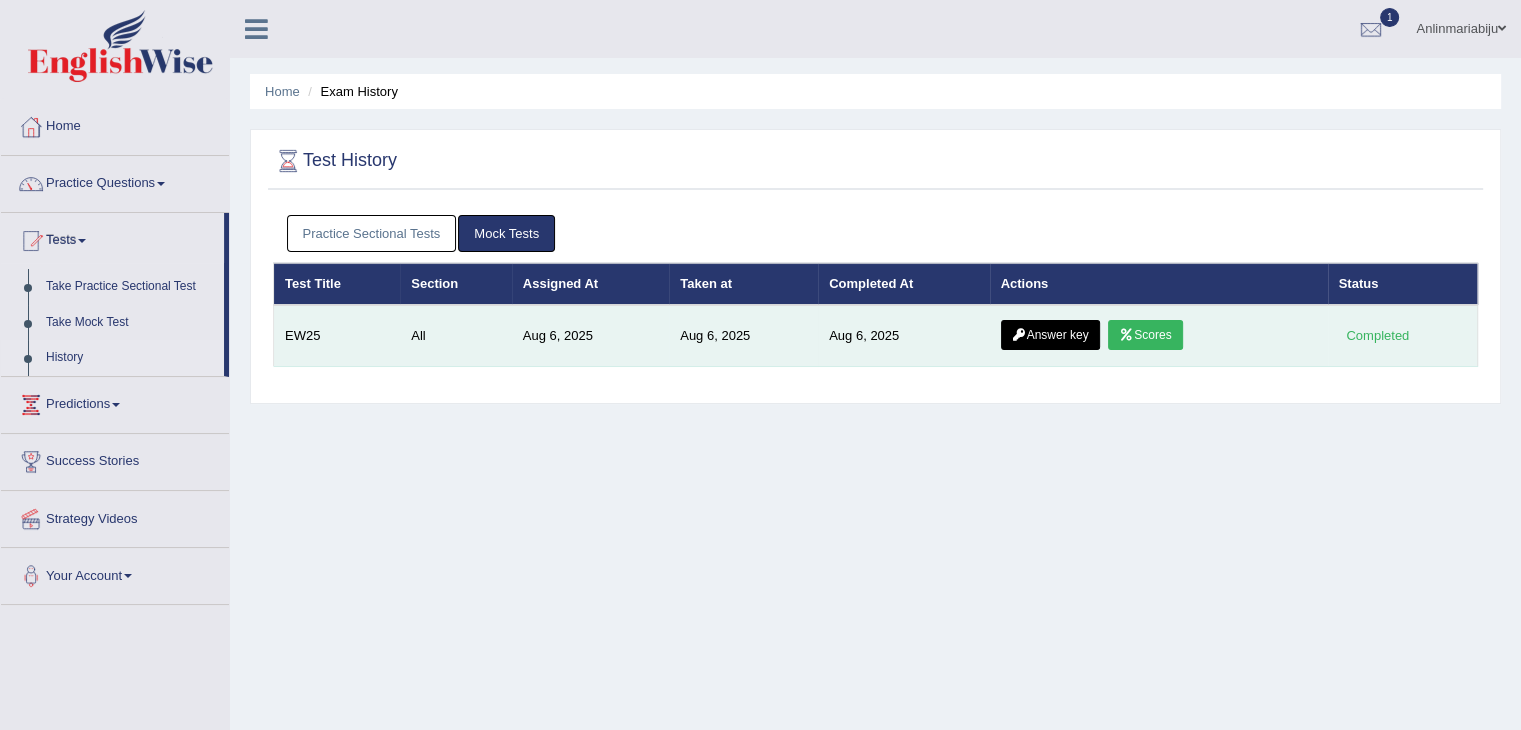 click on "Scores" at bounding box center (1145, 335) 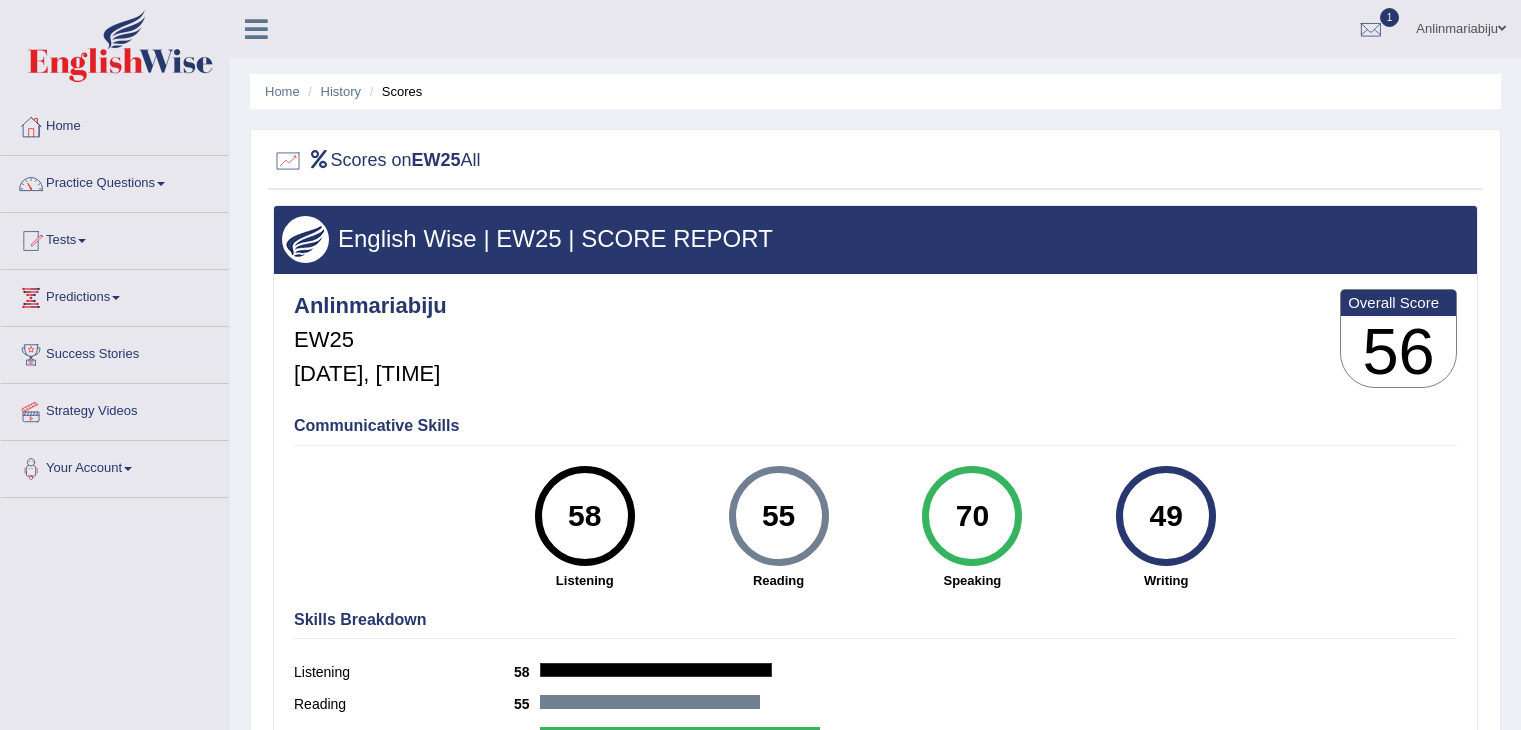 scroll, scrollTop: 0, scrollLeft: 0, axis: both 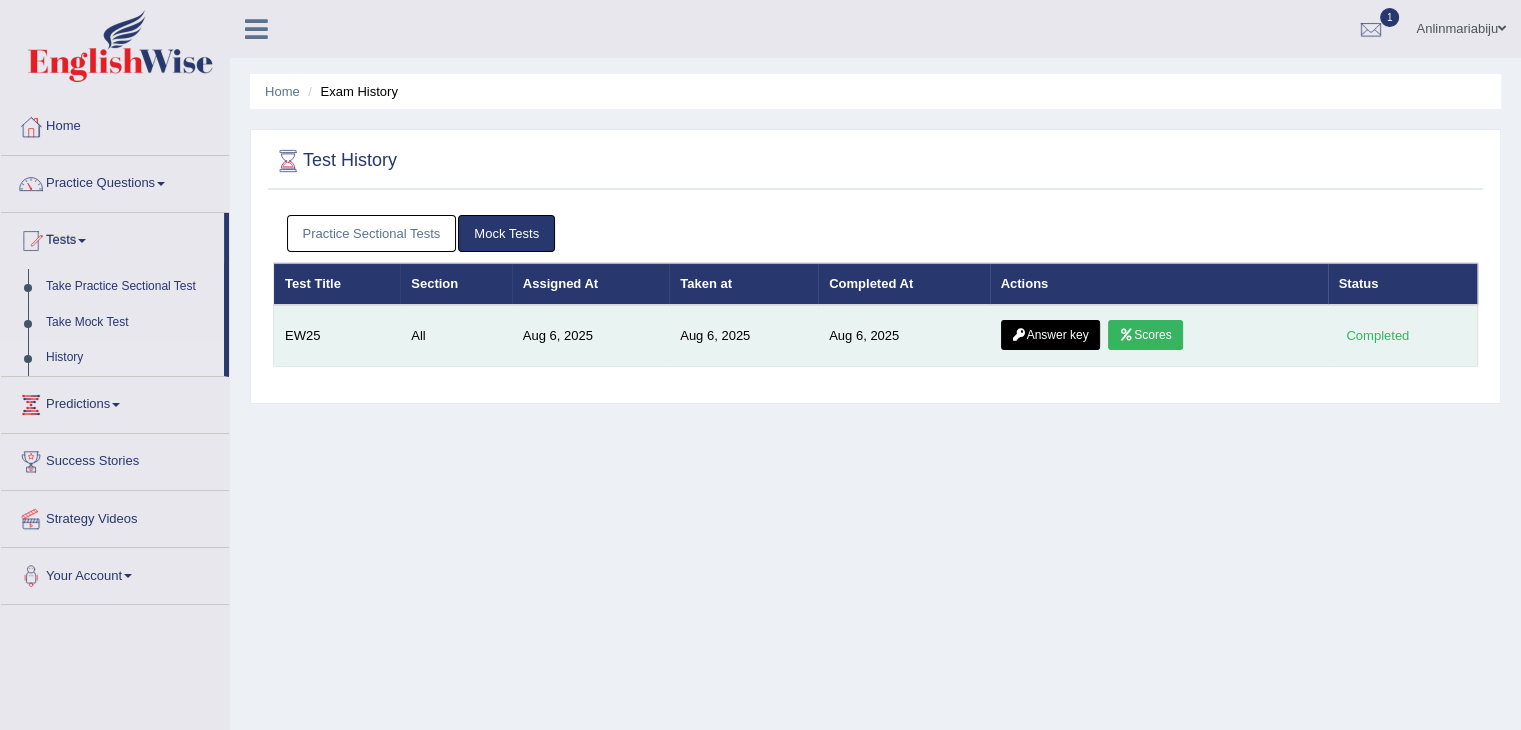 click on "Answer key" at bounding box center [1050, 335] 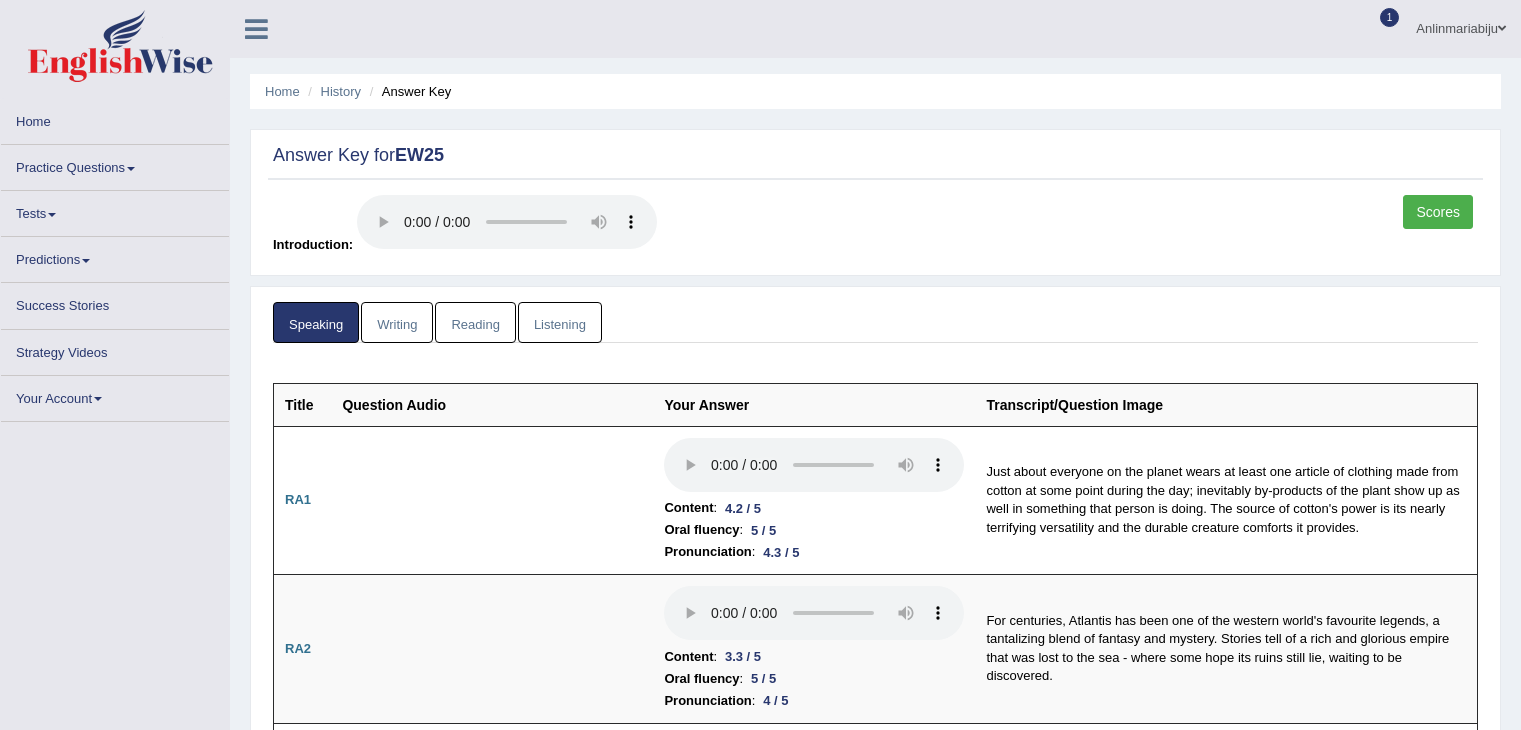 scroll, scrollTop: 0, scrollLeft: 0, axis: both 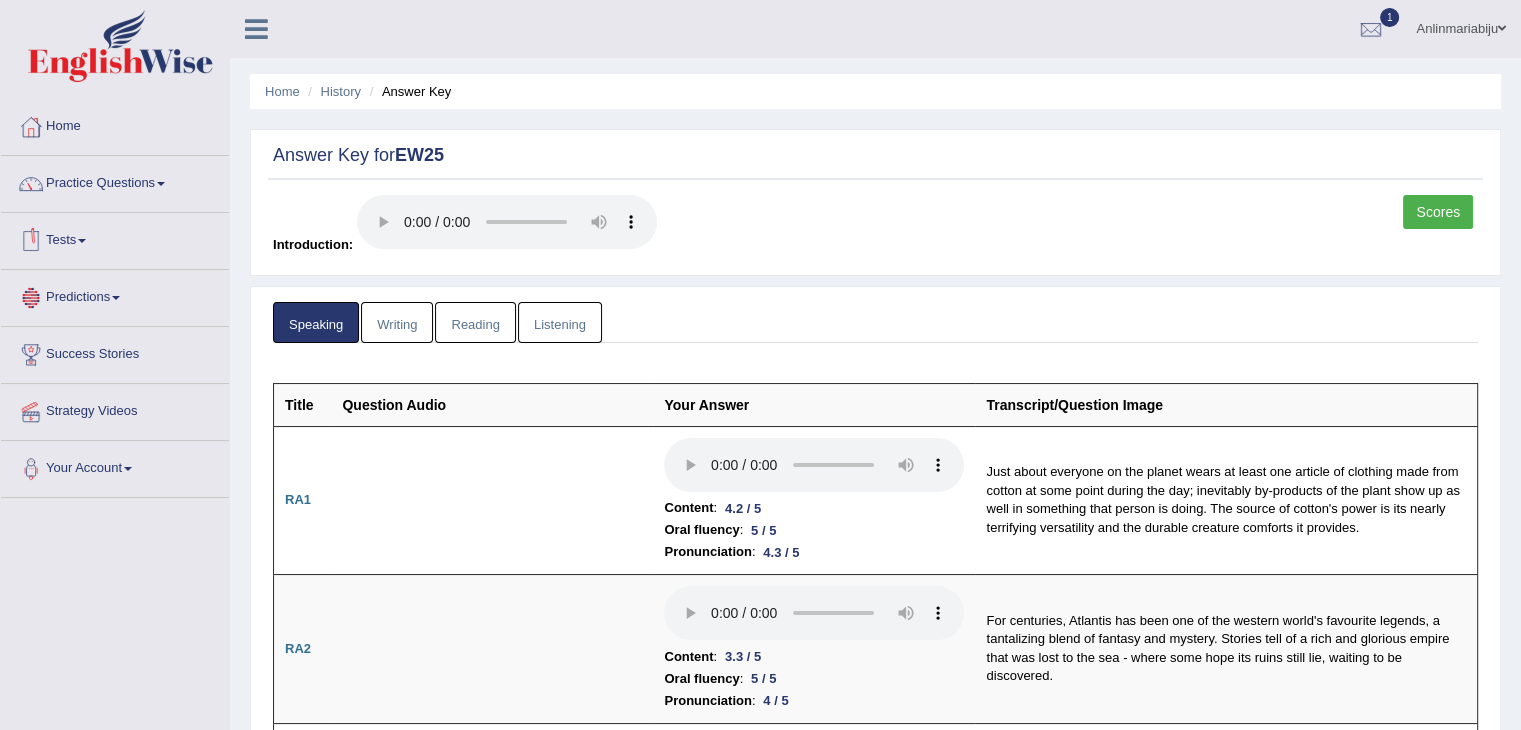 click on "Tests" at bounding box center (115, 238) 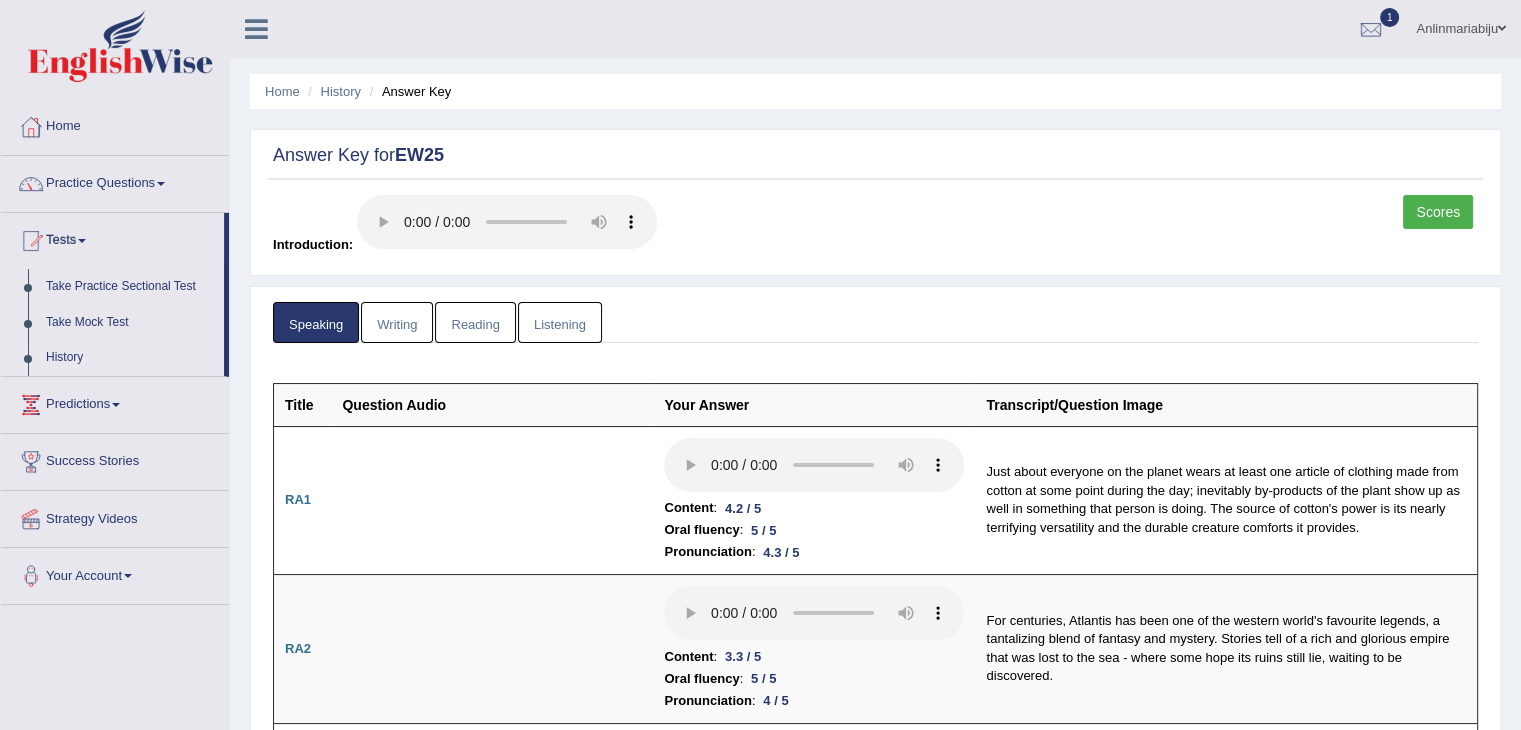 click on "History" at bounding box center [130, 358] 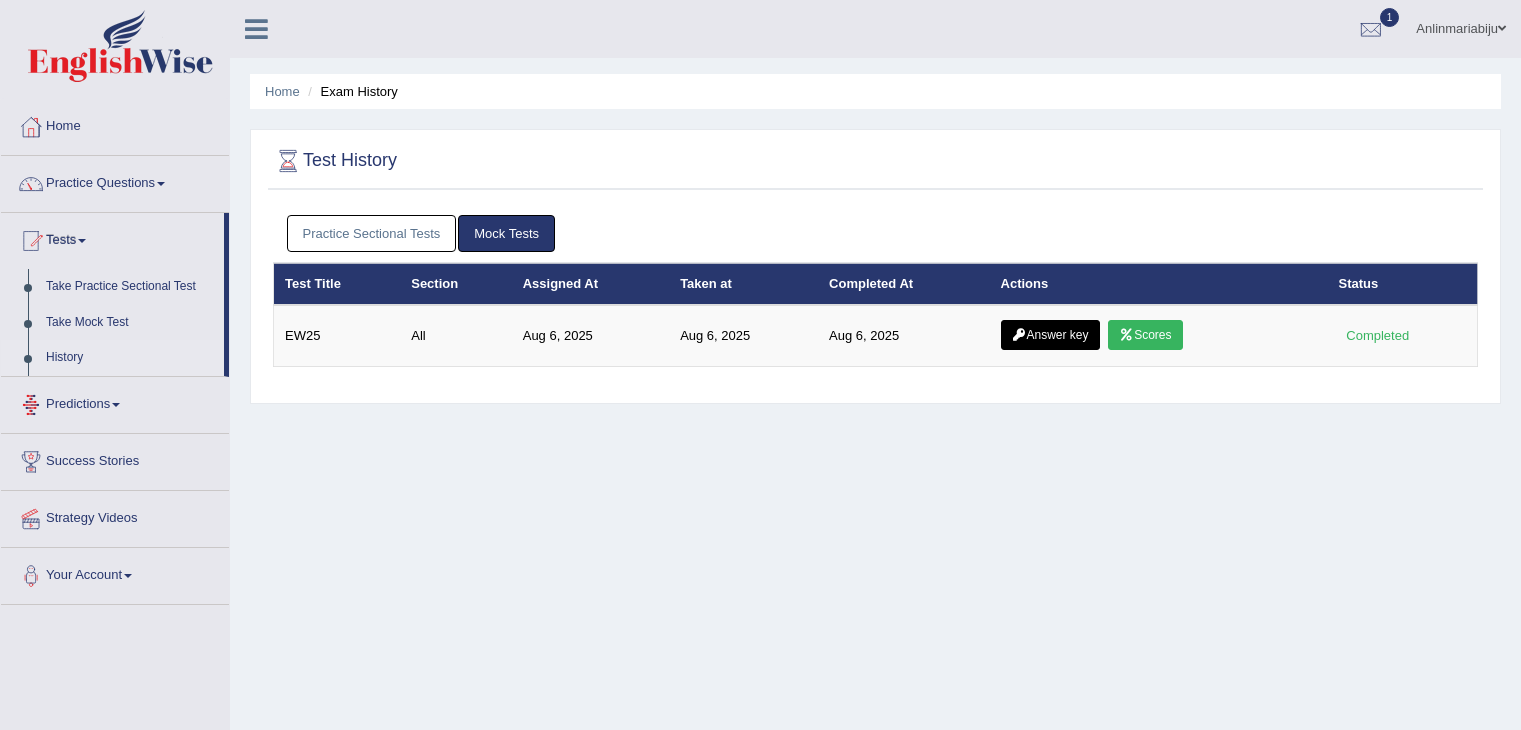scroll, scrollTop: 0, scrollLeft: 0, axis: both 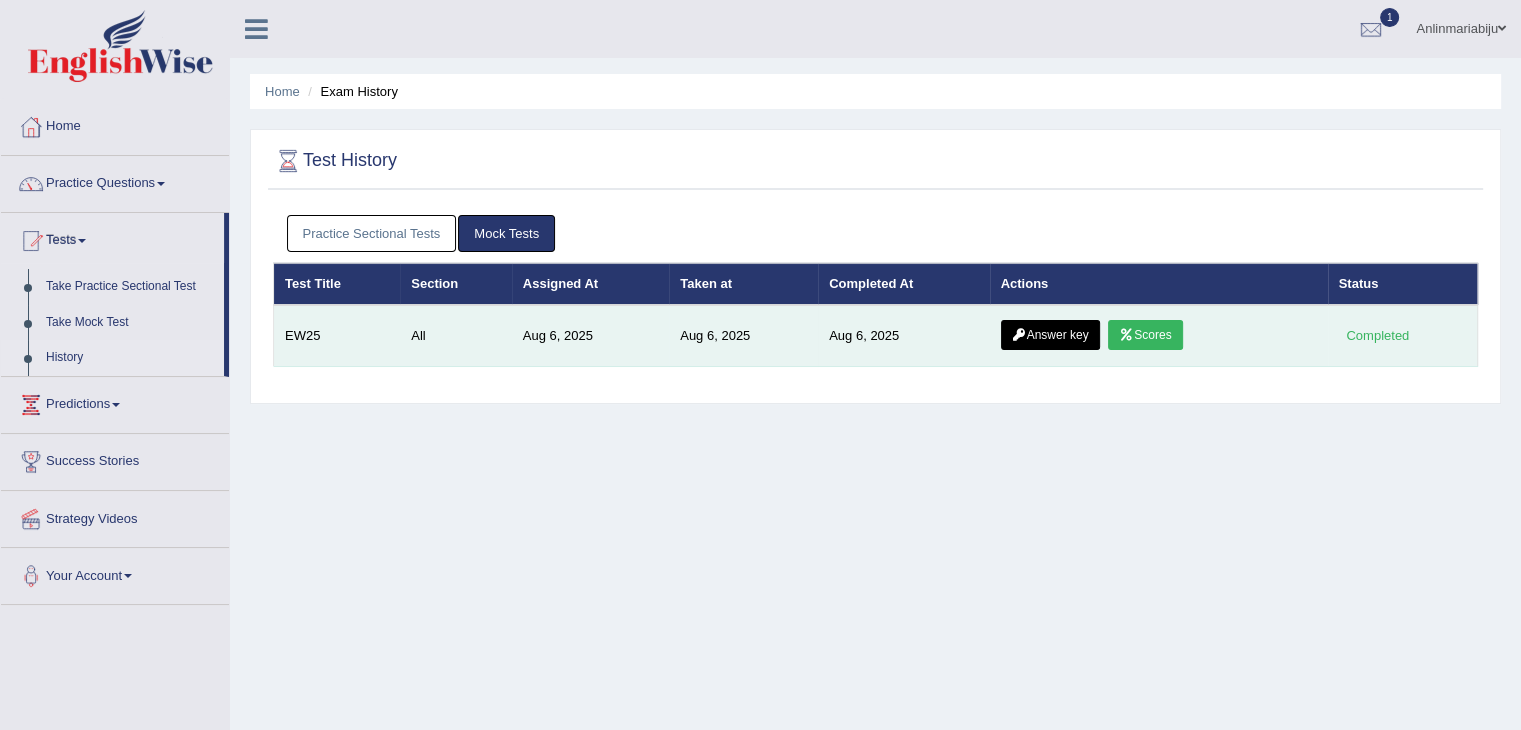 click on "Scores" at bounding box center (1145, 335) 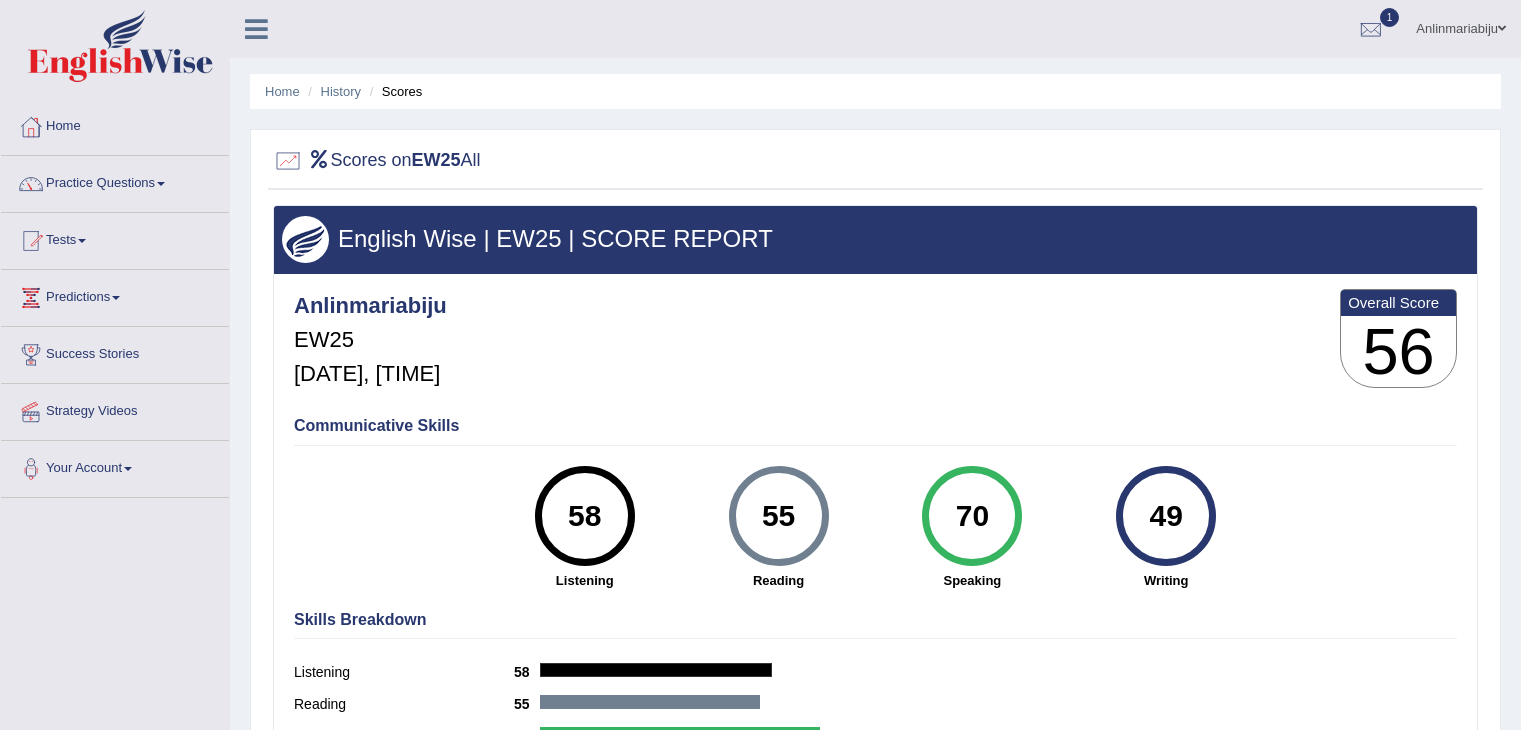 scroll, scrollTop: 0, scrollLeft: 0, axis: both 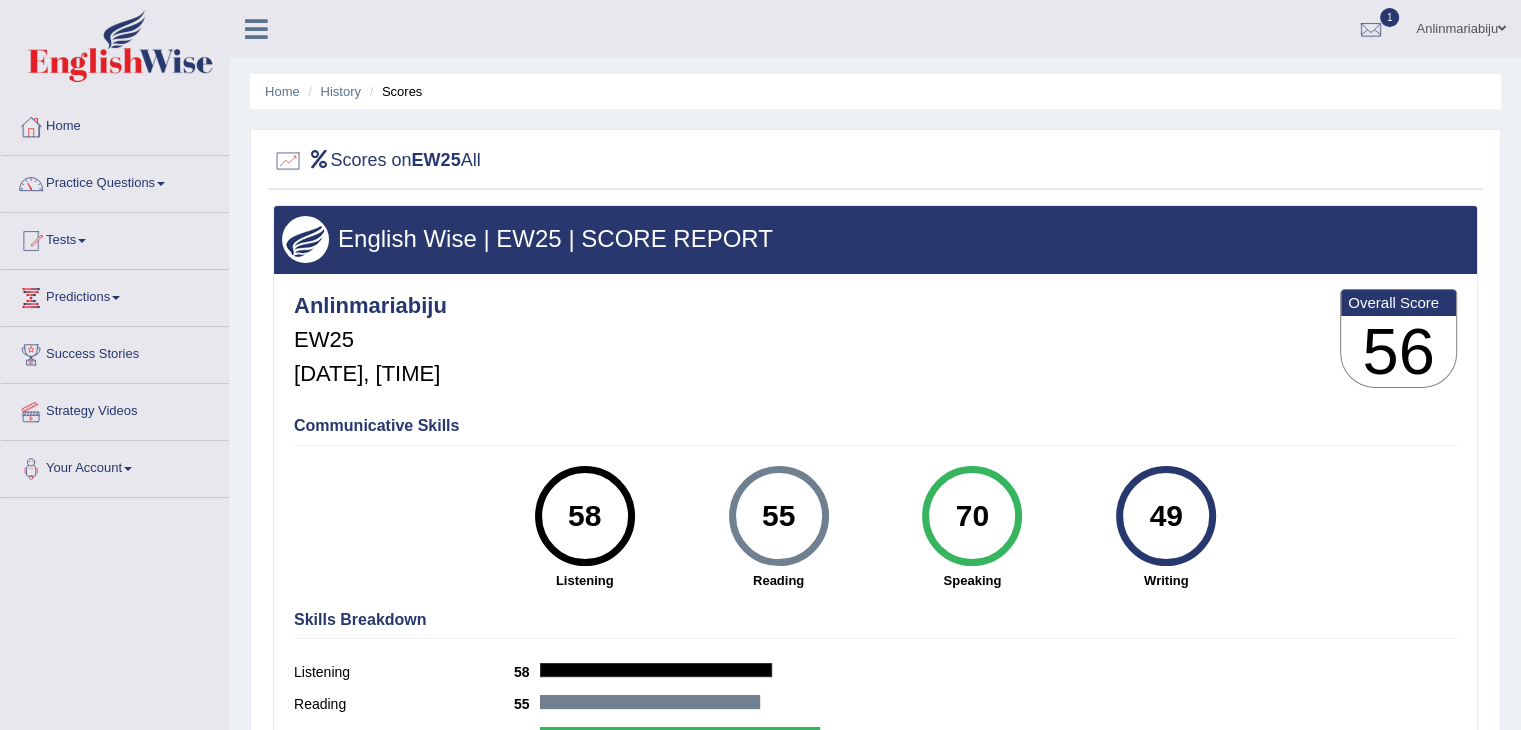 click on "Scores" at bounding box center (394, 91) 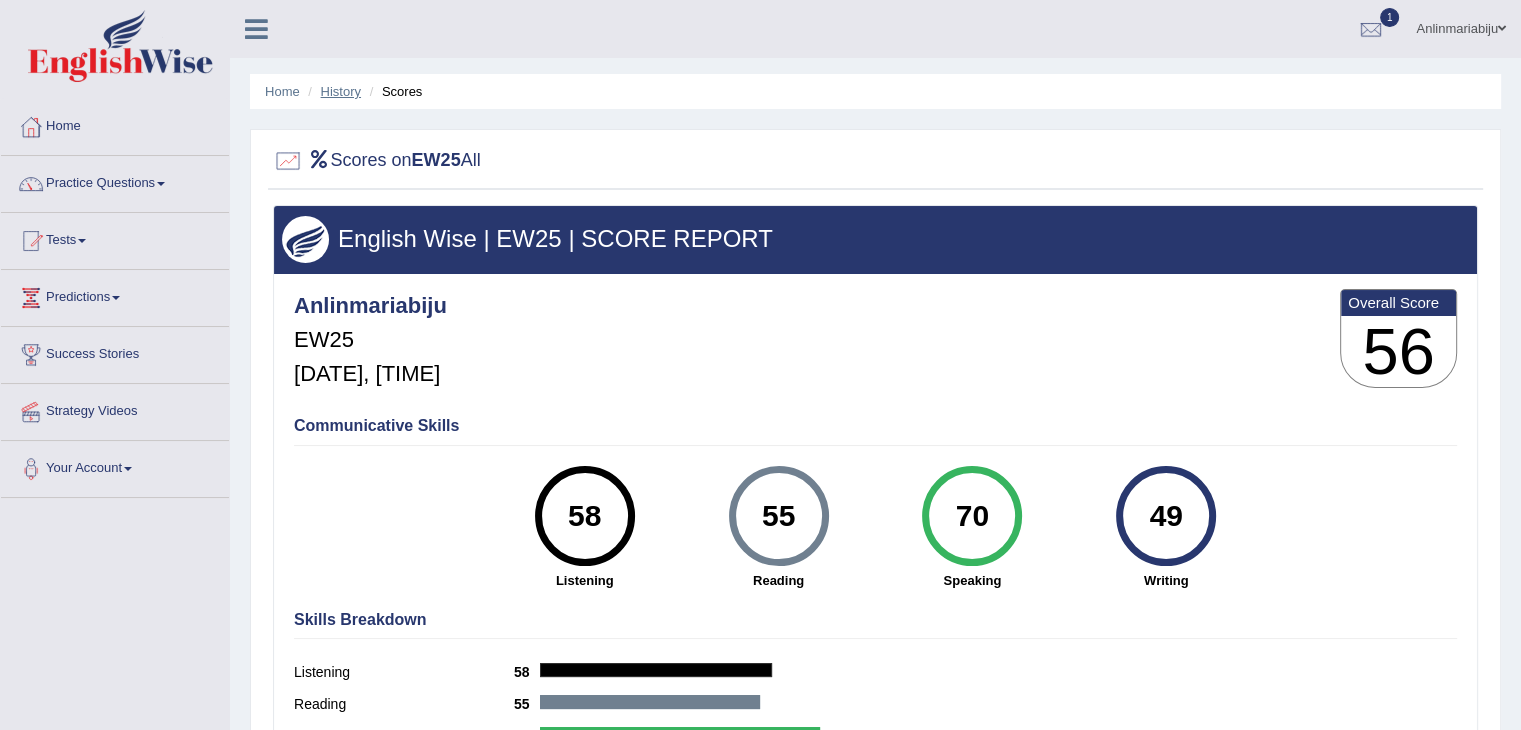 click on "History" at bounding box center [341, 91] 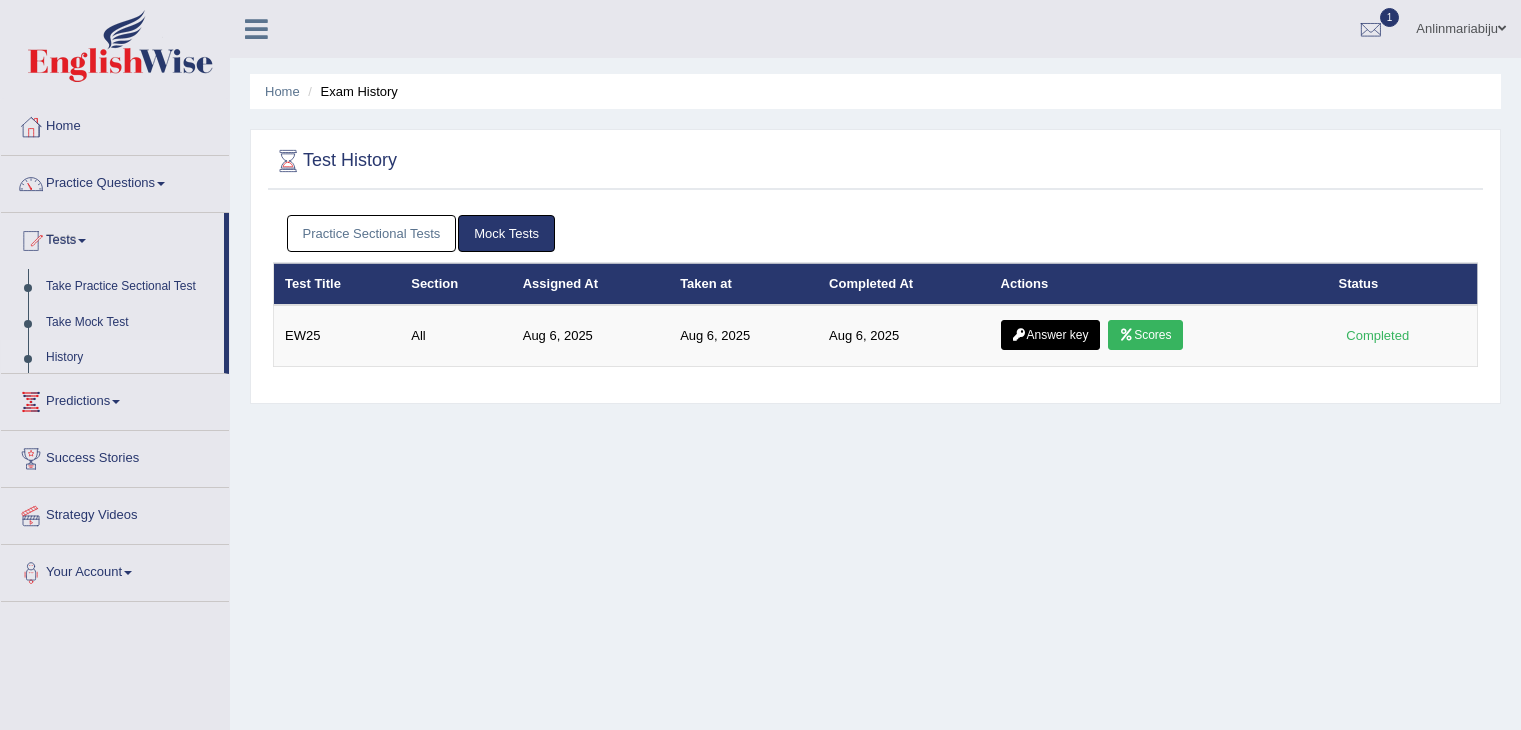 scroll, scrollTop: 0, scrollLeft: 0, axis: both 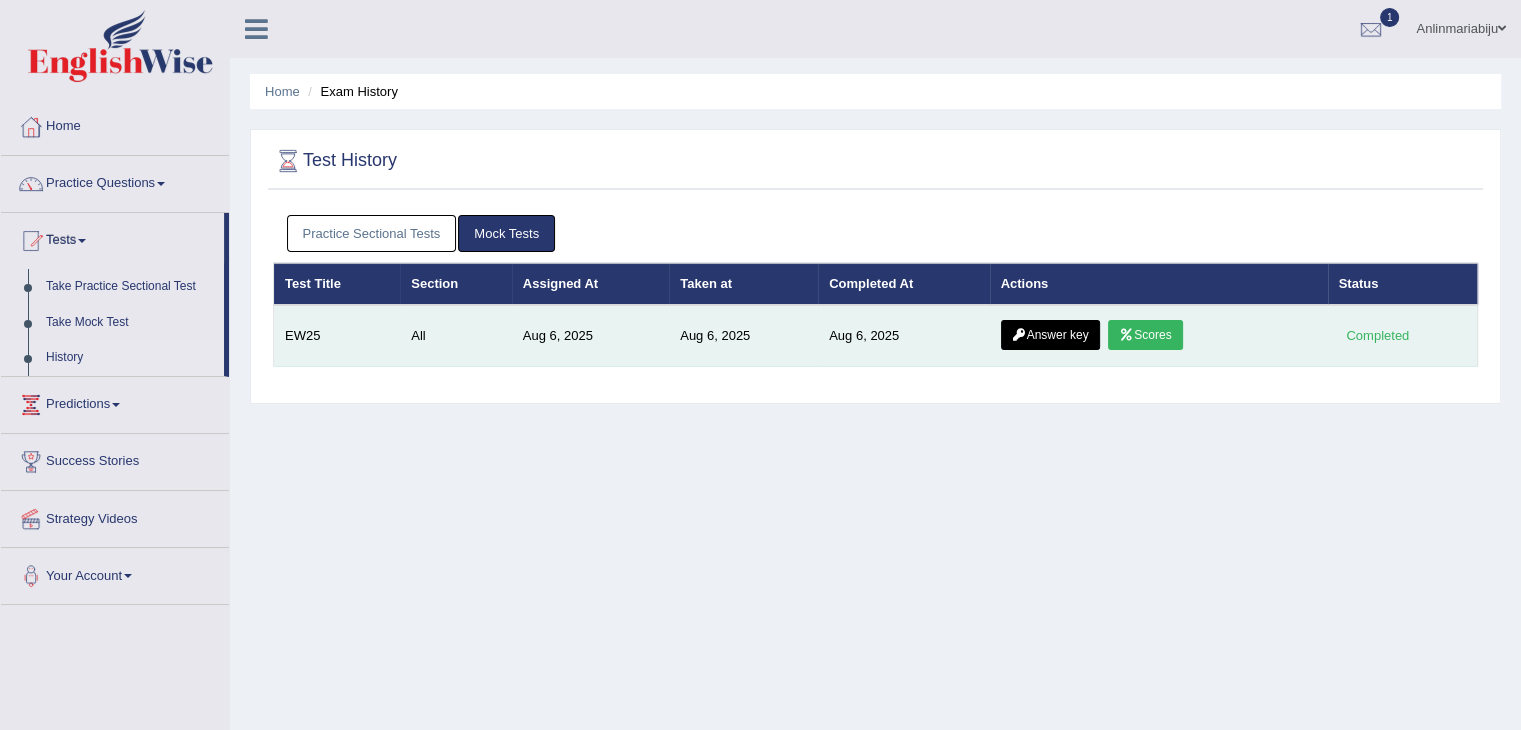 click on "Answer key" at bounding box center (1050, 335) 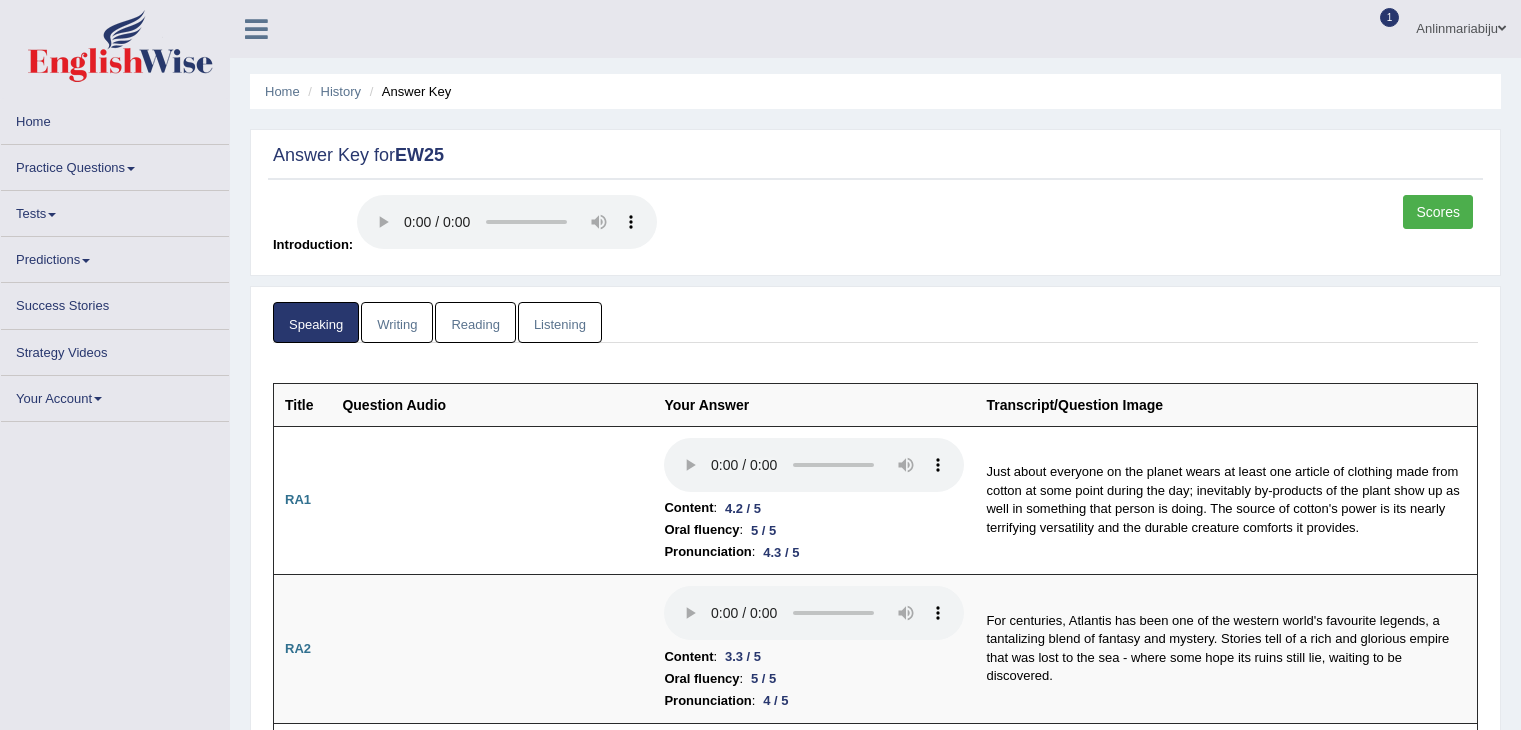 scroll, scrollTop: 0, scrollLeft: 0, axis: both 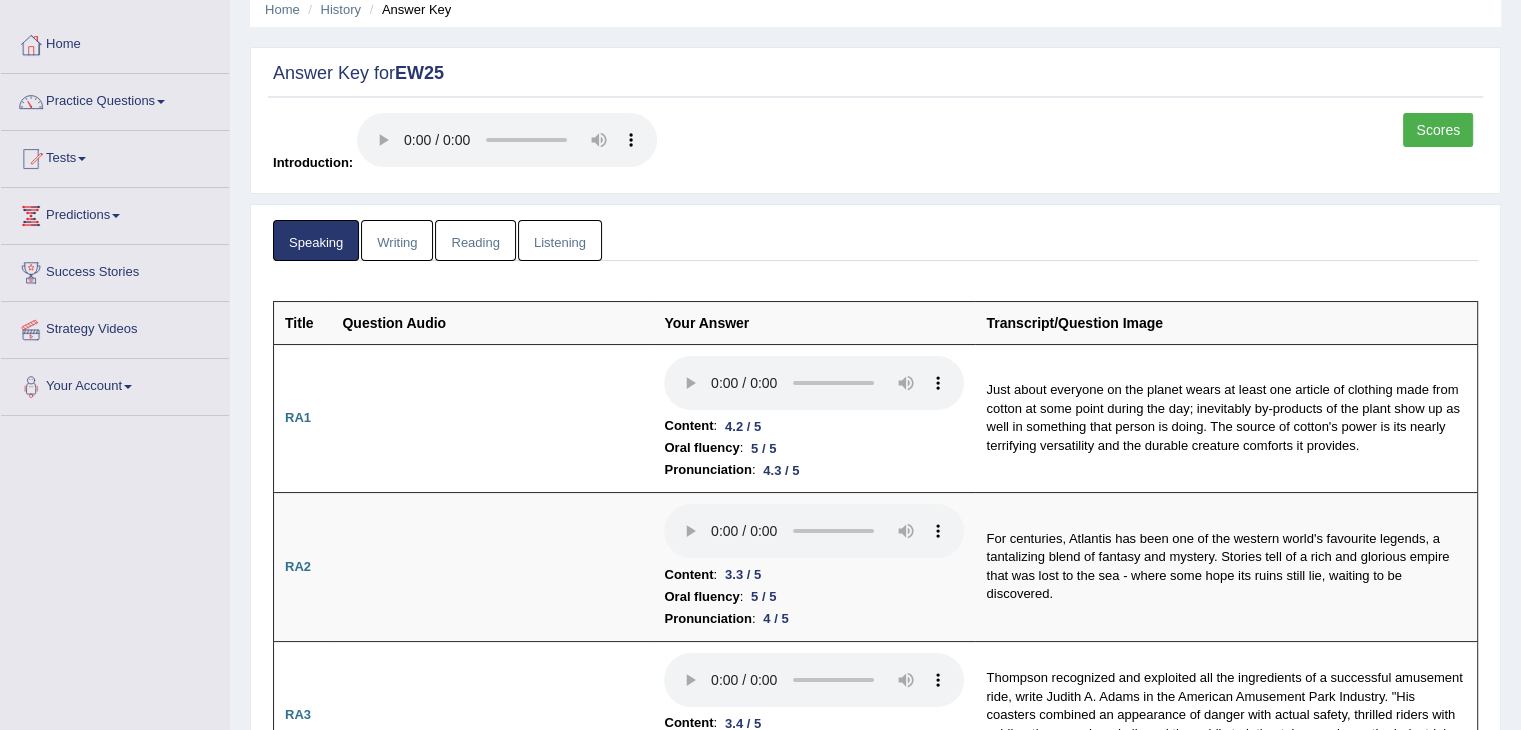 click on "Toggle navigation
Home
Practice Questions   Speaking Practice Read Aloud
Repeat Sentence
Describe Image
Re-tell Lecture
Answer Short Question
Summarize Group Discussion
Respond To A Situation
Writing Practice  Summarize Written Text
Write Essay
Reading Practice  Reading & Writing: Fill In The Blanks
Choose Multiple Answers
Re-order Paragraphs
Fill In The Blanks
Choose Single Answer
Listening Practice  Summarize Spoken Text
Highlight Incorrect Words
Highlight Correct Summary
Select Missing Word
Choose Single Answer
Choose Multiple Answers
Fill In The Blanks
Write From Dictation
Pronunciation
Tests
Take Mock Test" at bounding box center [760, 283] 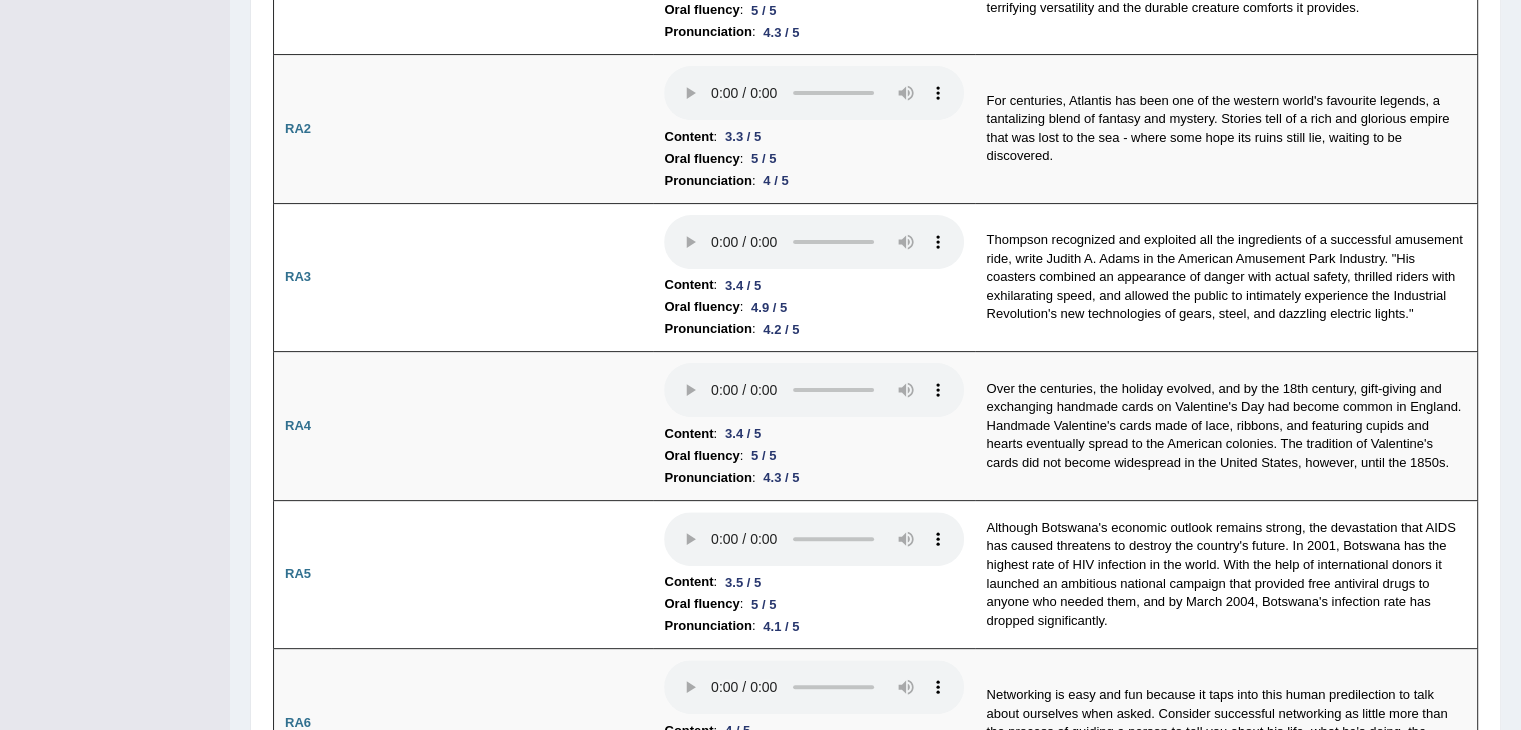 scroll, scrollTop: 560, scrollLeft: 0, axis: vertical 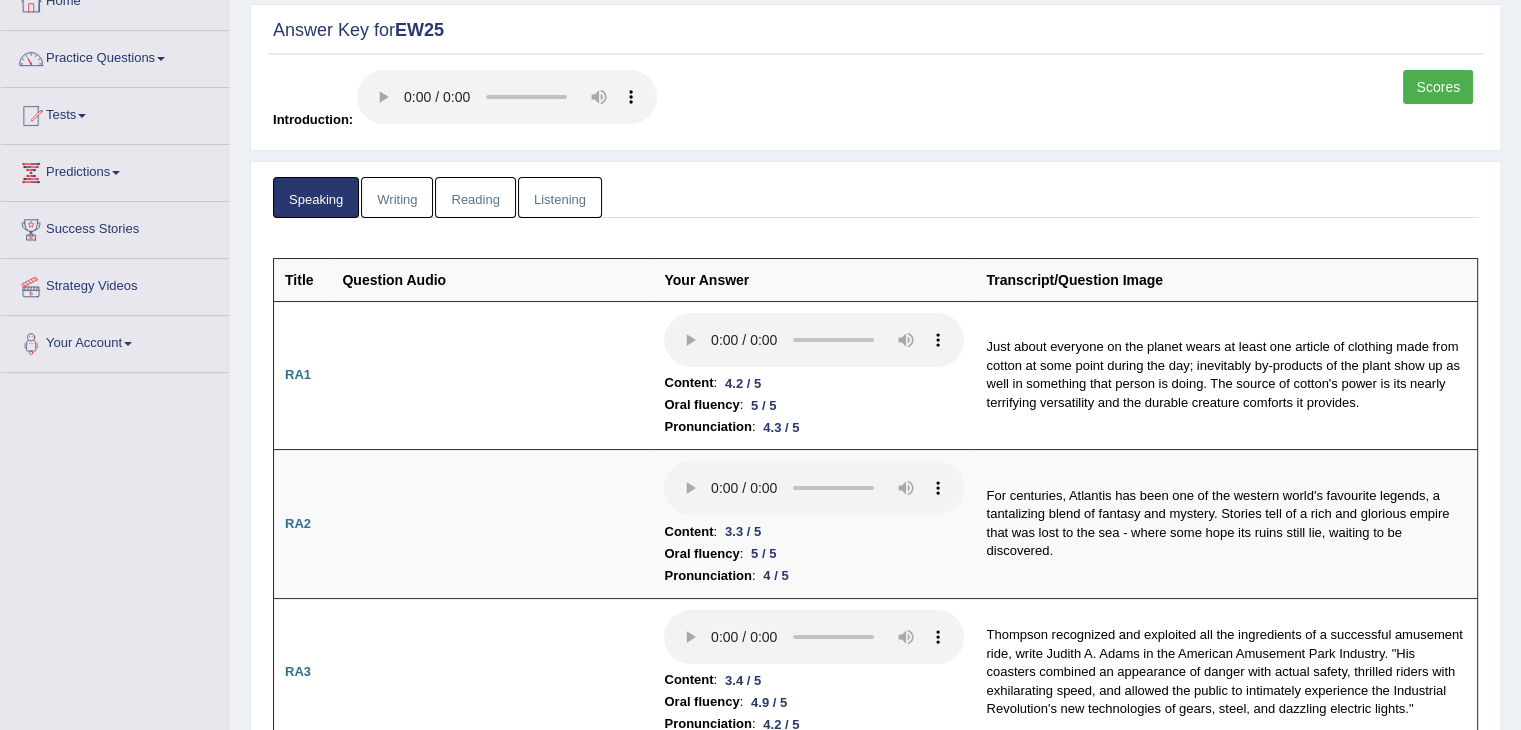 click on "Writing" at bounding box center (397, 197) 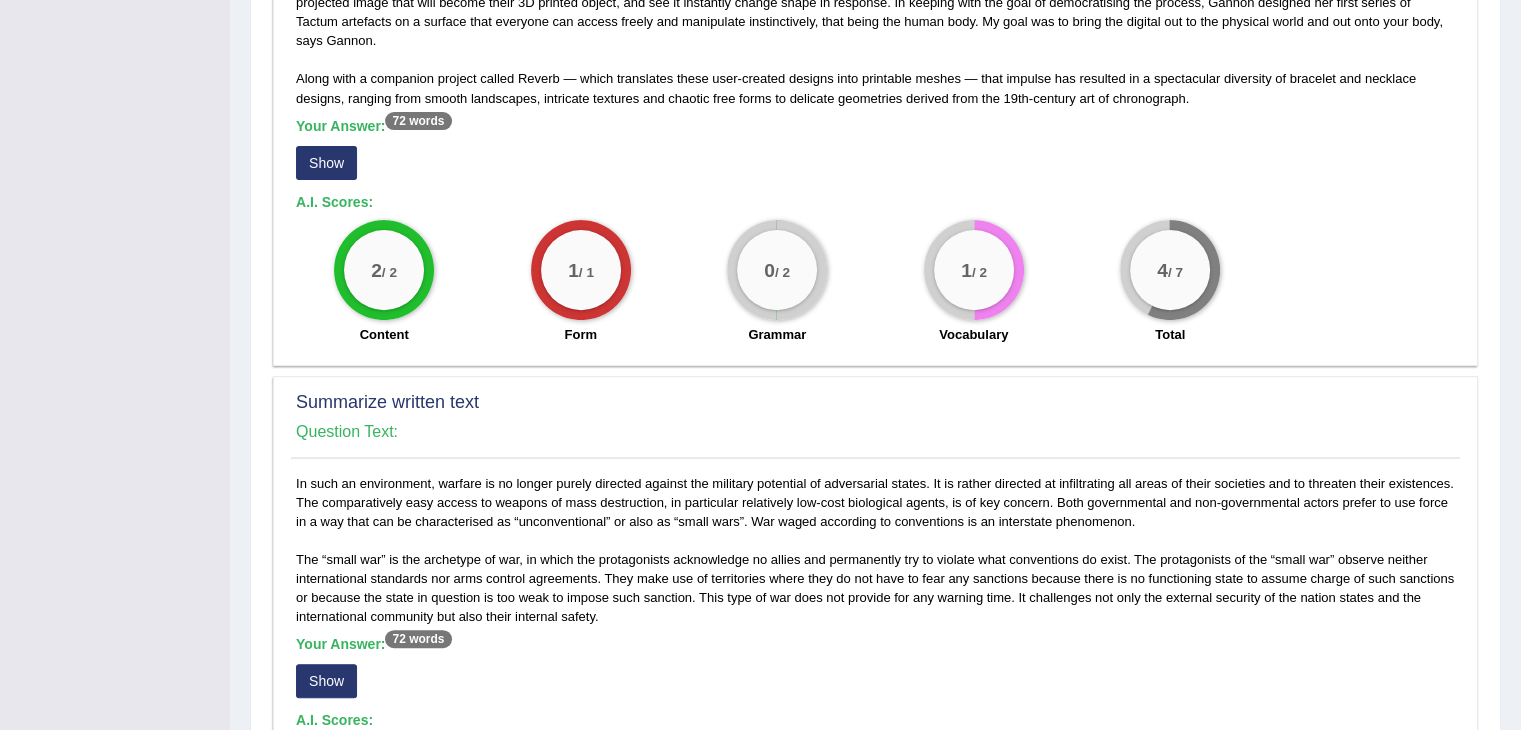 scroll, scrollTop: 699, scrollLeft: 0, axis: vertical 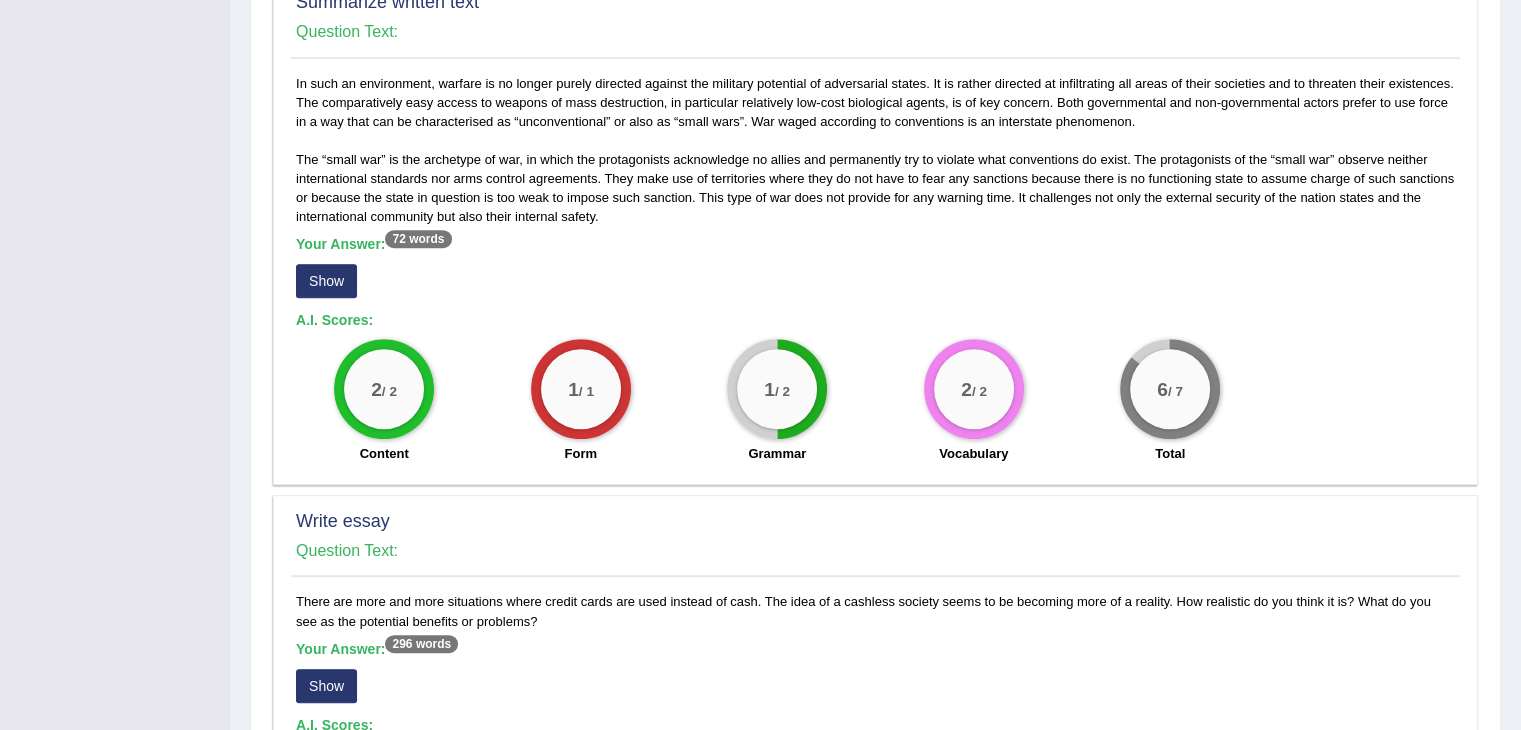 click on "Show" at bounding box center [326, 281] 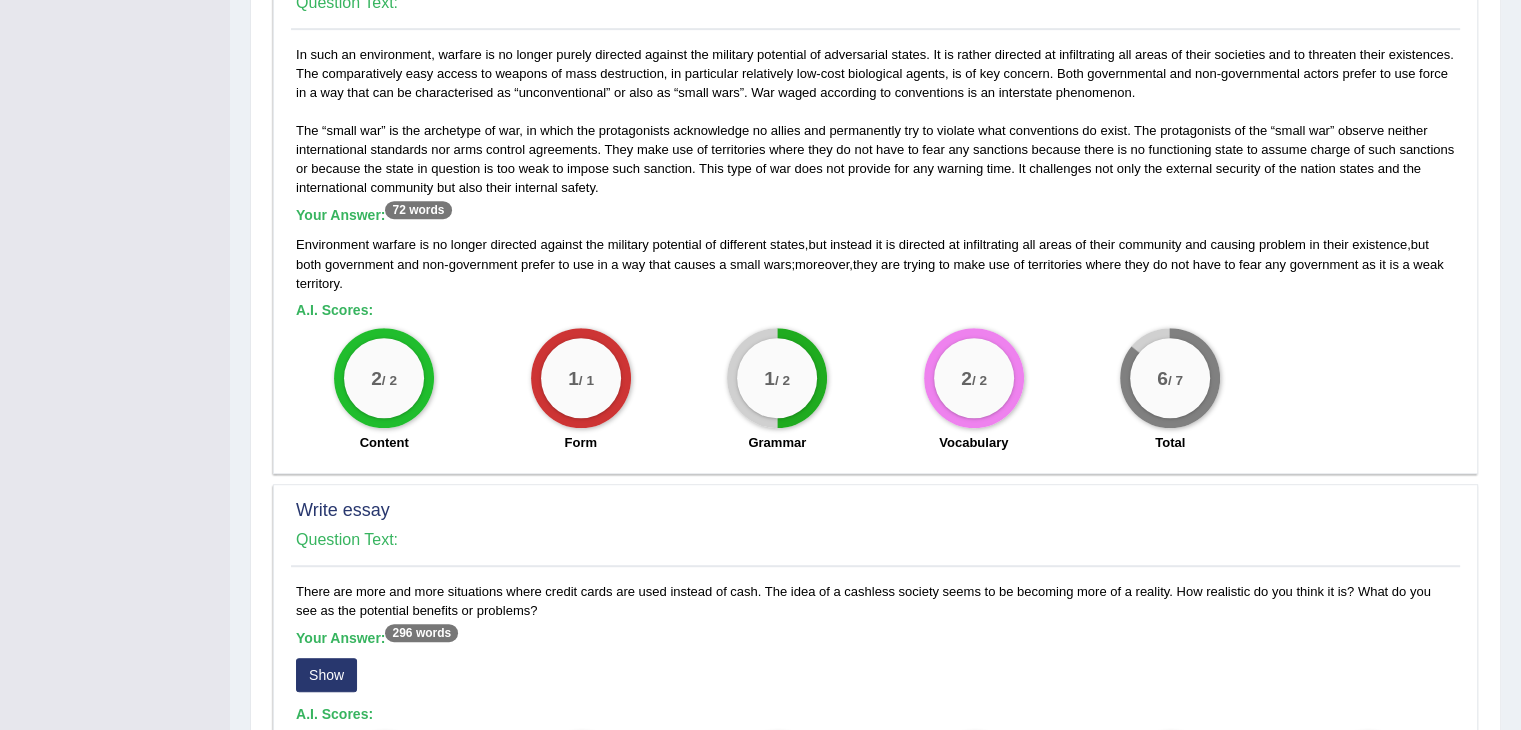 scroll, scrollTop: 1097, scrollLeft: 0, axis: vertical 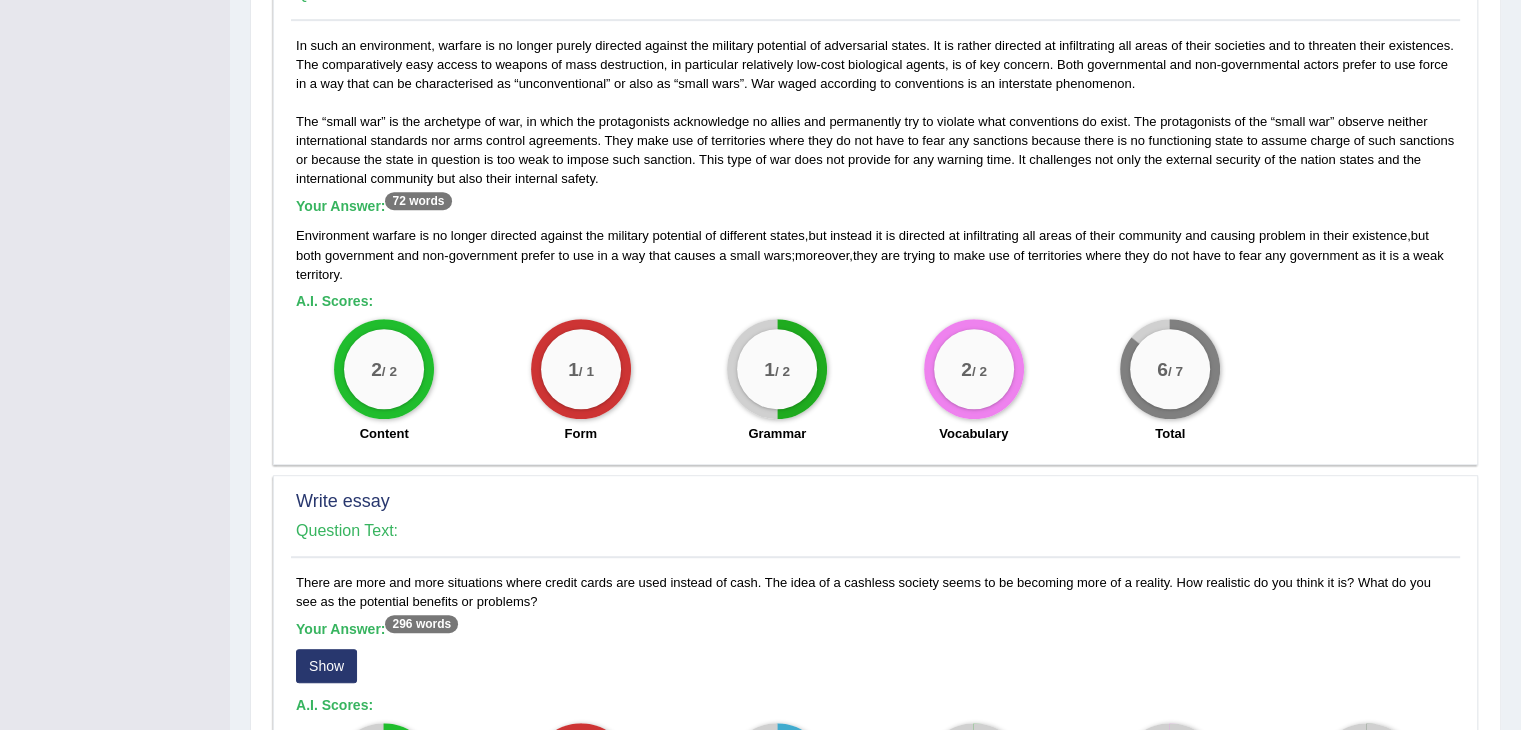 click on "Show" at bounding box center (326, 666) 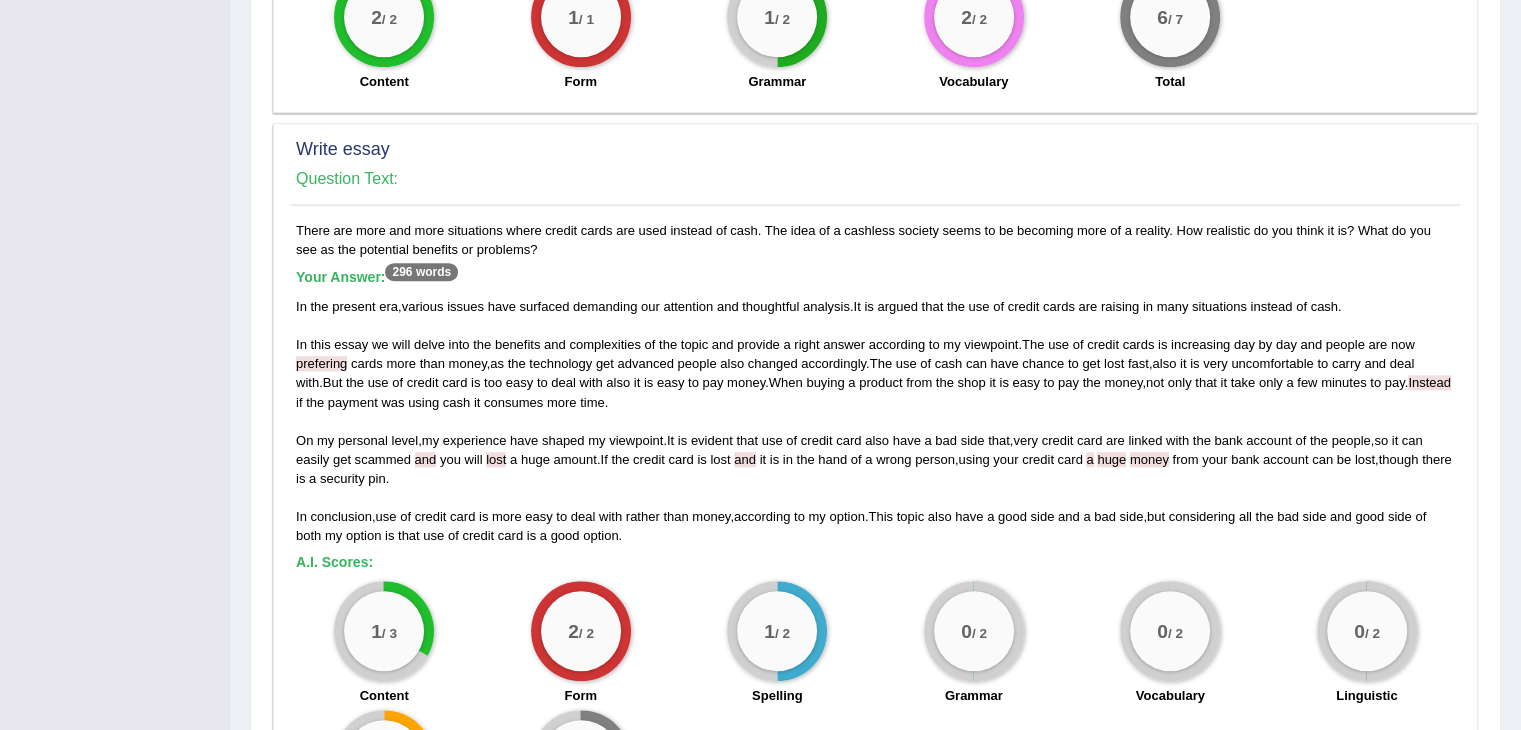 scroll, scrollTop: 1457, scrollLeft: 0, axis: vertical 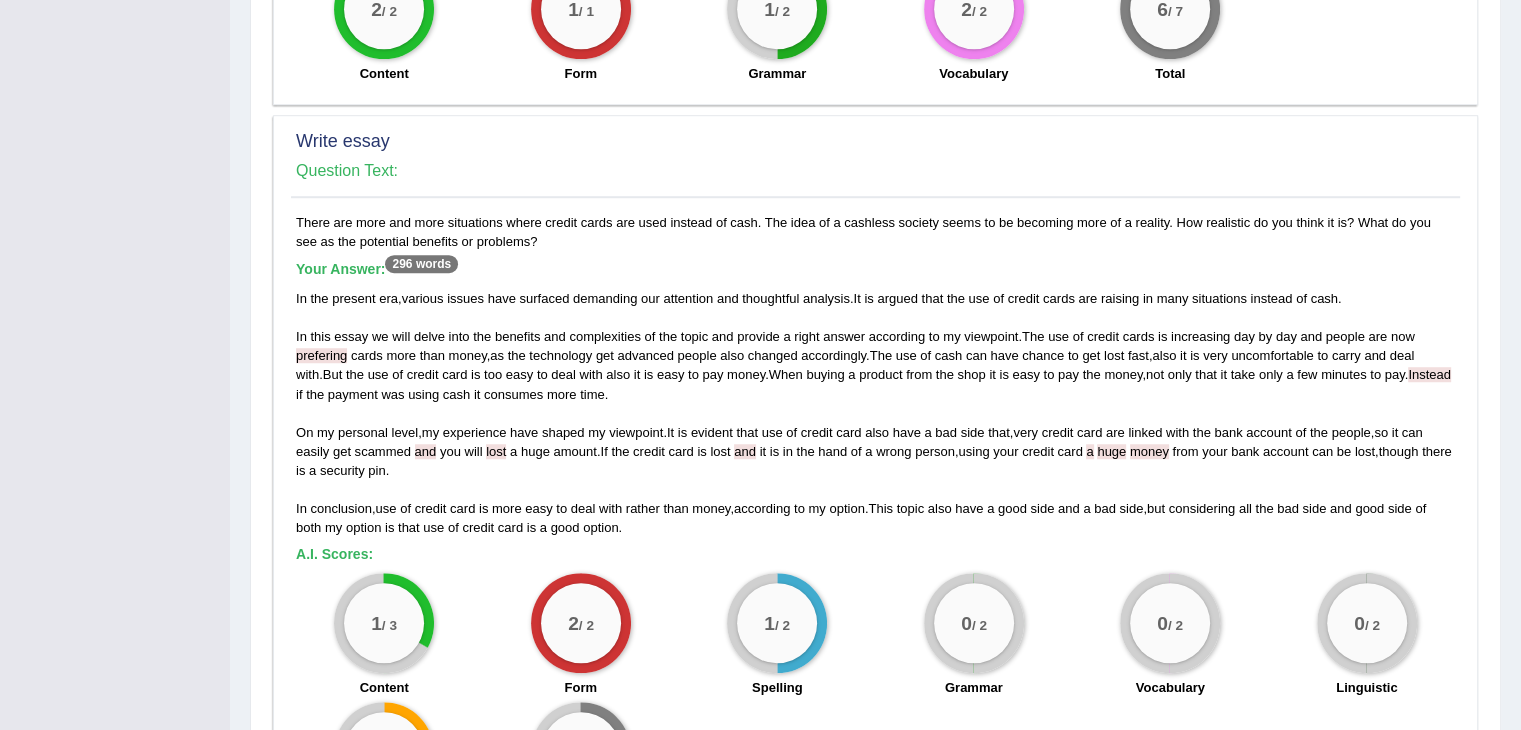 click on "and" at bounding box center [426, 451] 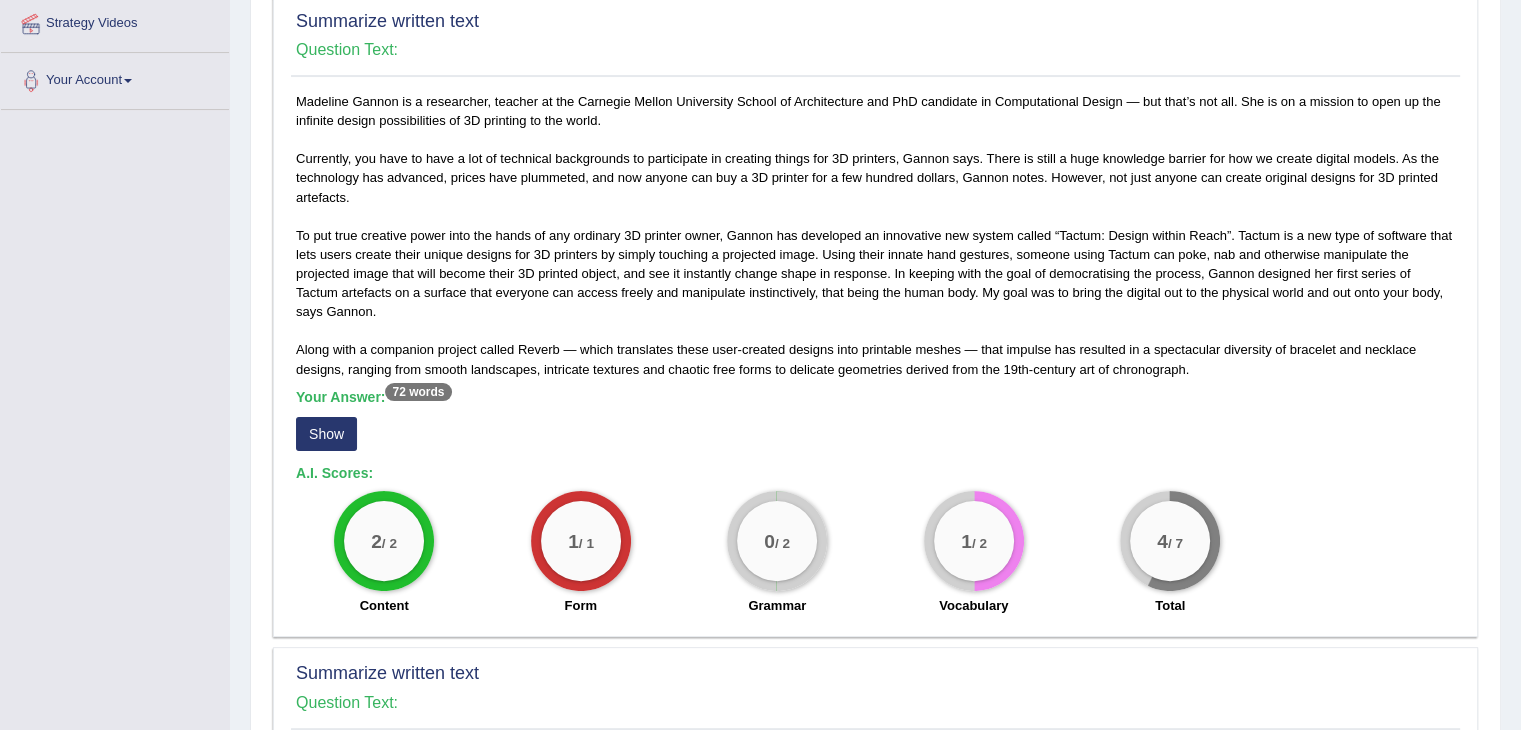 scroll, scrollTop: 0, scrollLeft: 0, axis: both 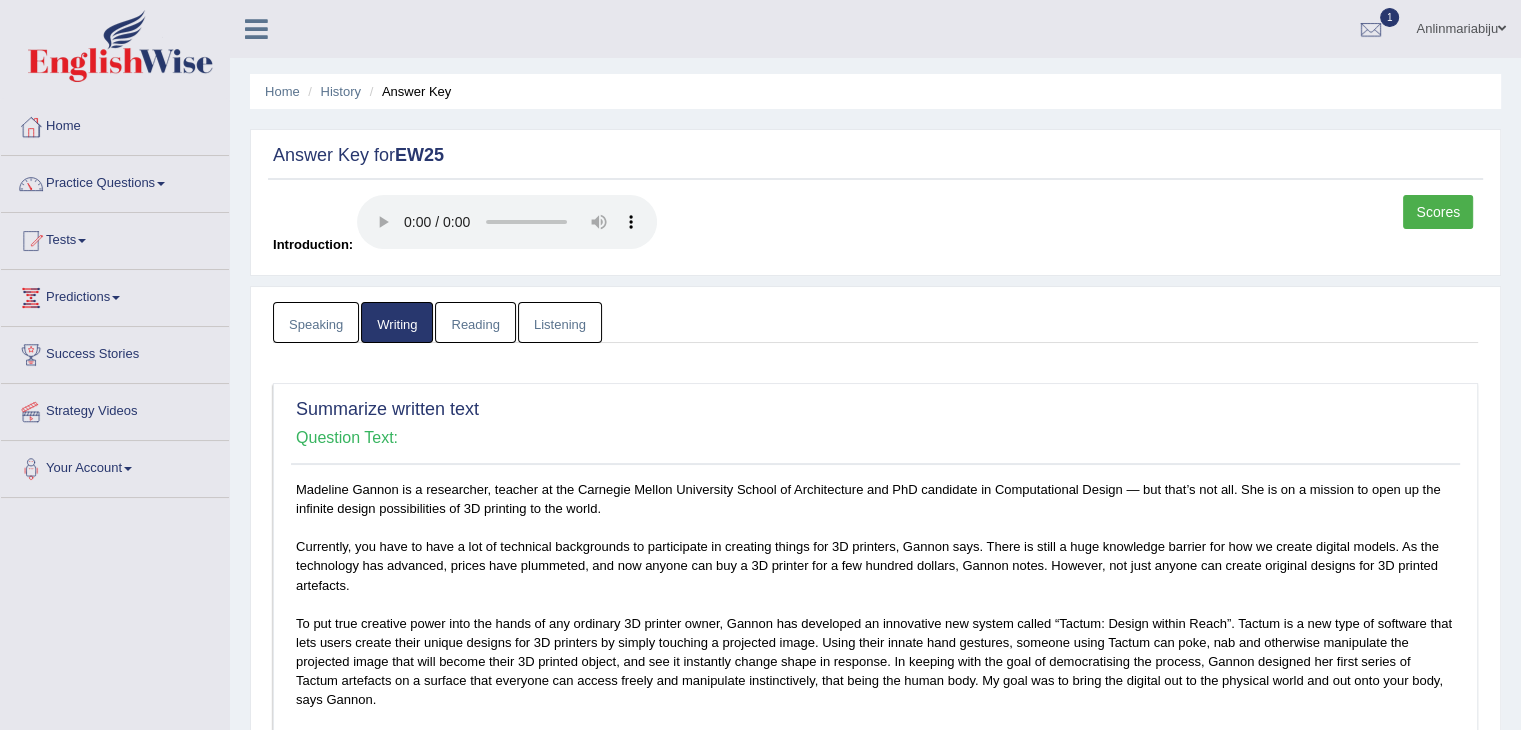 click on "Reading" at bounding box center (475, 322) 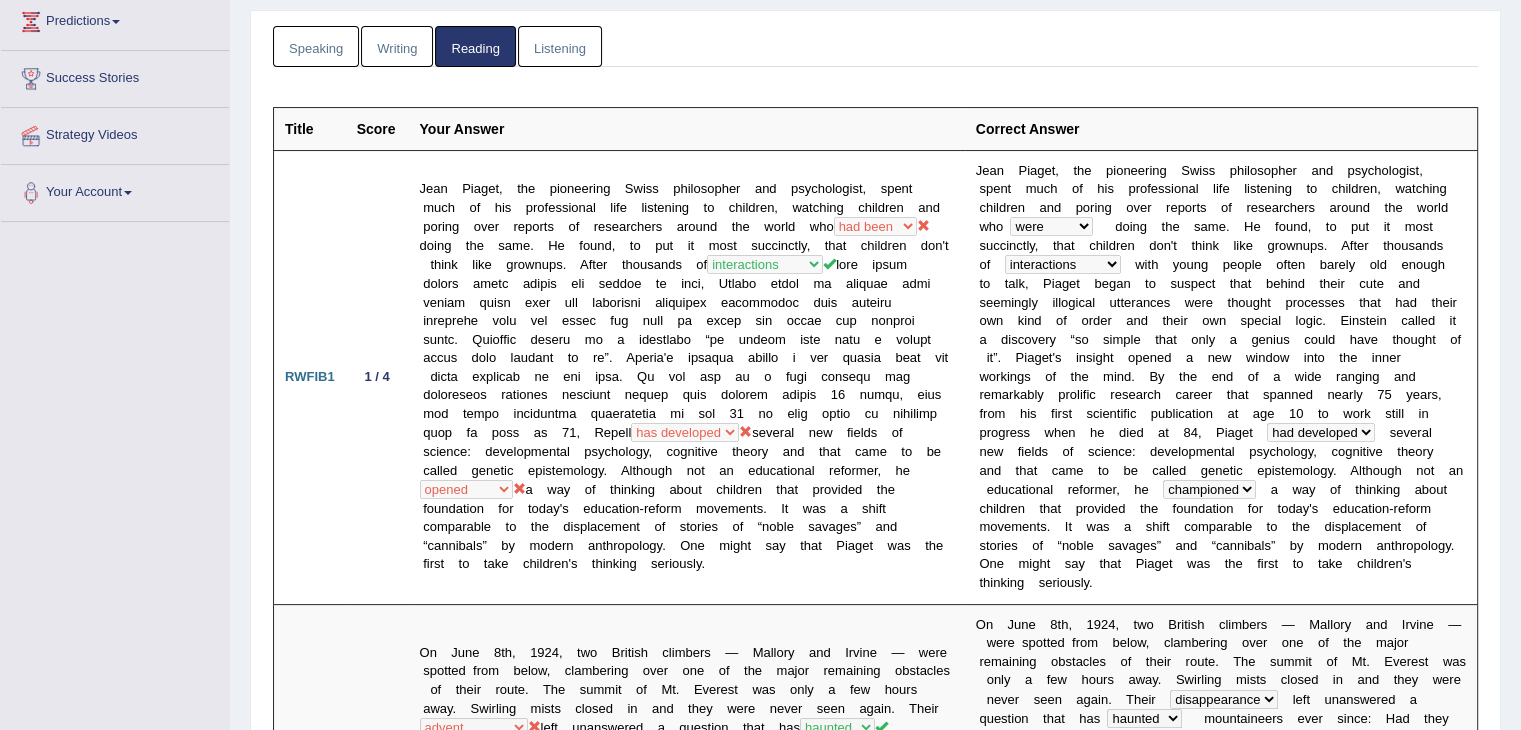 scroll, scrollTop: 280, scrollLeft: 0, axis: vertical 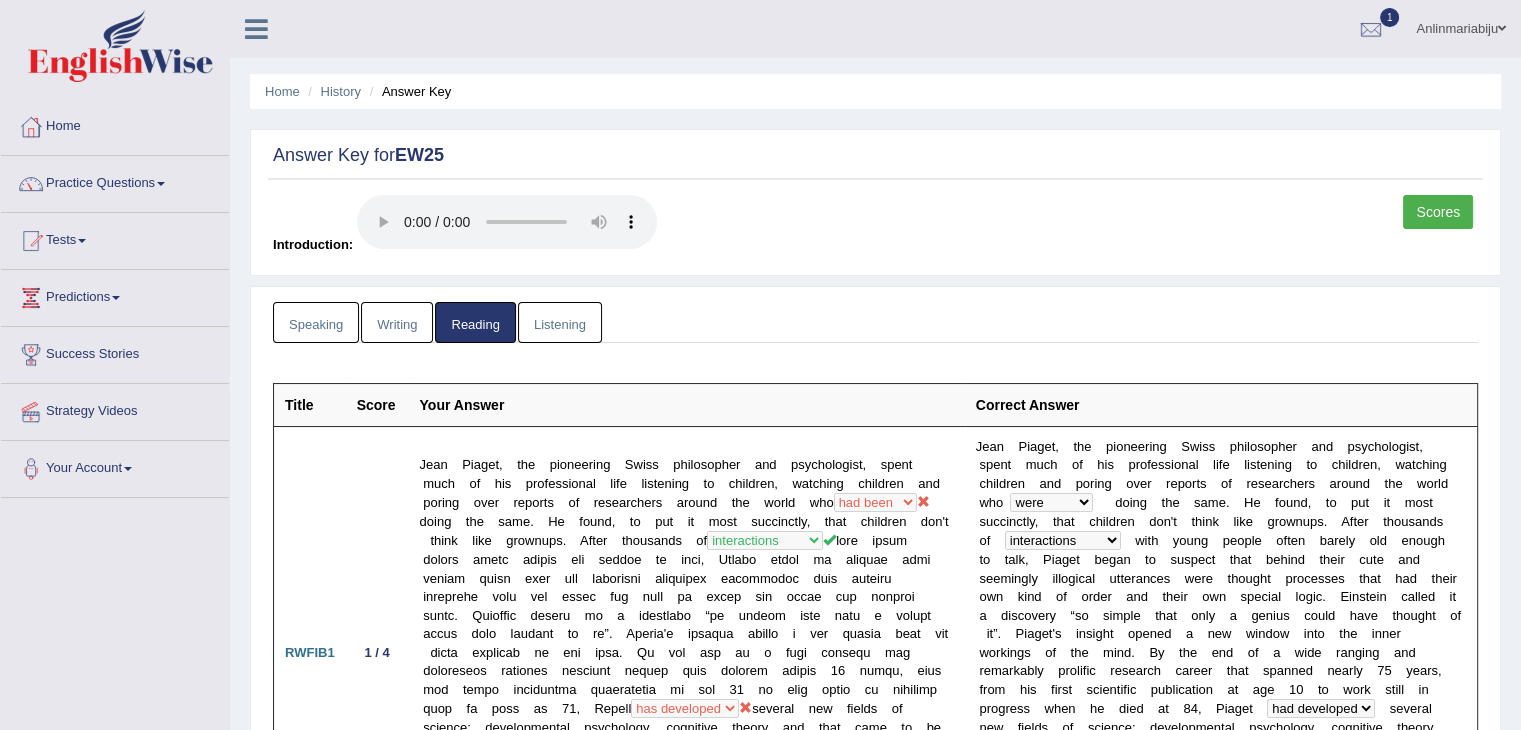 click on "Listening" at bounding box center (560, 322) 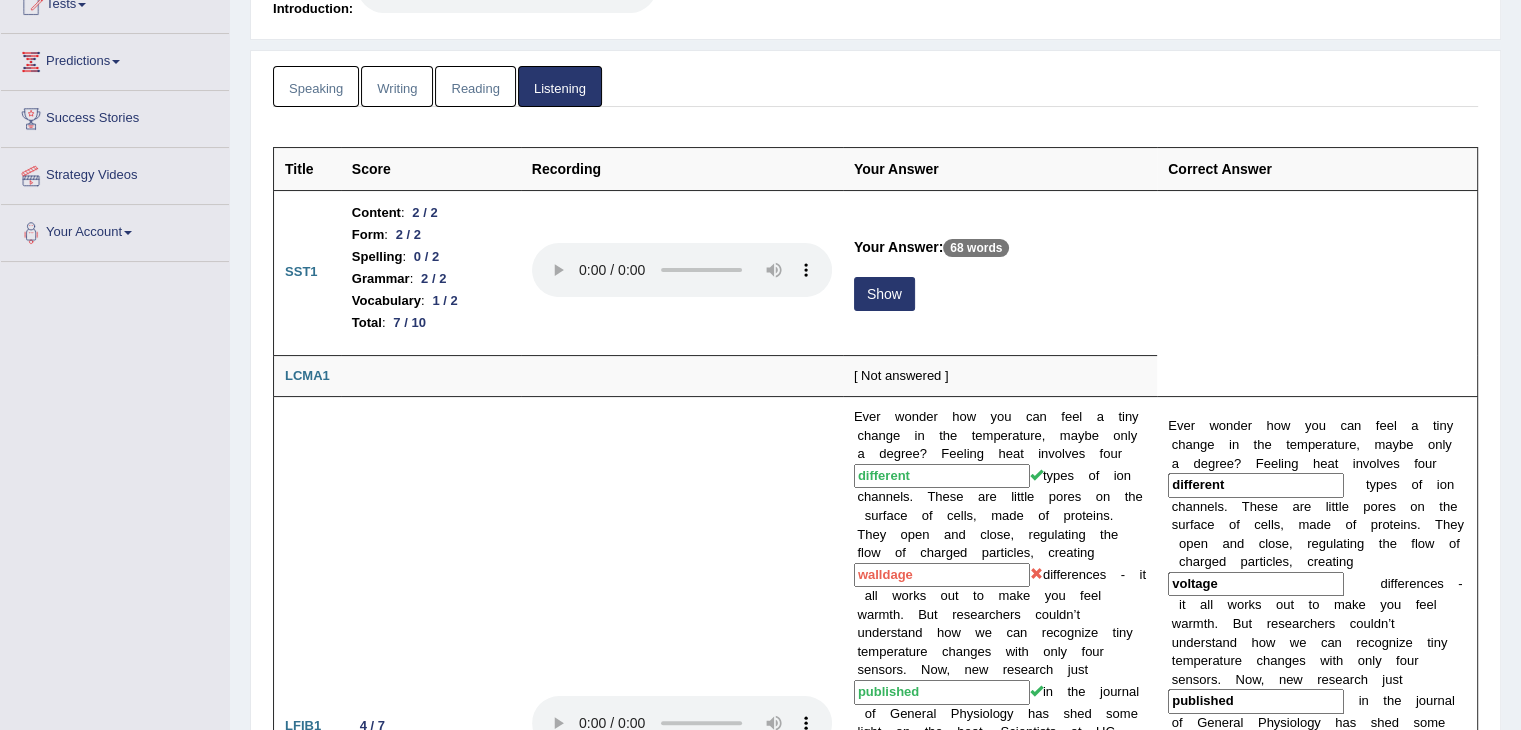 scroll, scrollTop: 240, scrollLeft: 0, axis: vertical 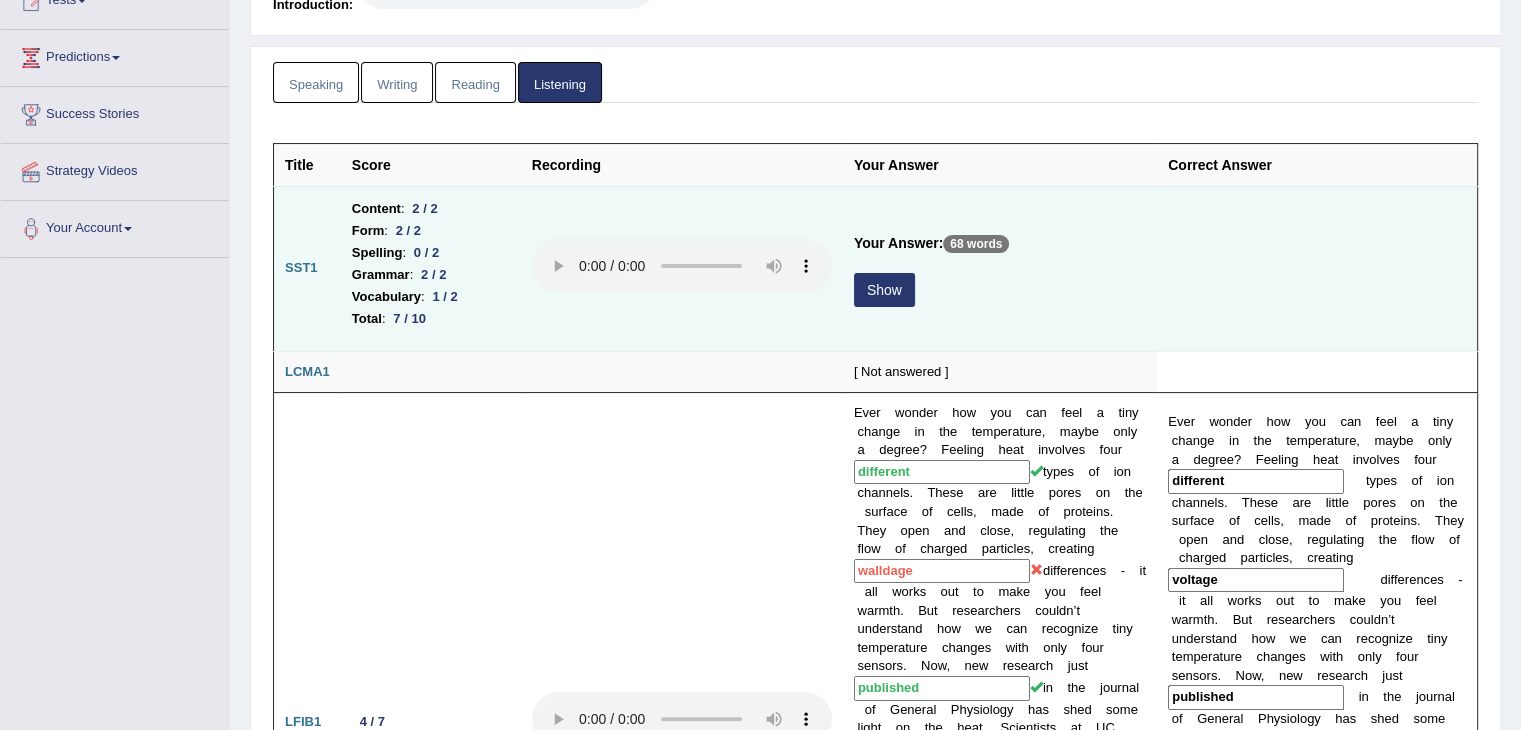 click on "Show" at bounding box center (884, 290) 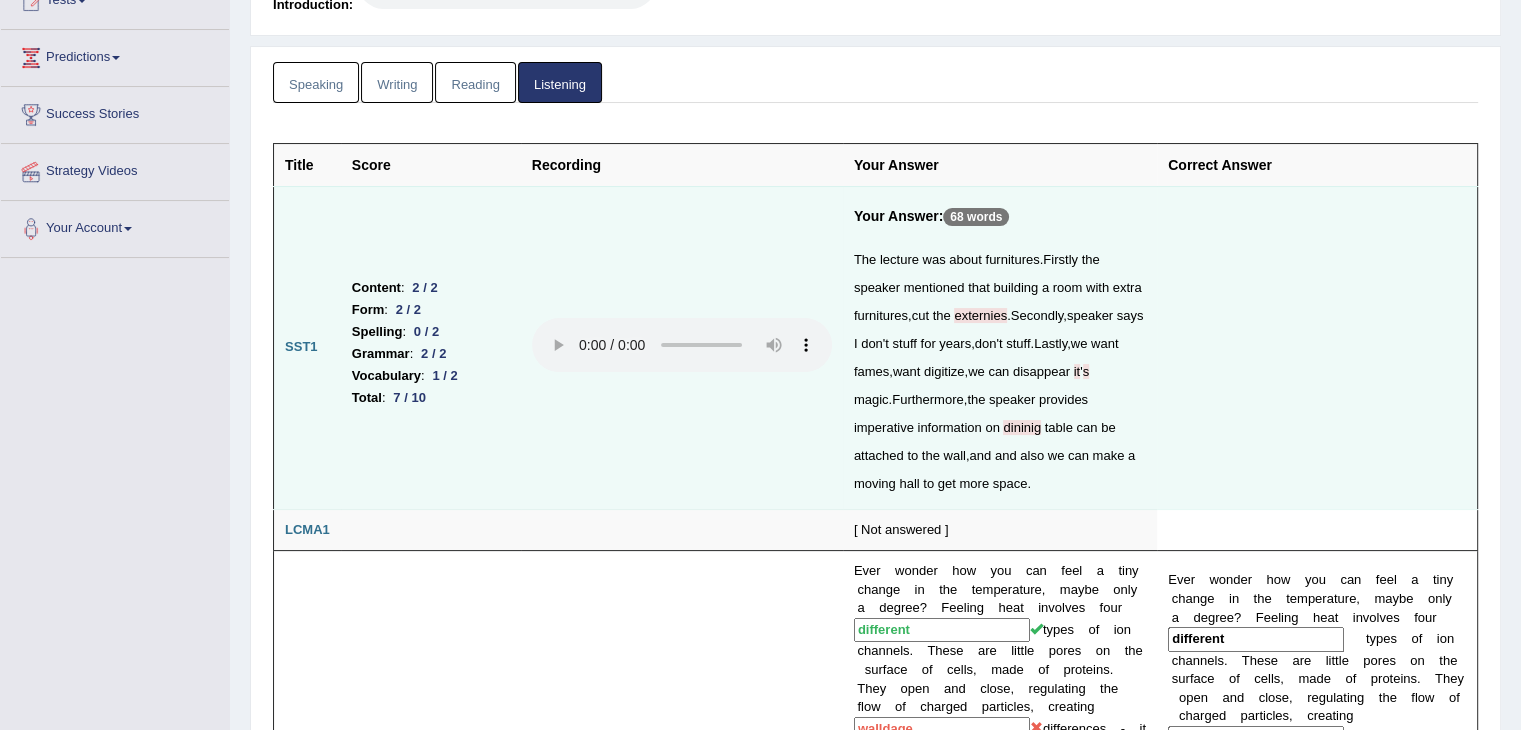 click on "externies" at bounding box center (980, 315) 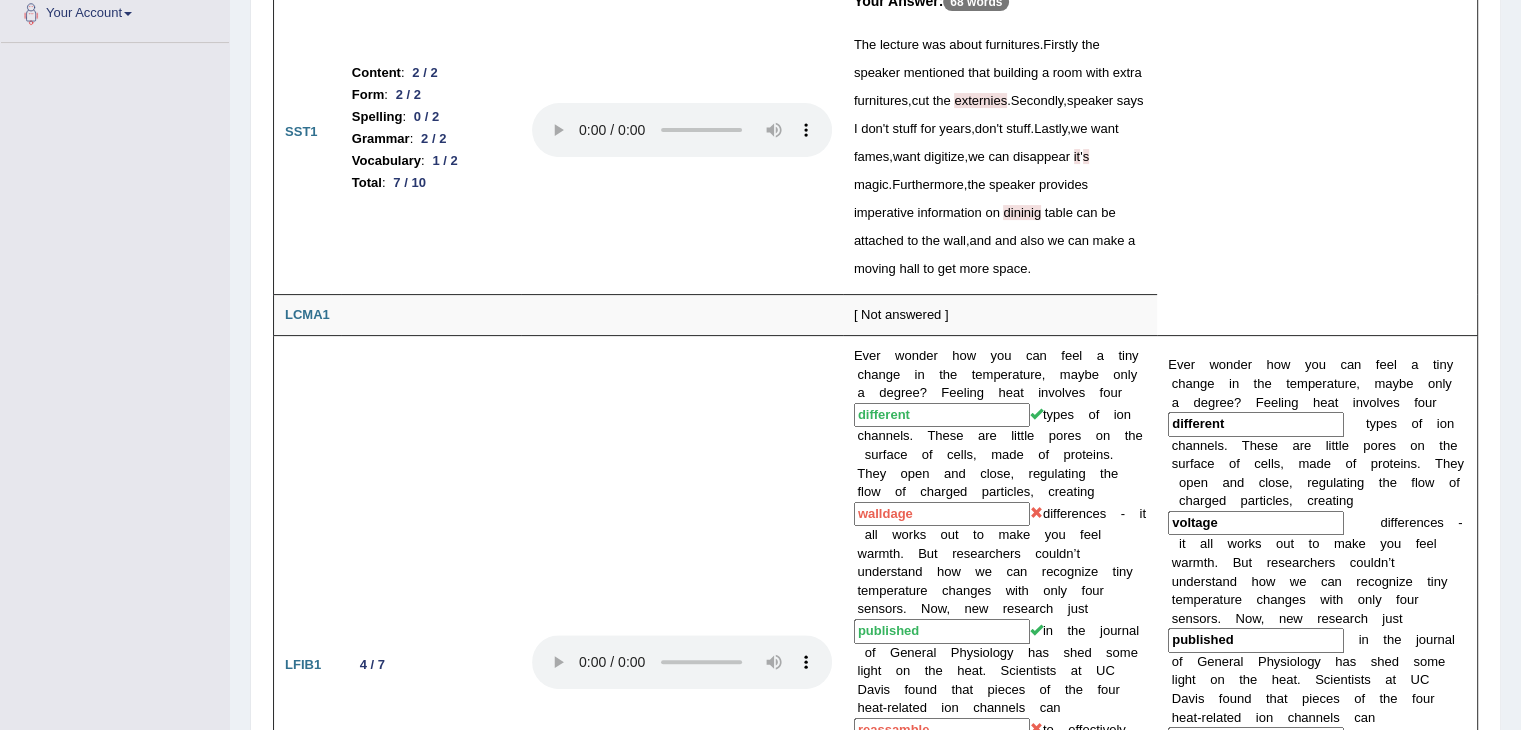 scroll, scrollTop: 480, scrollLeft: 0, axis: vertical 